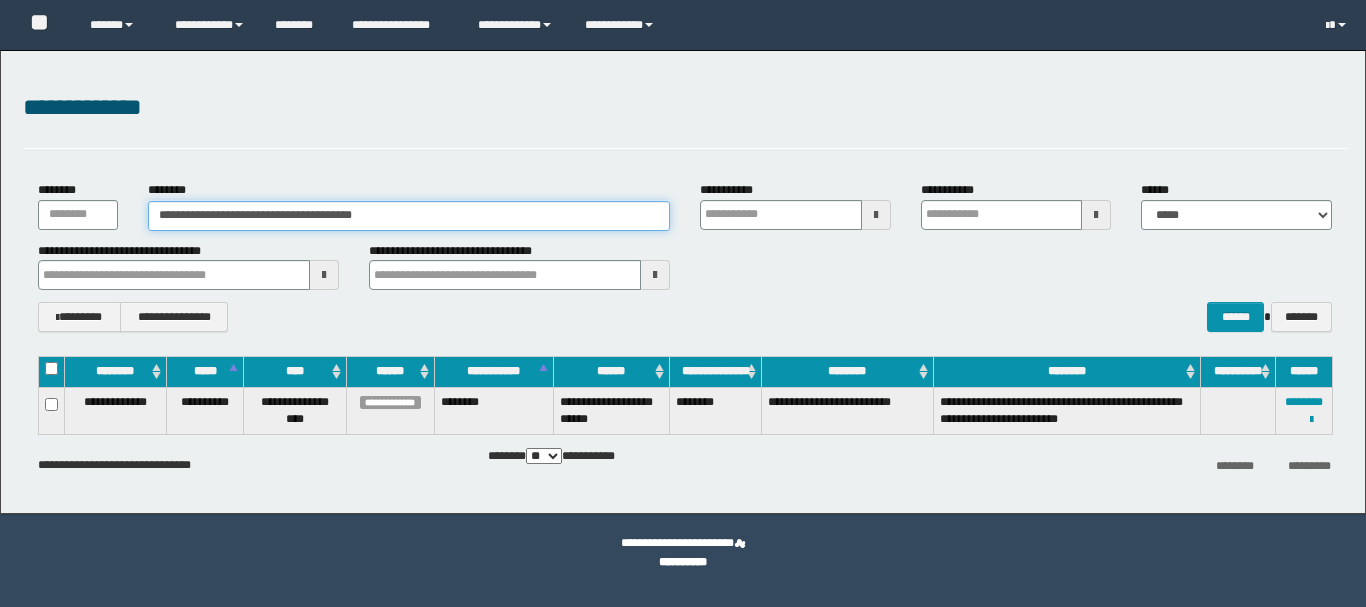 scroll, scrollTop: 0, scrollLeft: 0, axis: both 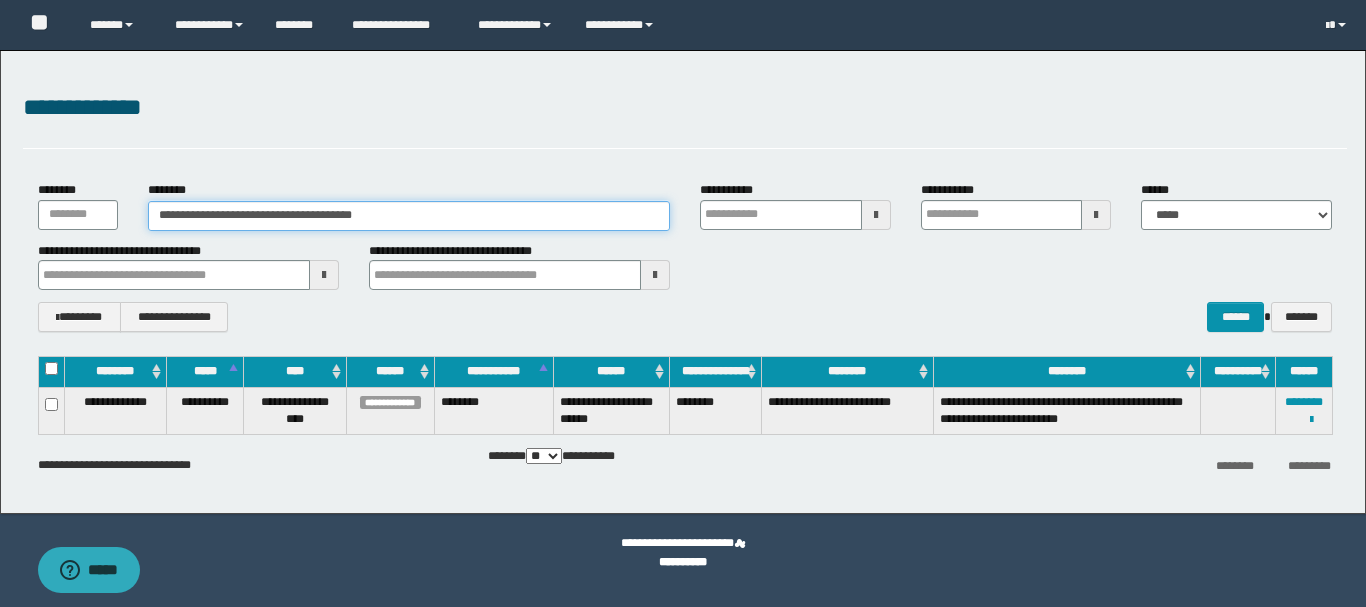 click on "**********" at bounding box center (683, 282) 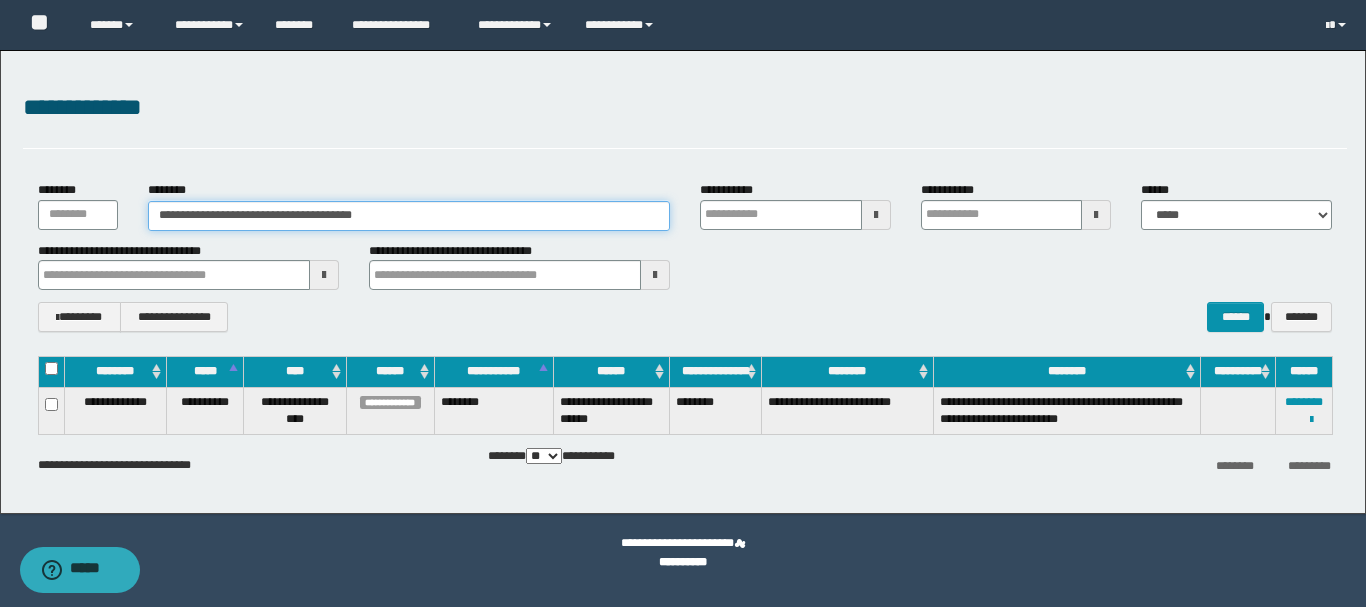 scroll, scrollTop: 0, scrollLeft: 0, axis: both 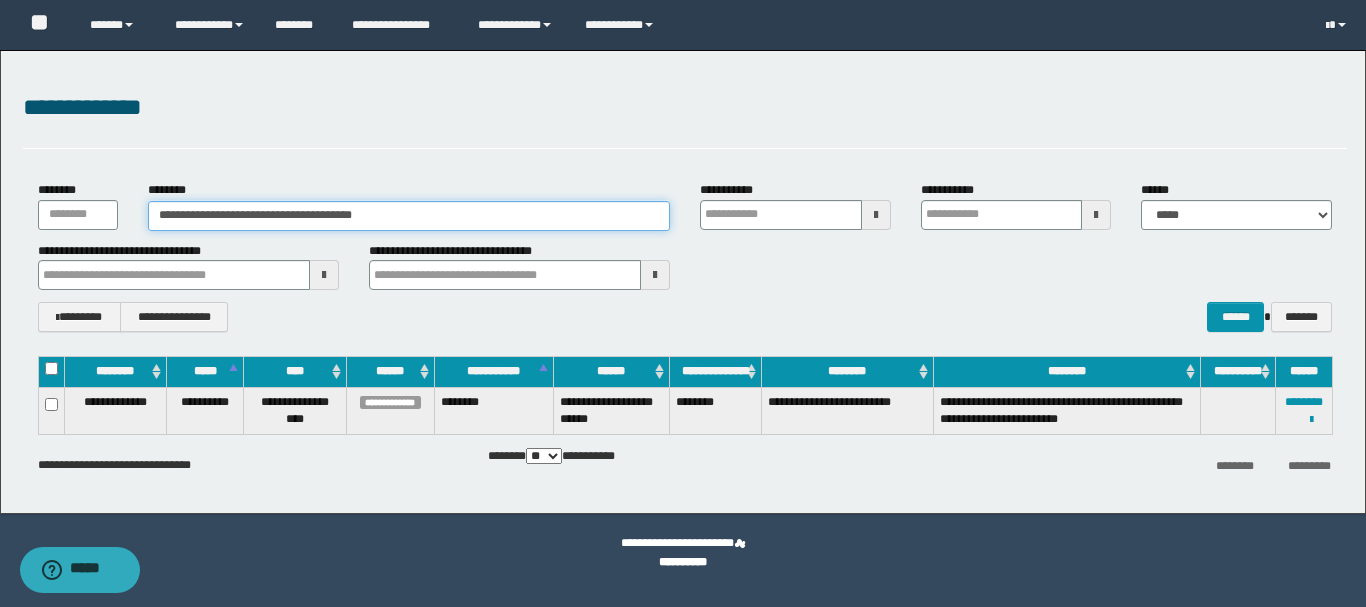 paste 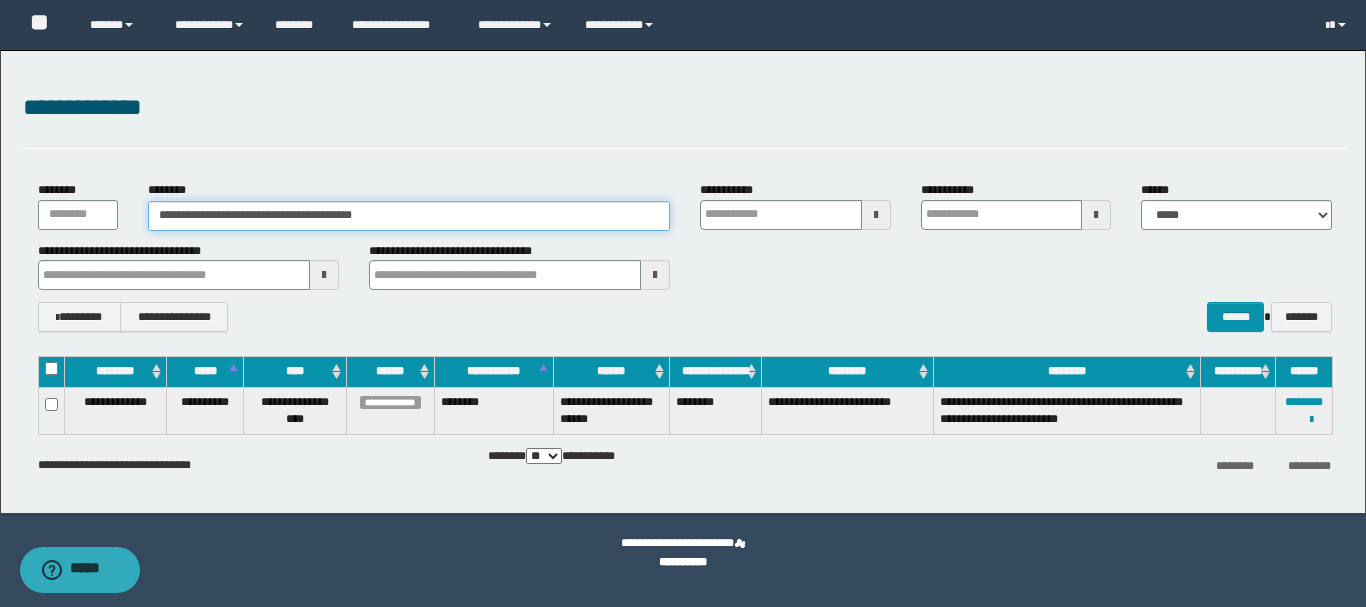 type on "********" 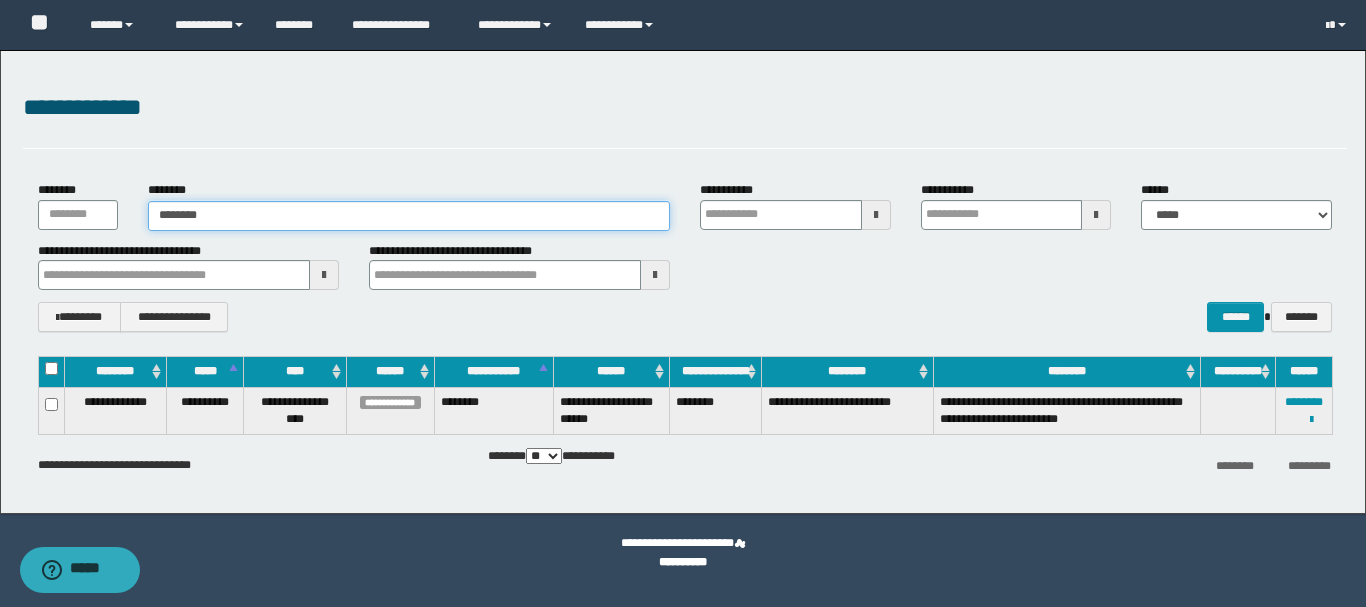 type on "********" 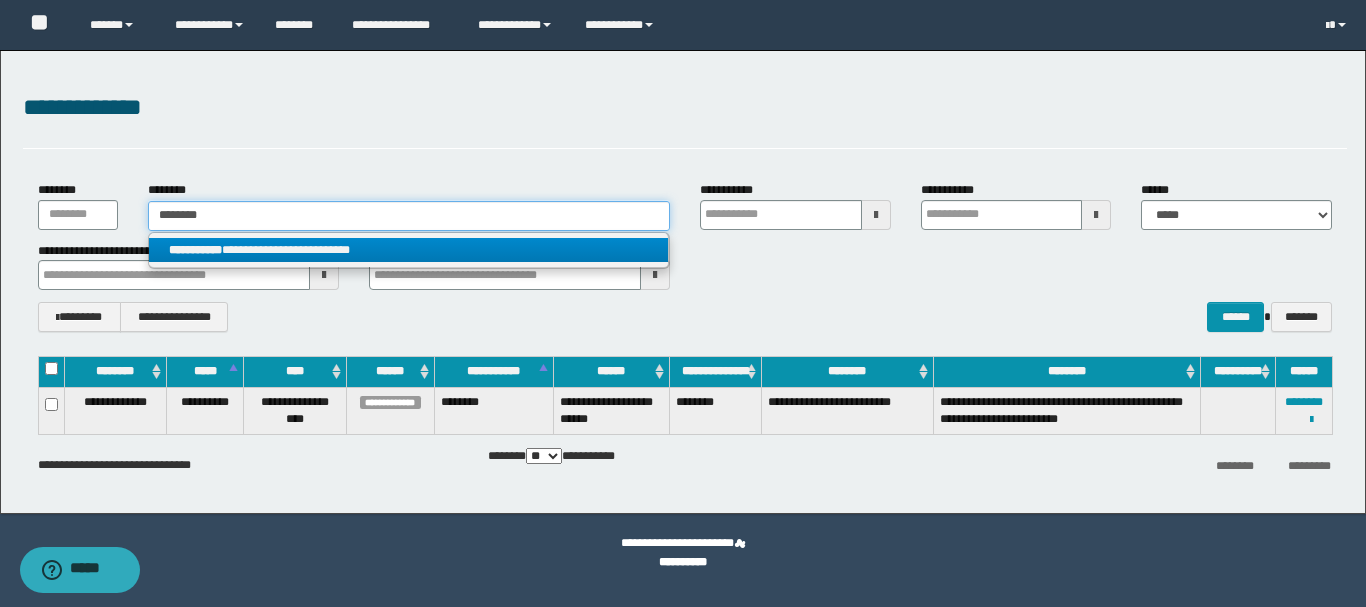 type on "********" 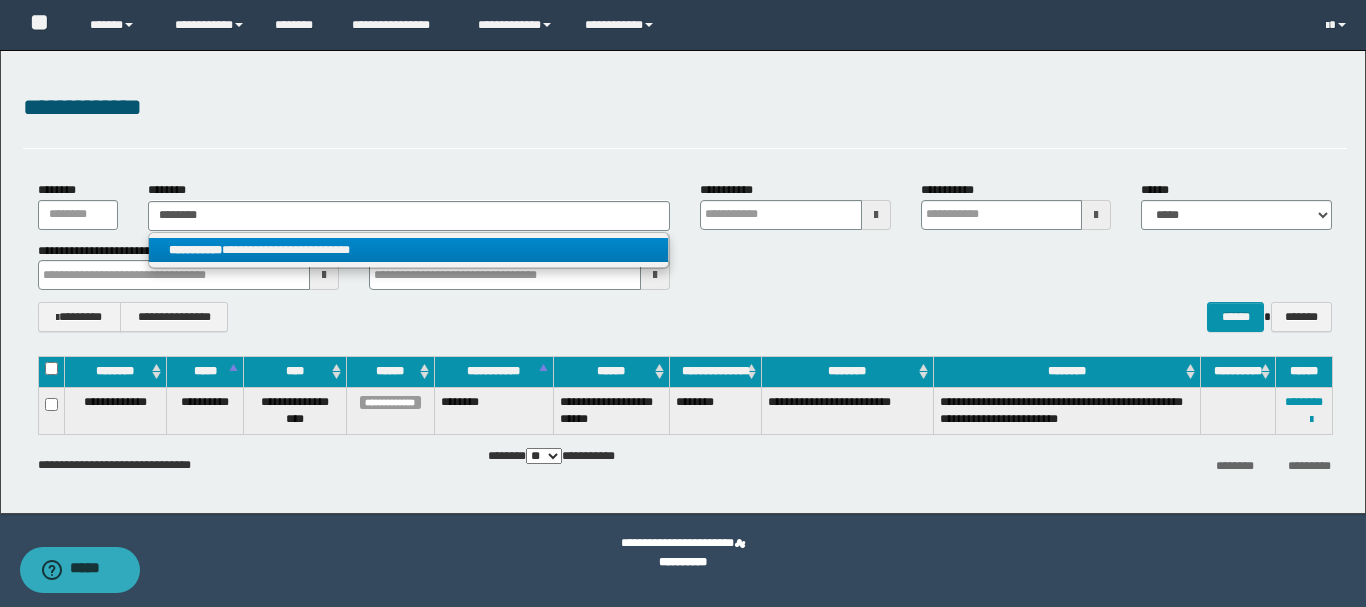 click on "**********" at bounding box center (408, 250) 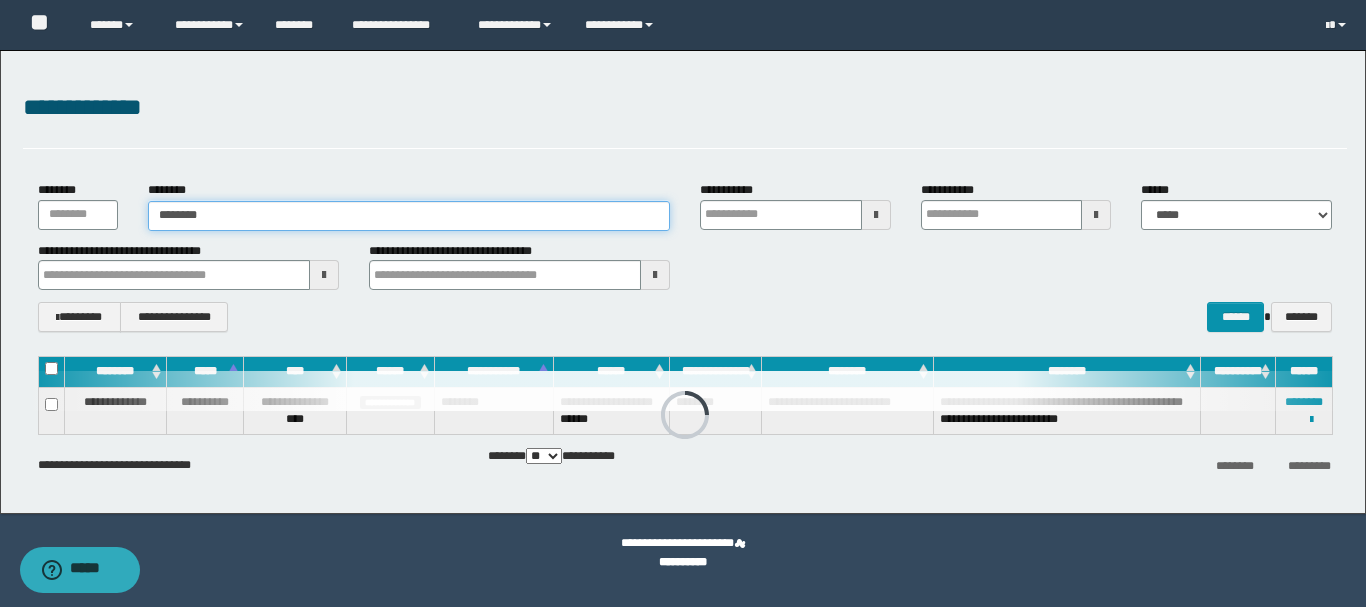 type 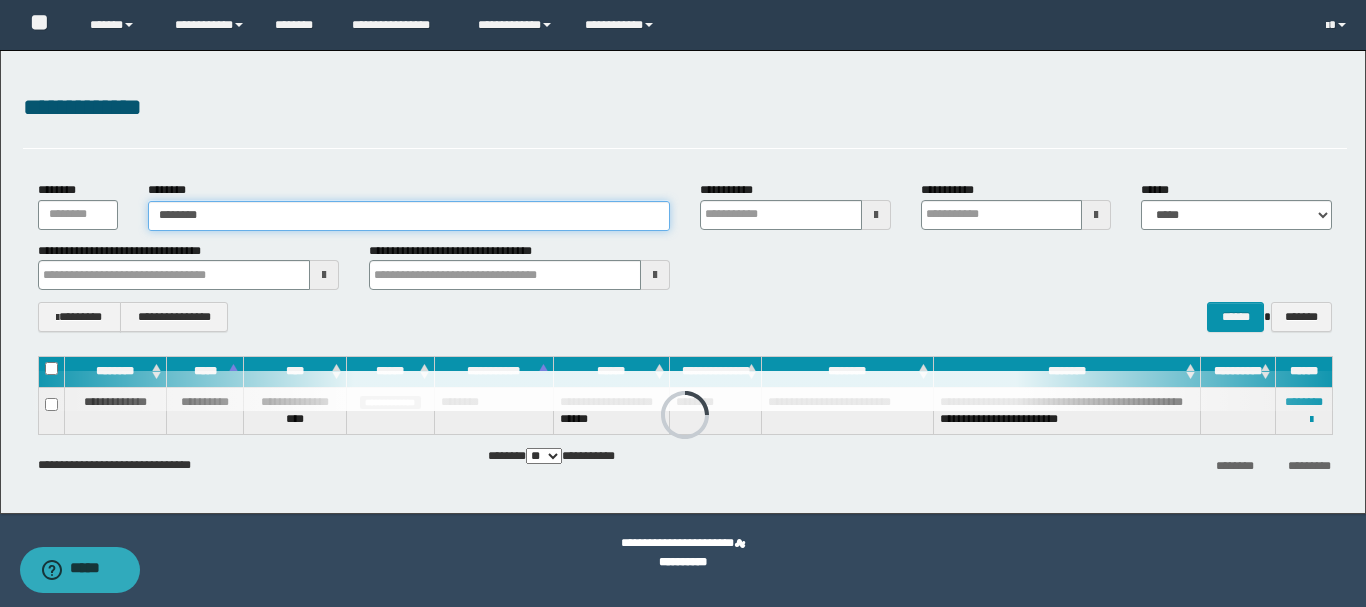 type on "**********" 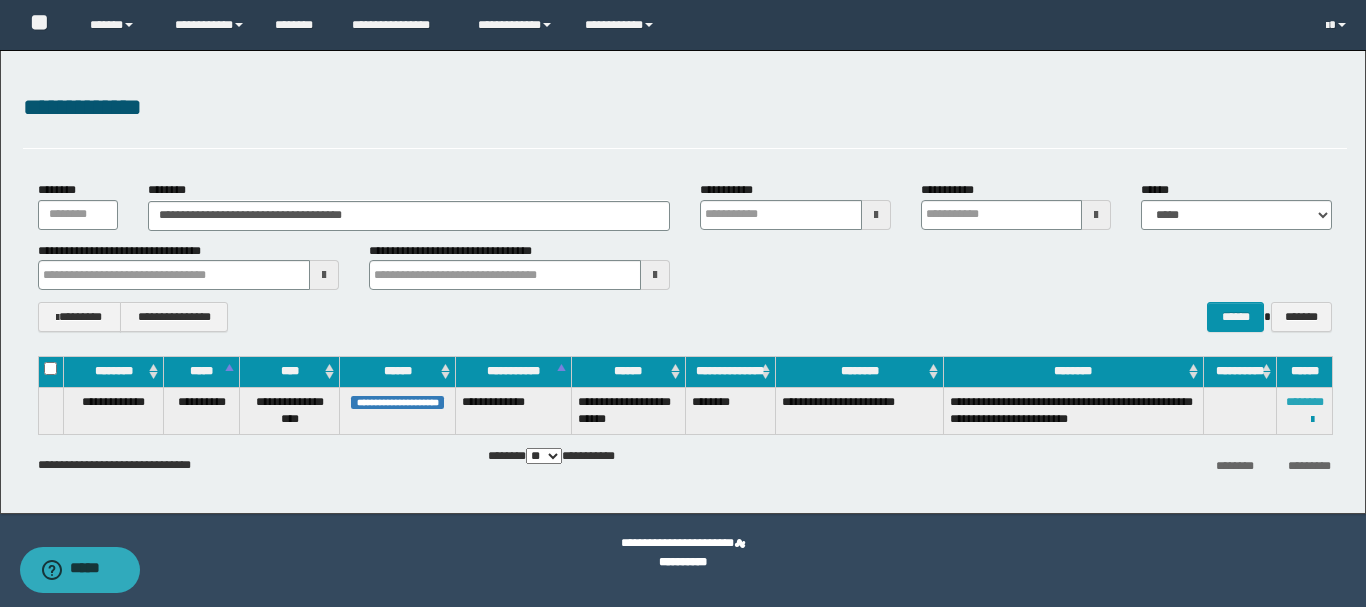 click on "********" at bounding box center [1305, 402] 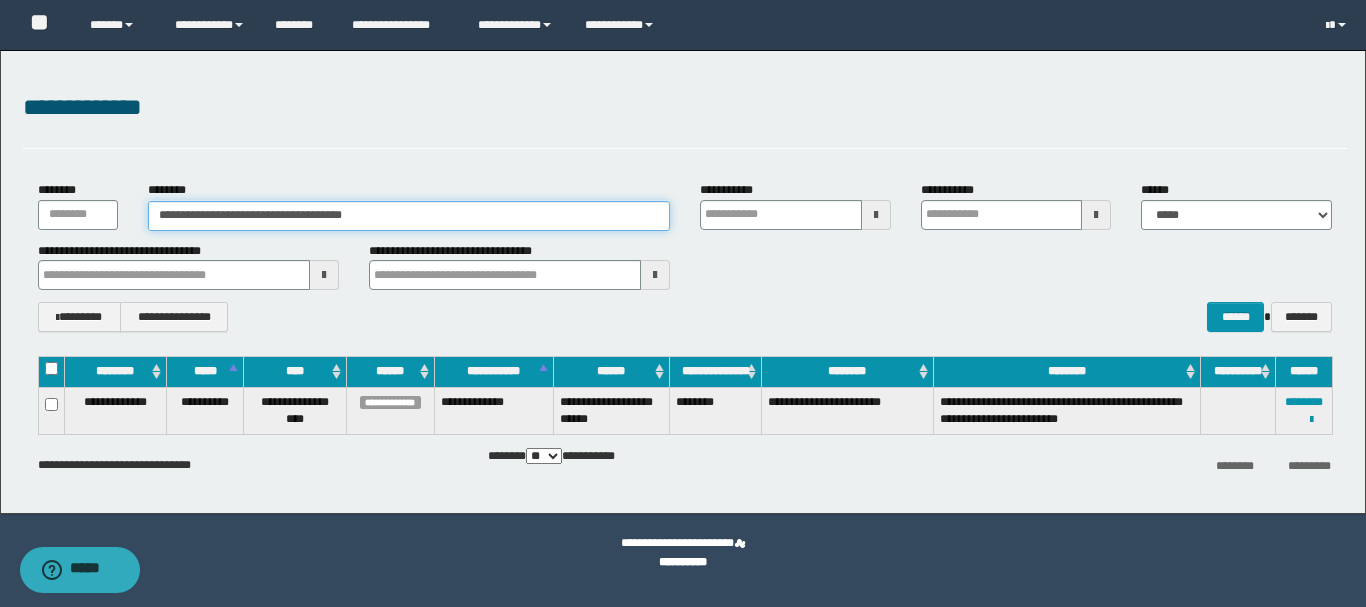 drag, startPoint x: 240, startPoint y: 218, endPoint x: 401, endPoint y: 219, distance: 161.00311 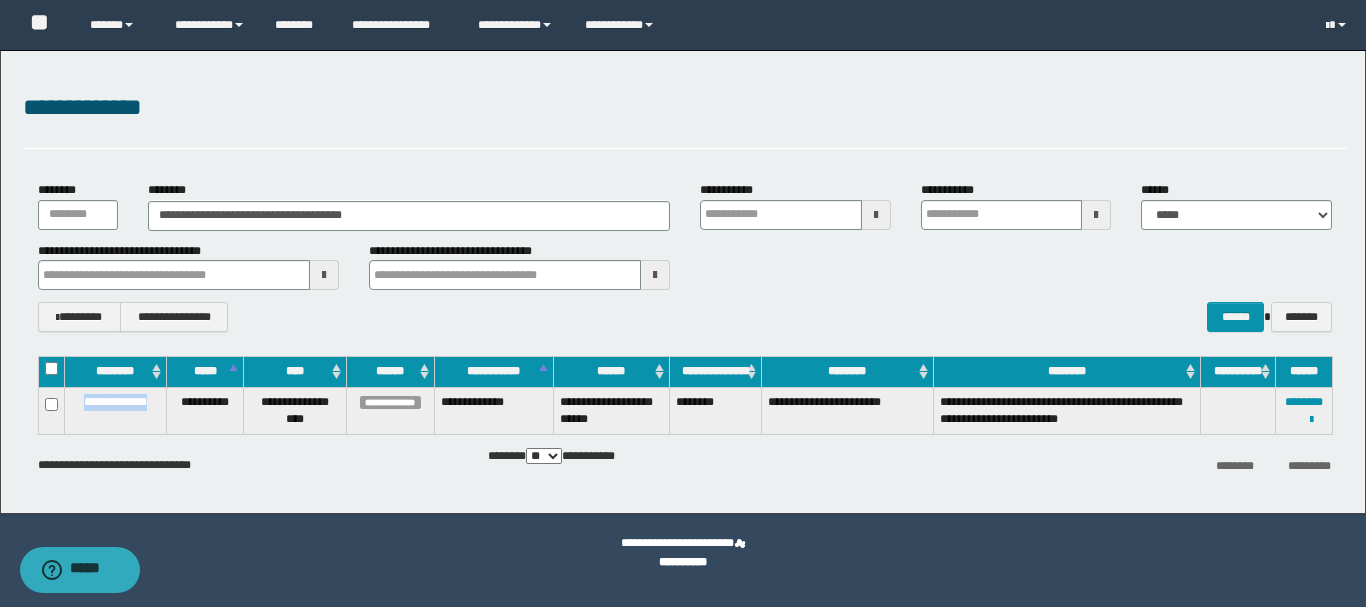 drag, startPoint x: 73, startPoint y: 404, endPoint x: 157, endPoint y: 402, distance: 84.0238 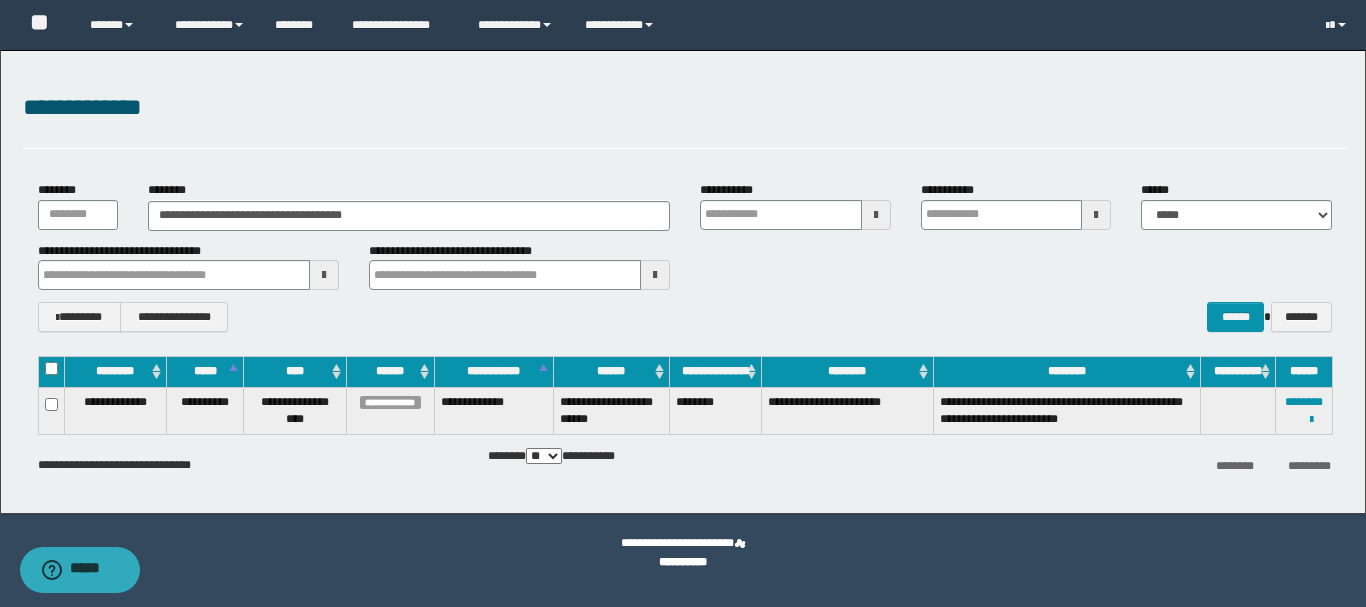 click on "**********" at bounding box center [685, 108] 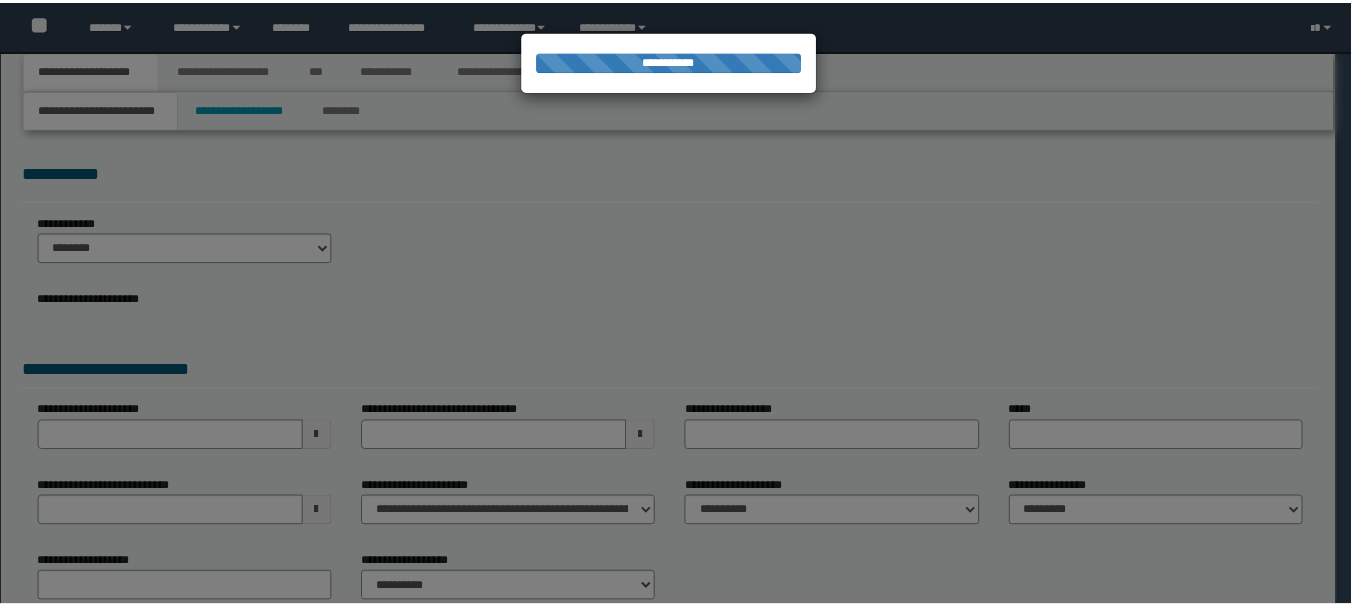 scroll, scrollTop: 0, scrollLeft: 0, axis: both 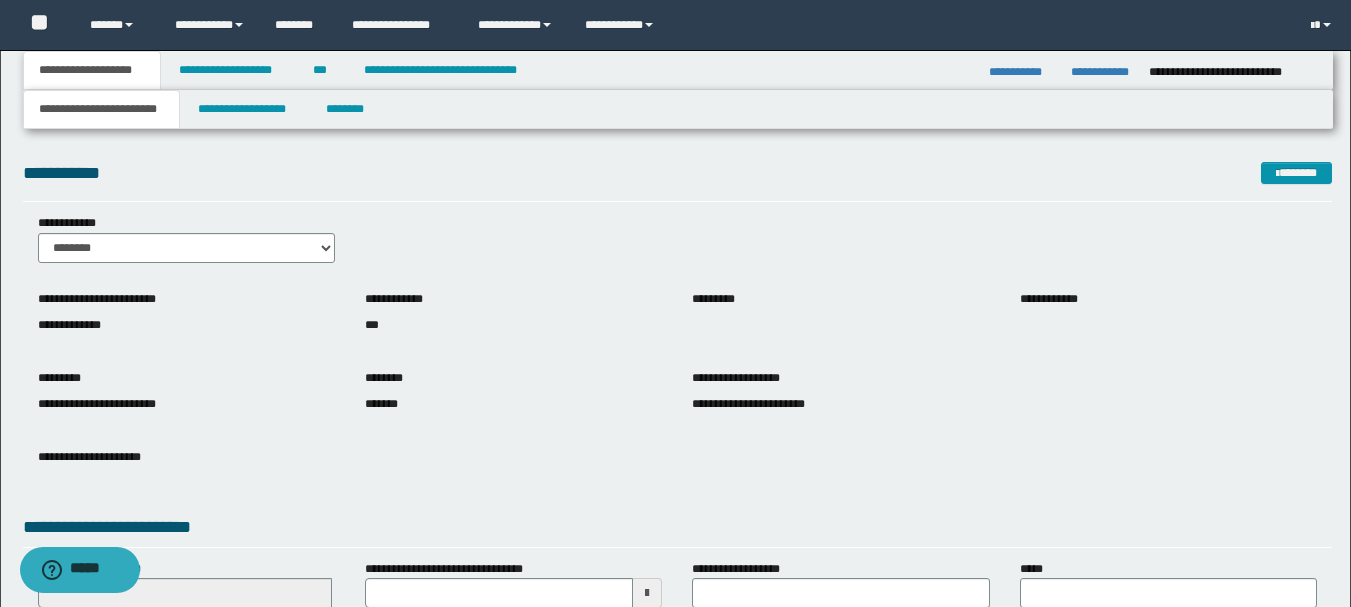 click on "**********" at bounding box center [677, 246] 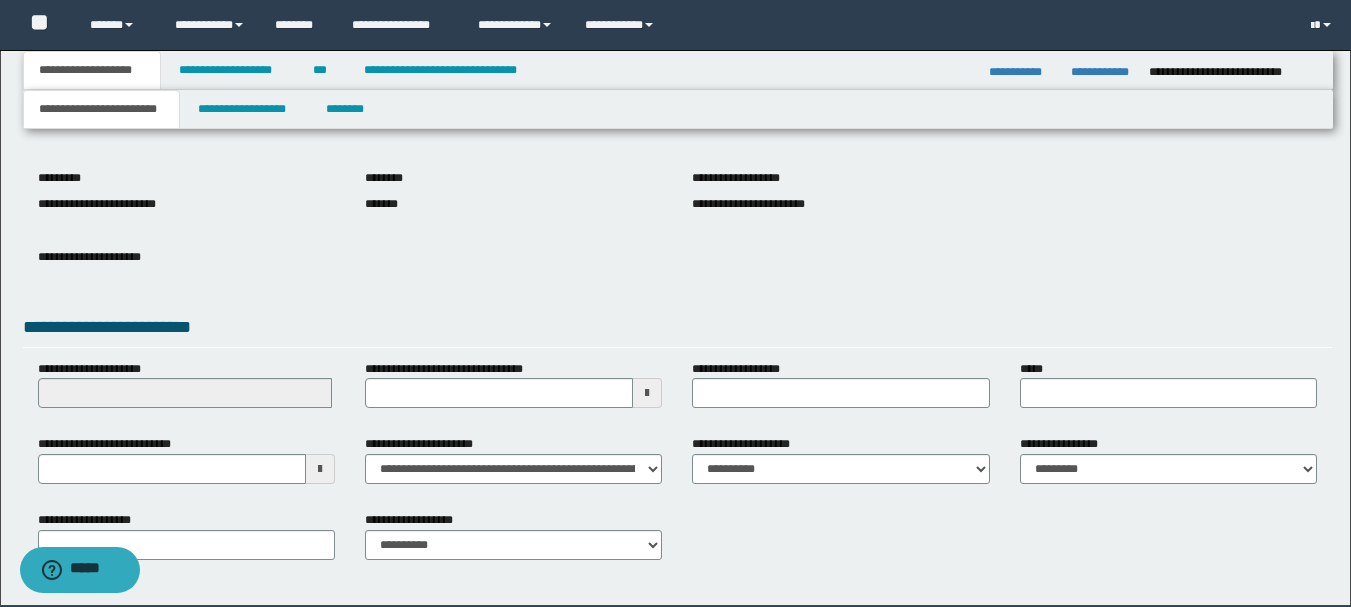 scroll, scrollTop: 277, scrollLeft: 0, axis: vertical 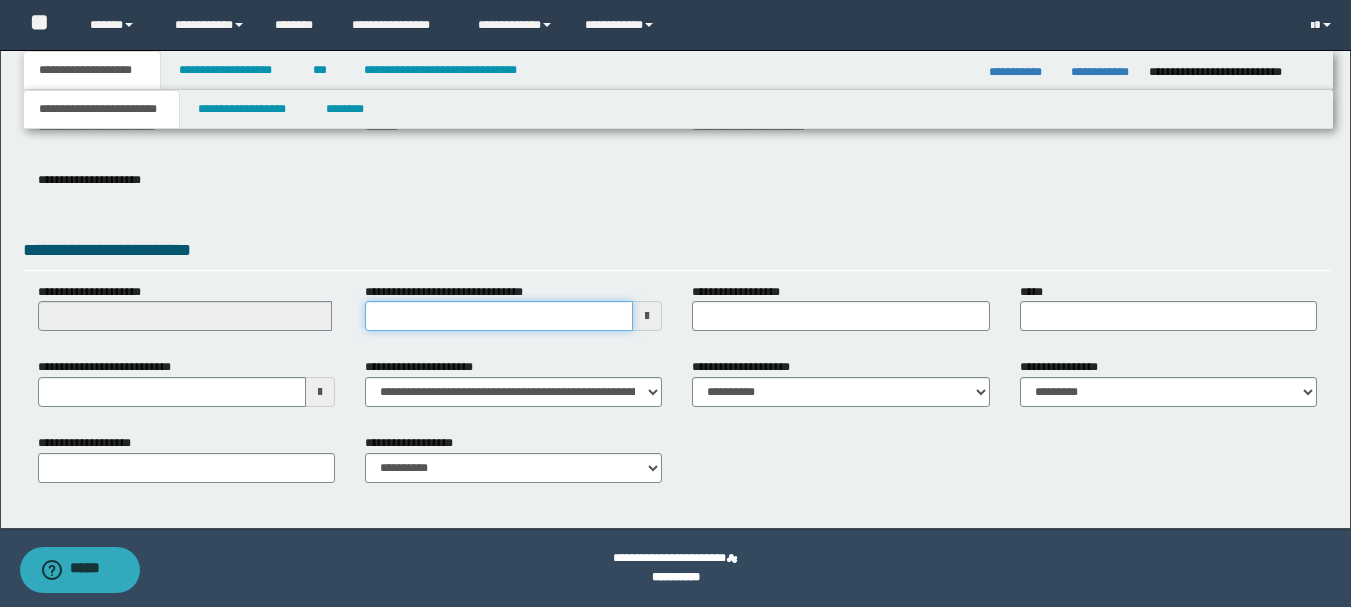 click on "**********" at bounding box center [499, 316] 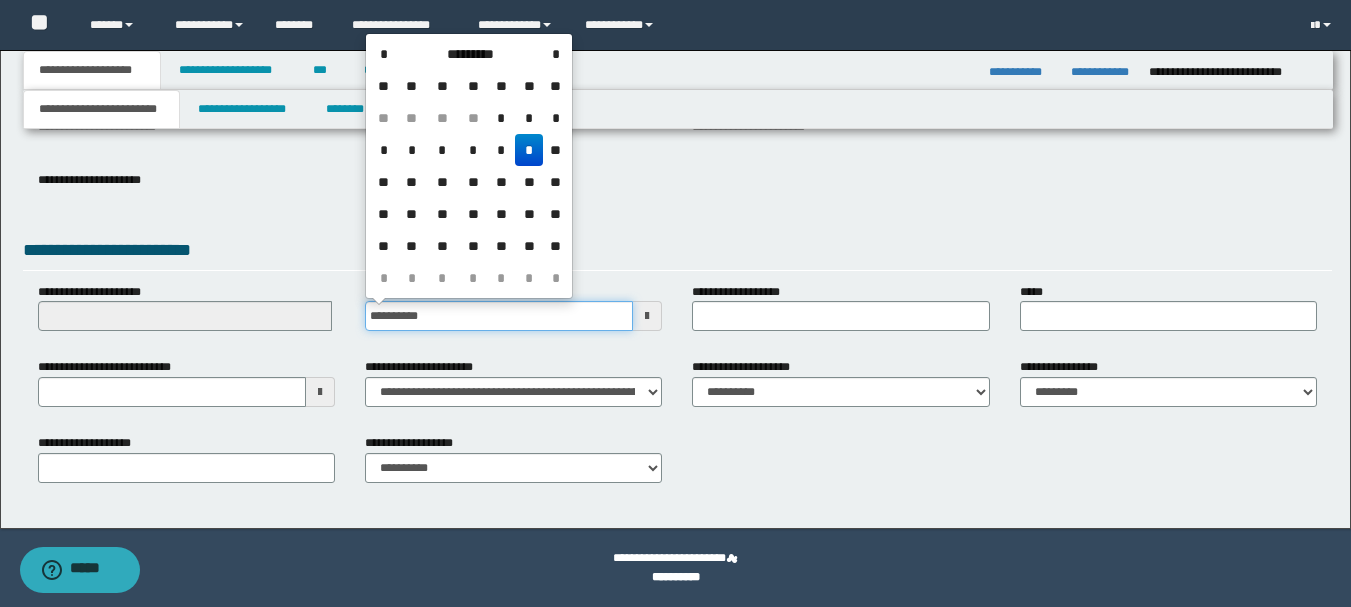 type on "**********" 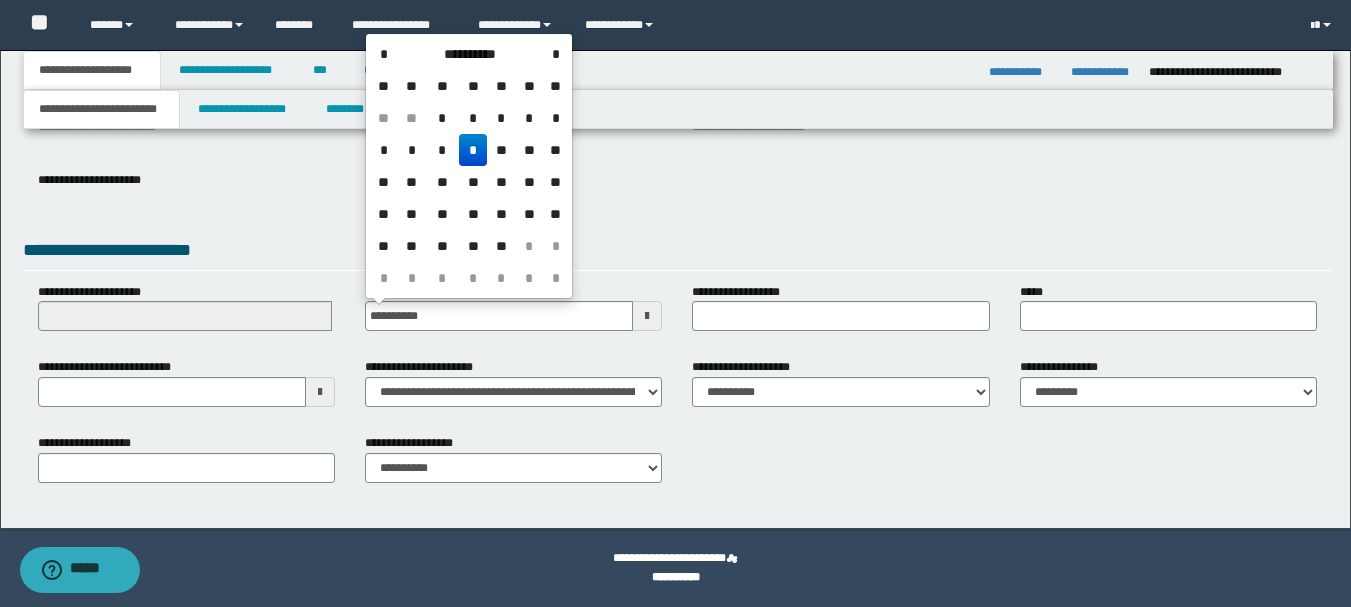 click on "**********" at bounding box center [677, 190] 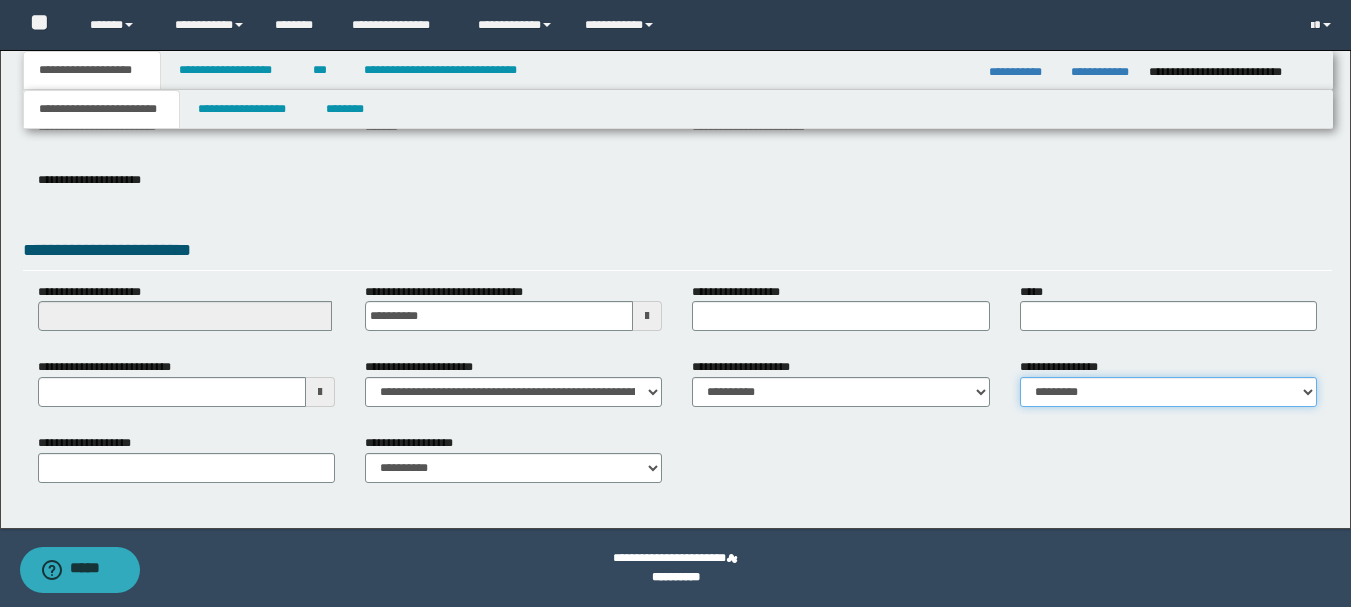 click on "**********" at bounding box center (1168, 392) 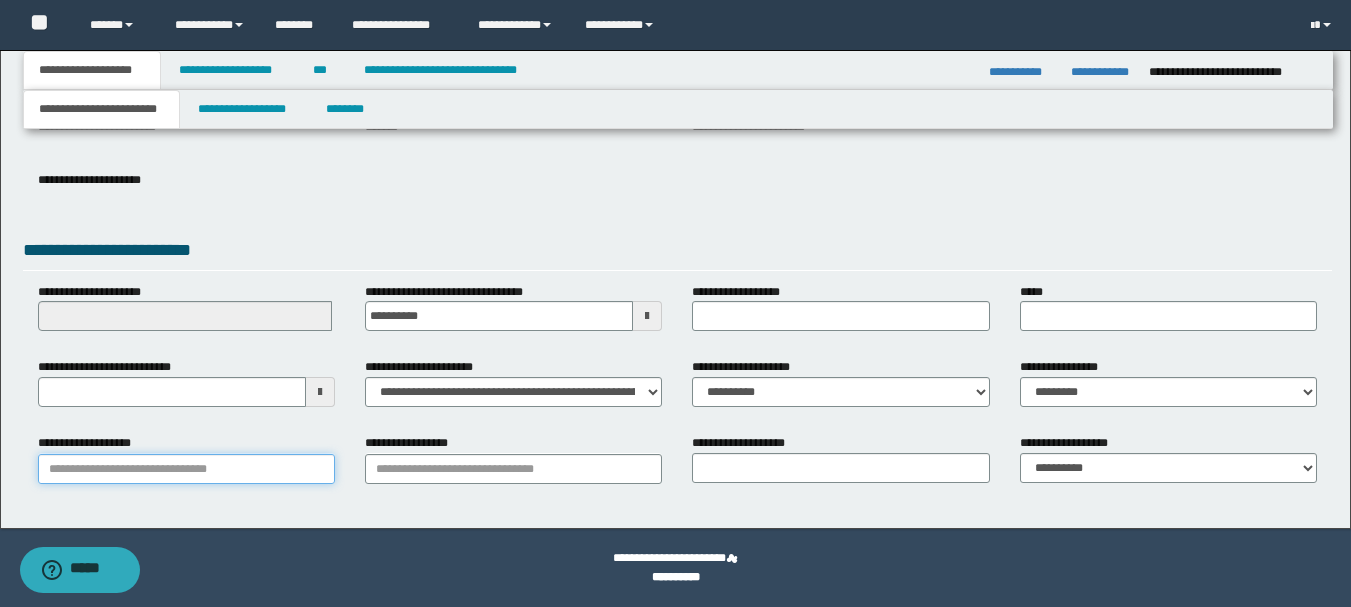 click on "**********" at bounding box center (186, 469) 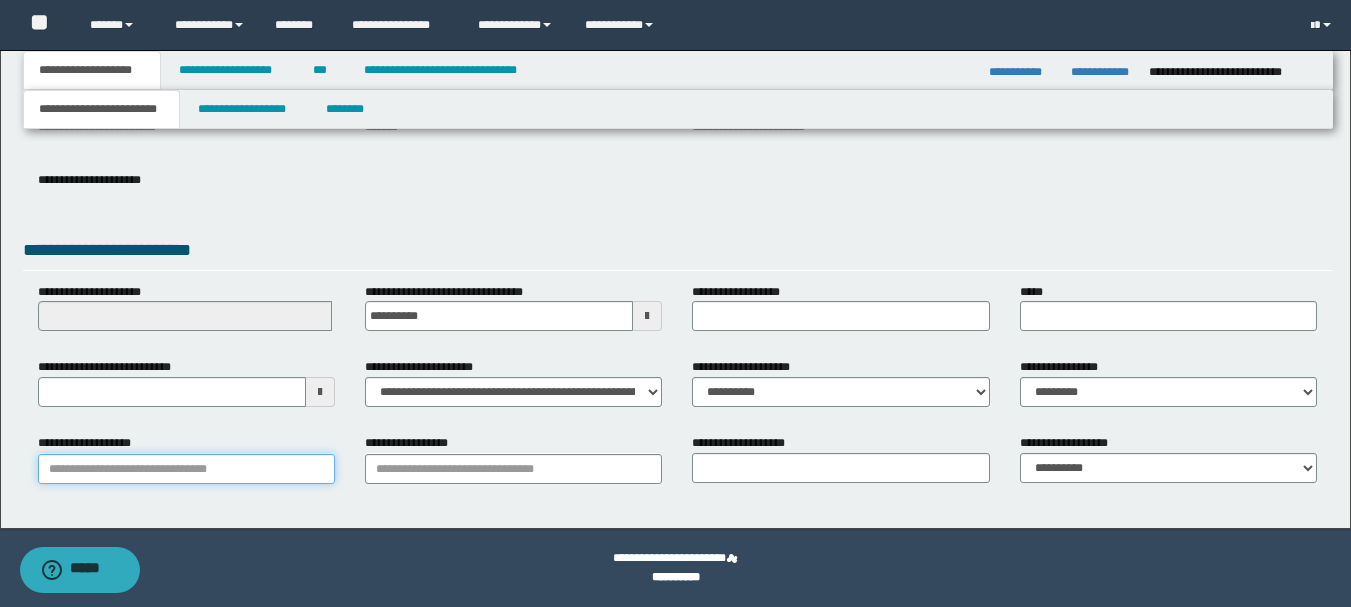click on "**********" at bounding box center [186, 469] 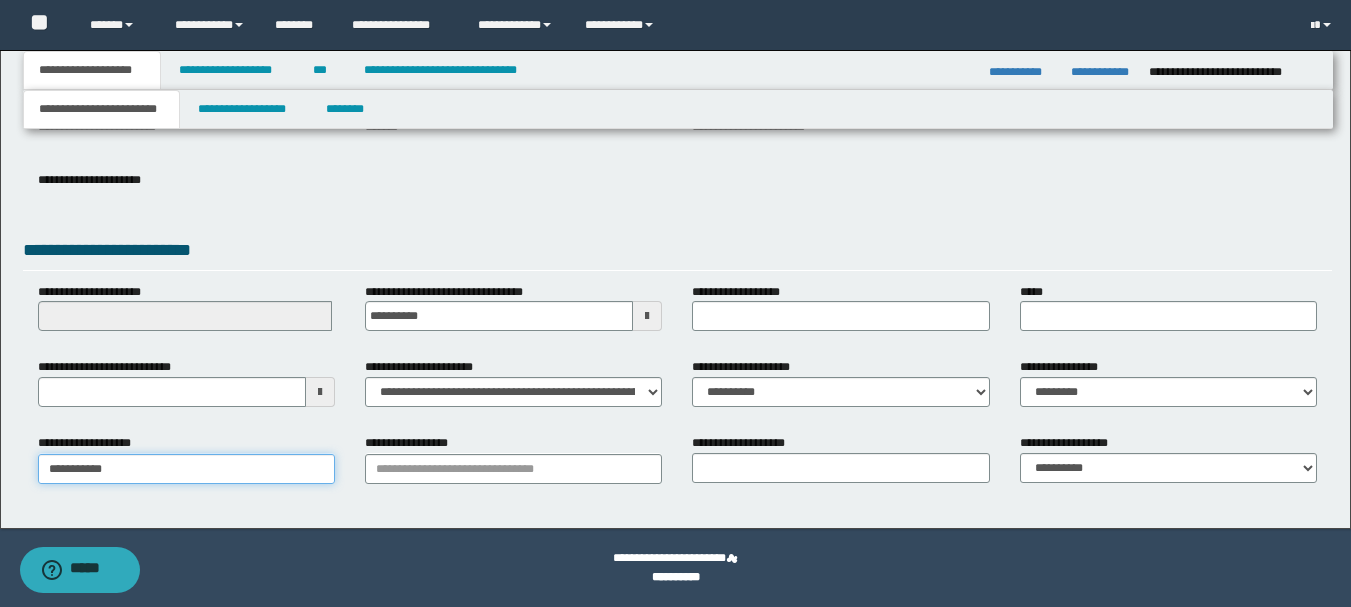 type on "**********" 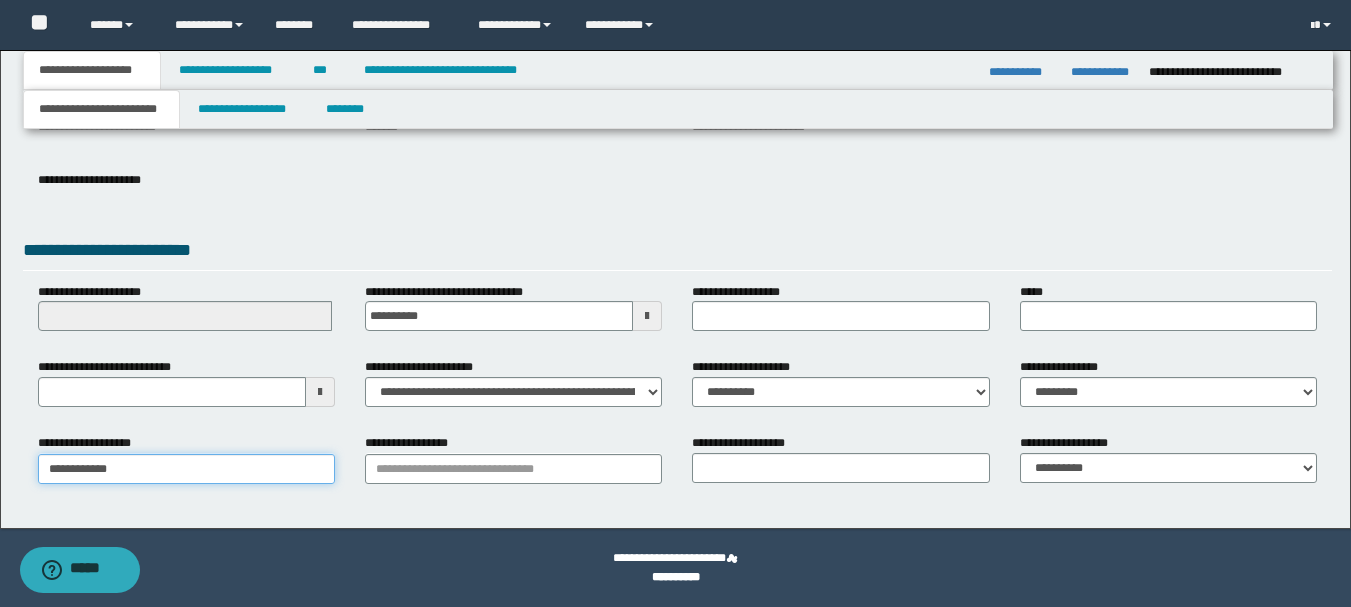 type on "**********" 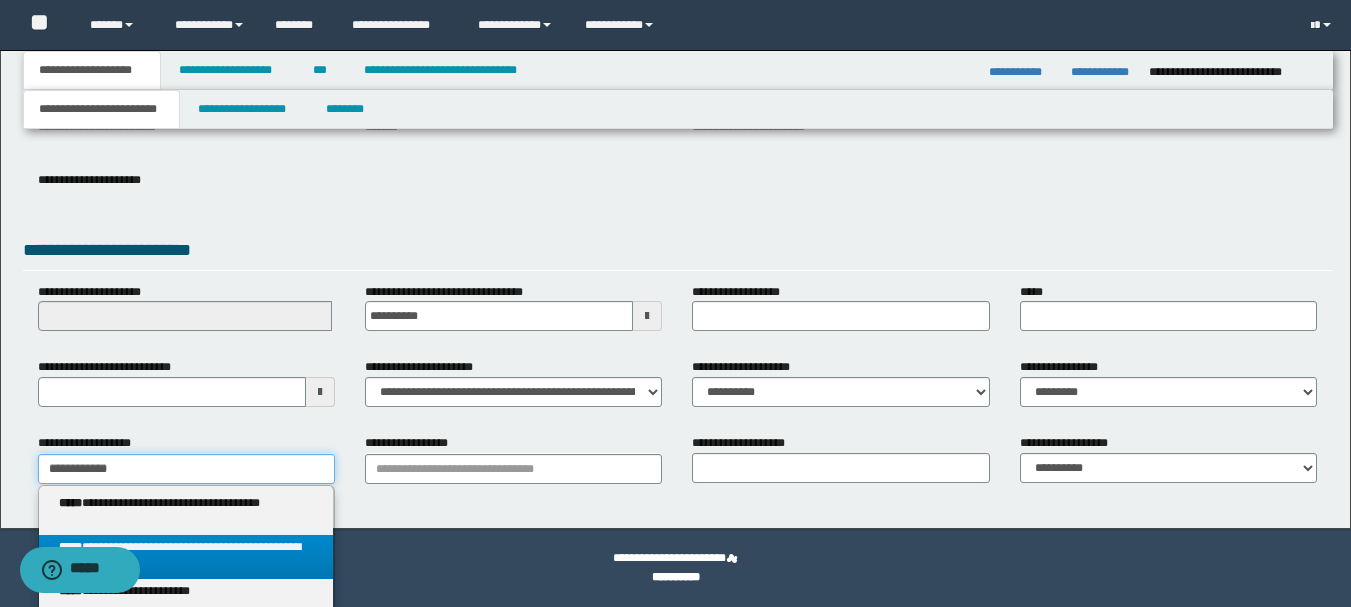 type on "**********" 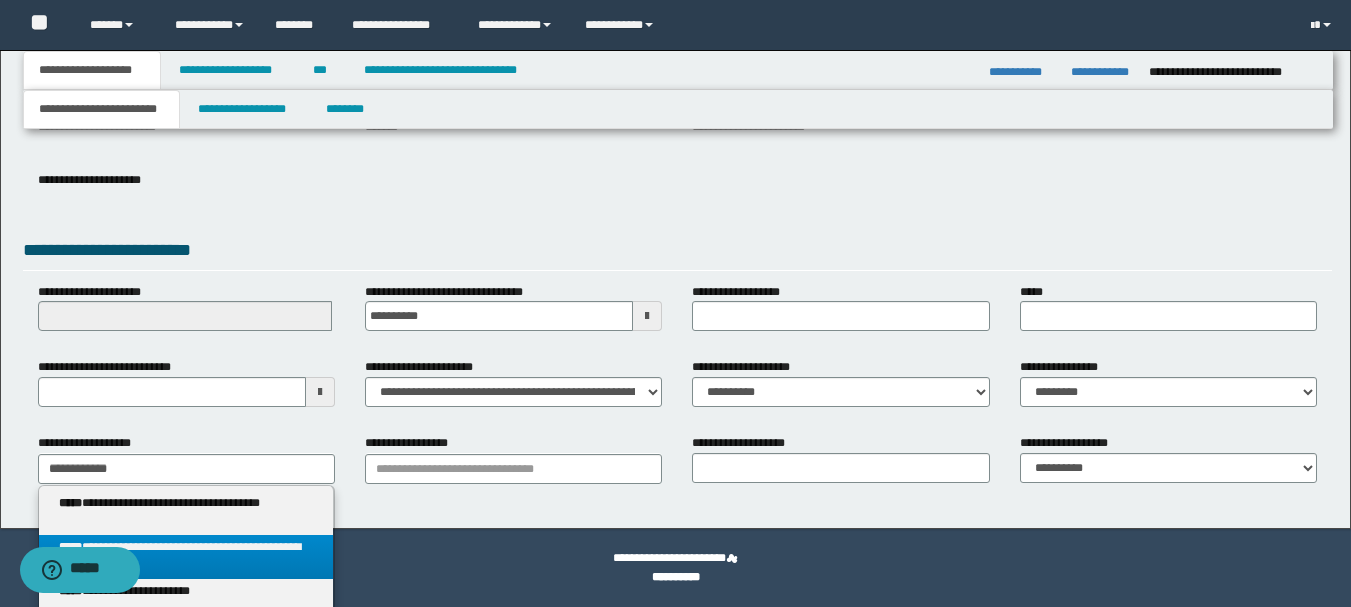click on "**********" at bounding box center [186, 557] 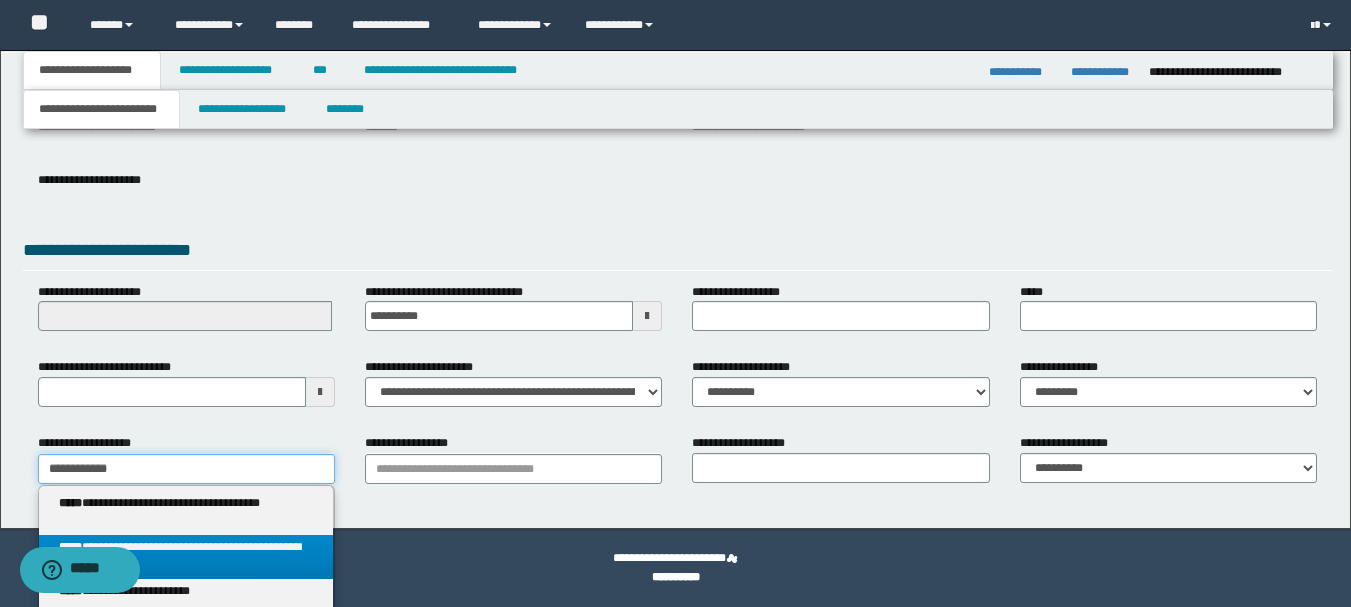 type 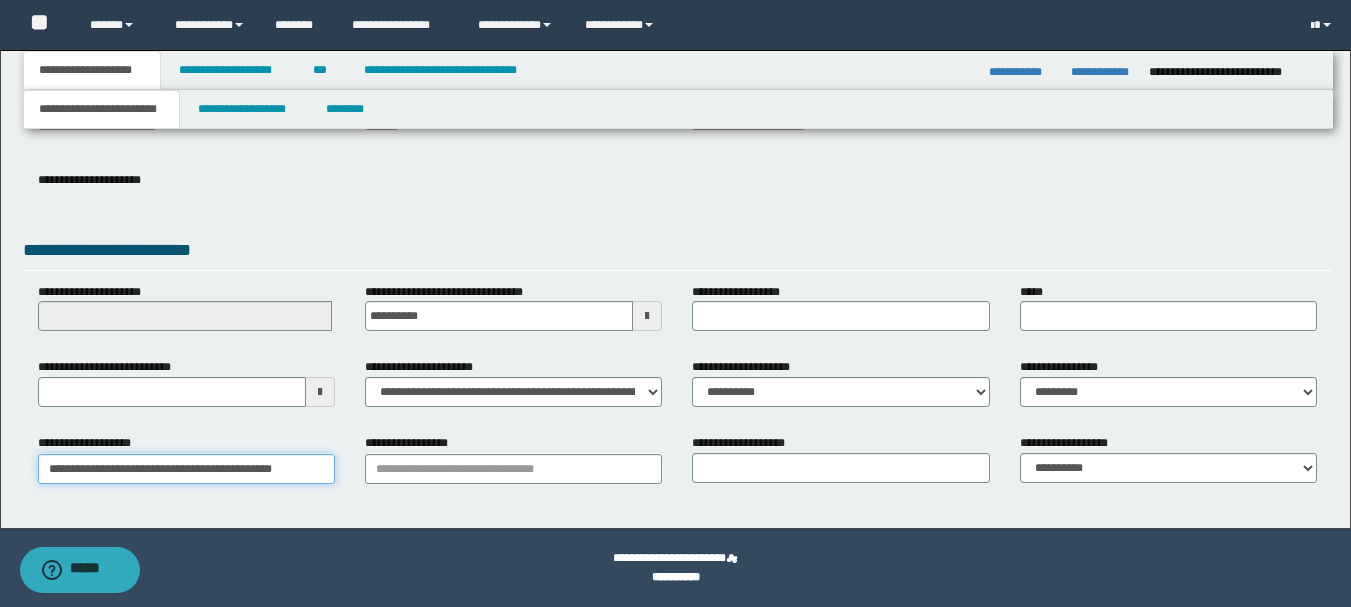 click on "**********" at bounding box center [186, 469] 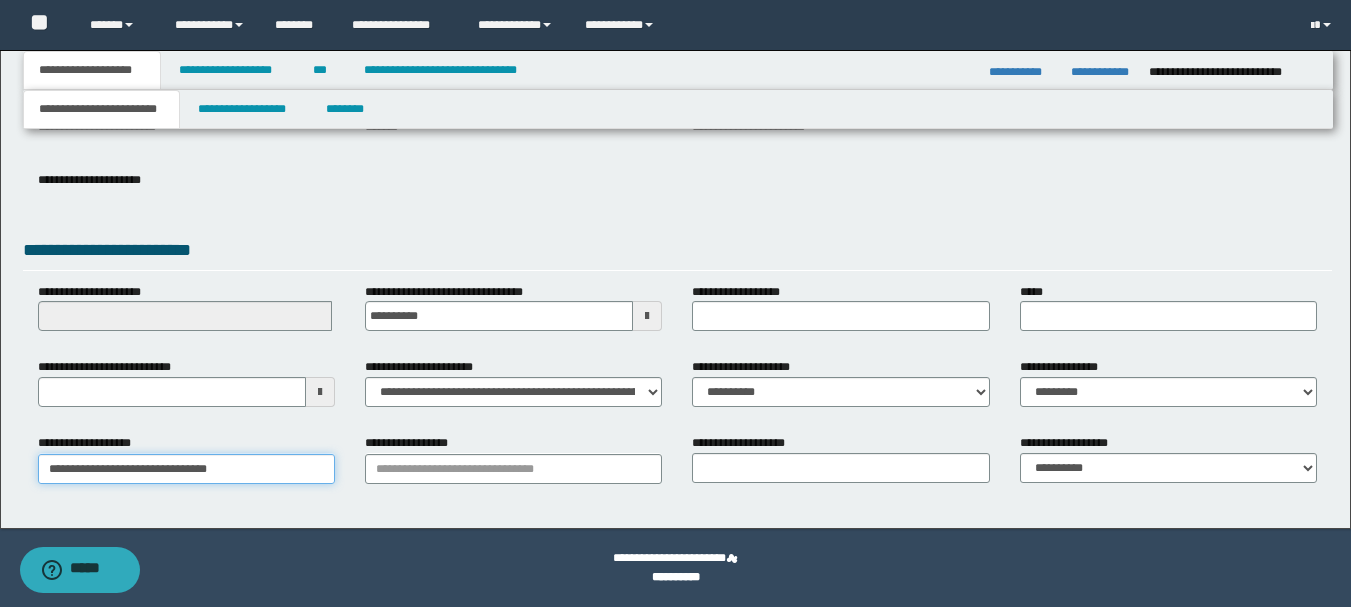 type on "**********" 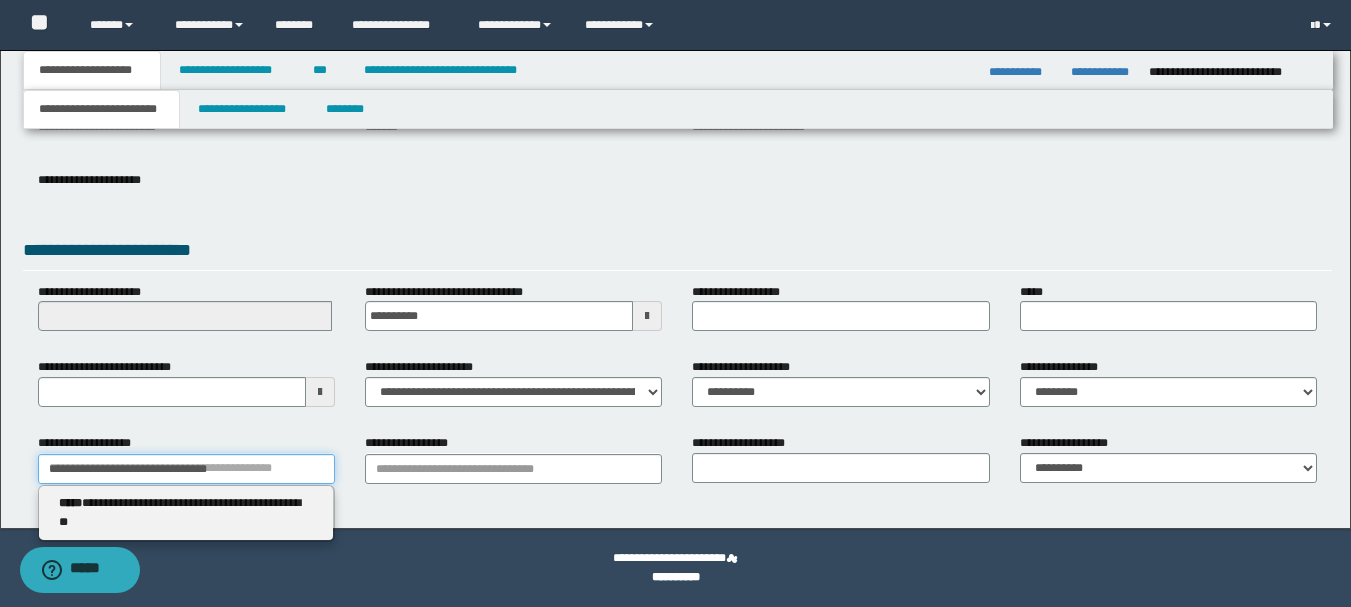 click on "**********" at bounding box center (186, 469) 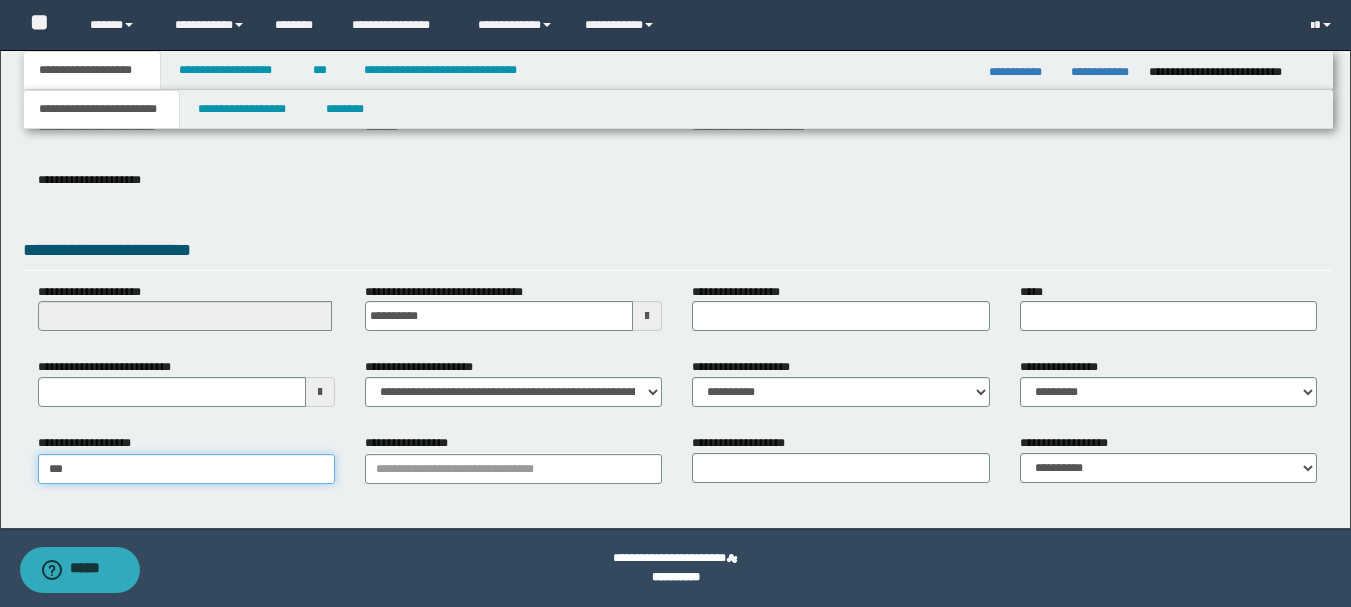 type on "****" 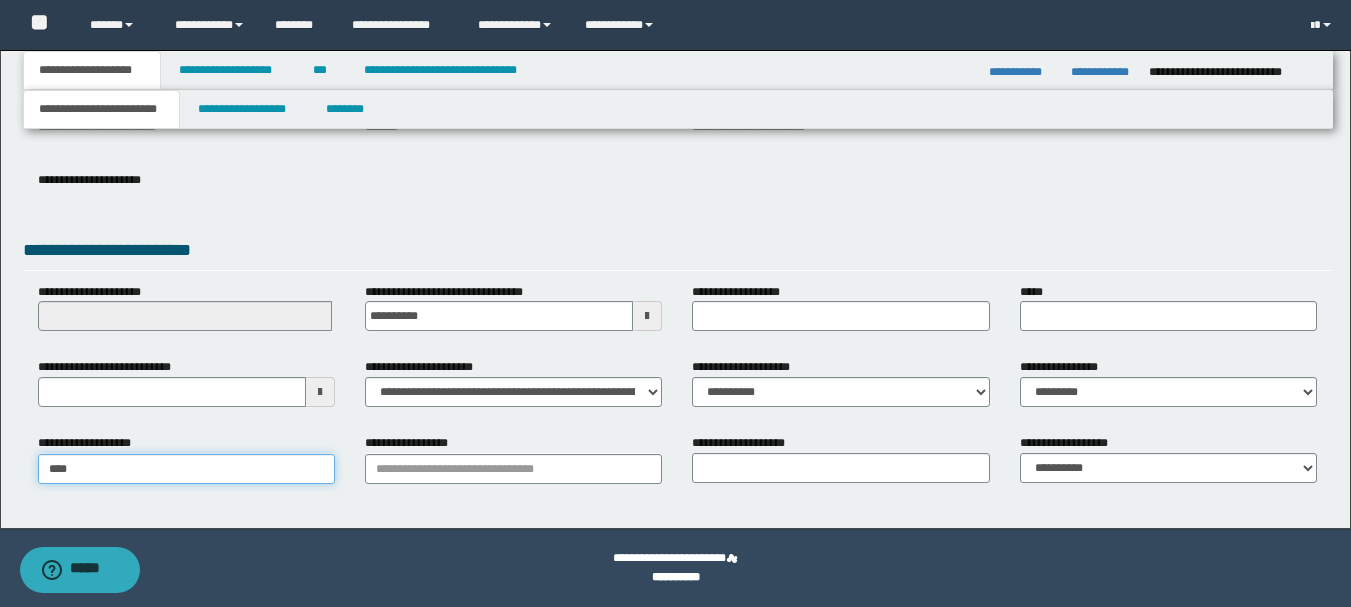 type on "**********" 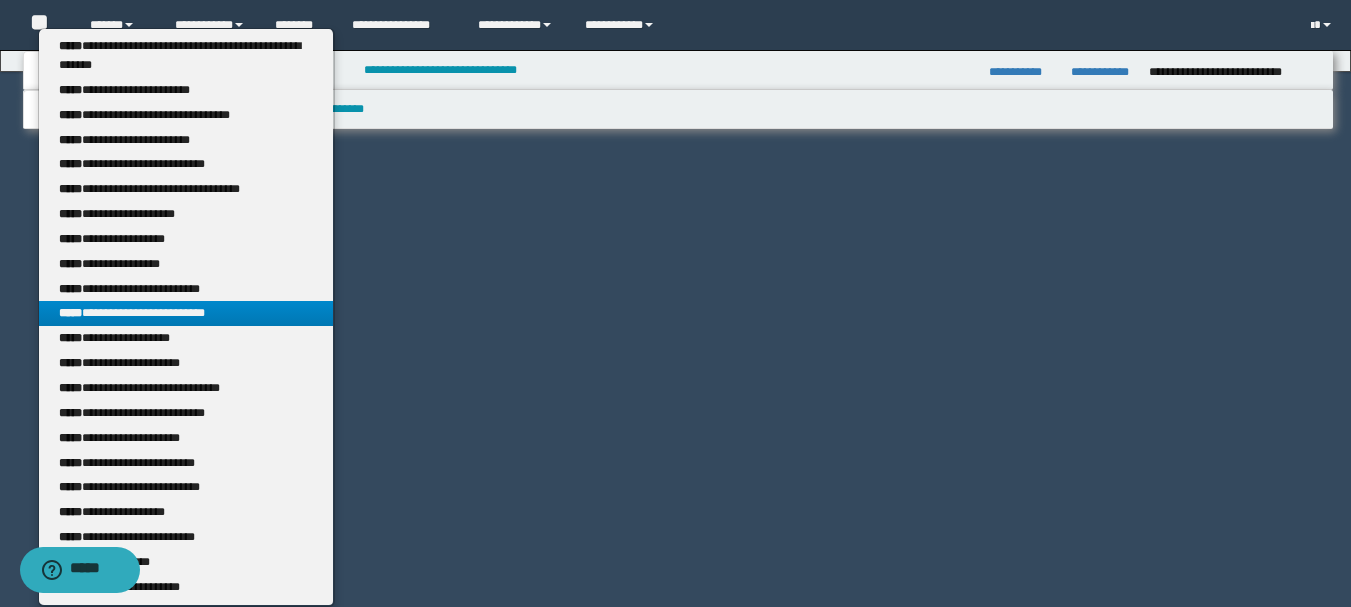 scroll, scrollTop: 334, scrollLeft: 0, axis: vertical 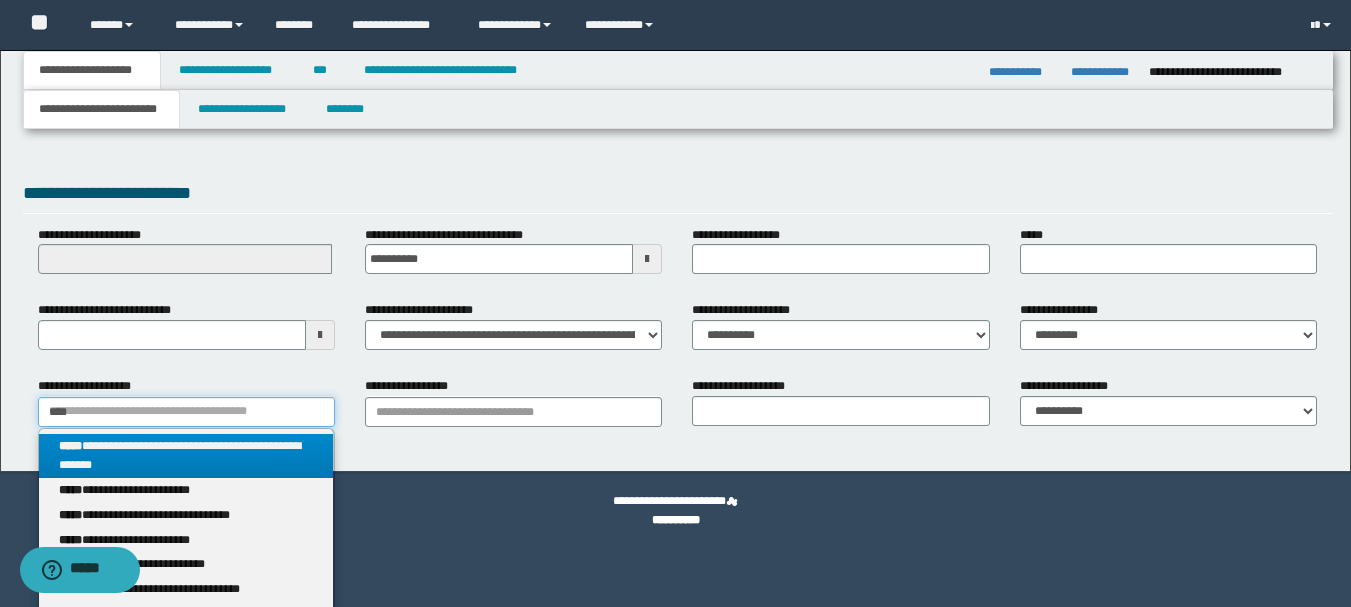 click on "****" at bounding box center (186, 412) 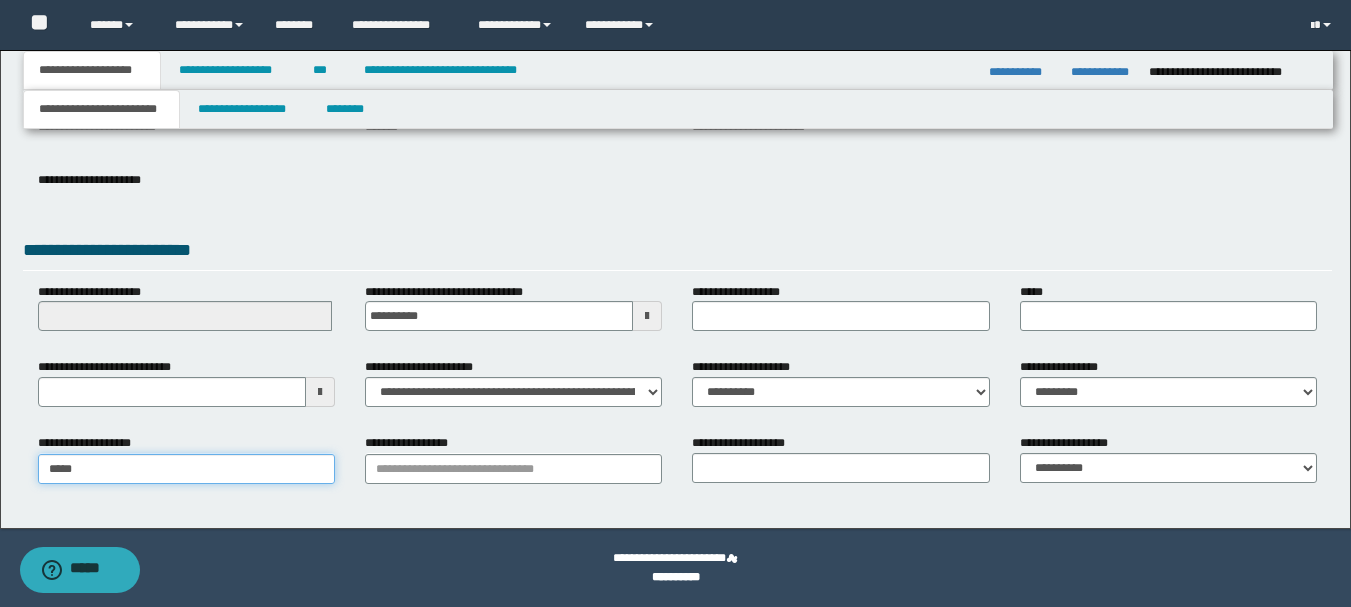 scroll, scrollTop: 277, scrollLeft: 0, axis: vertical 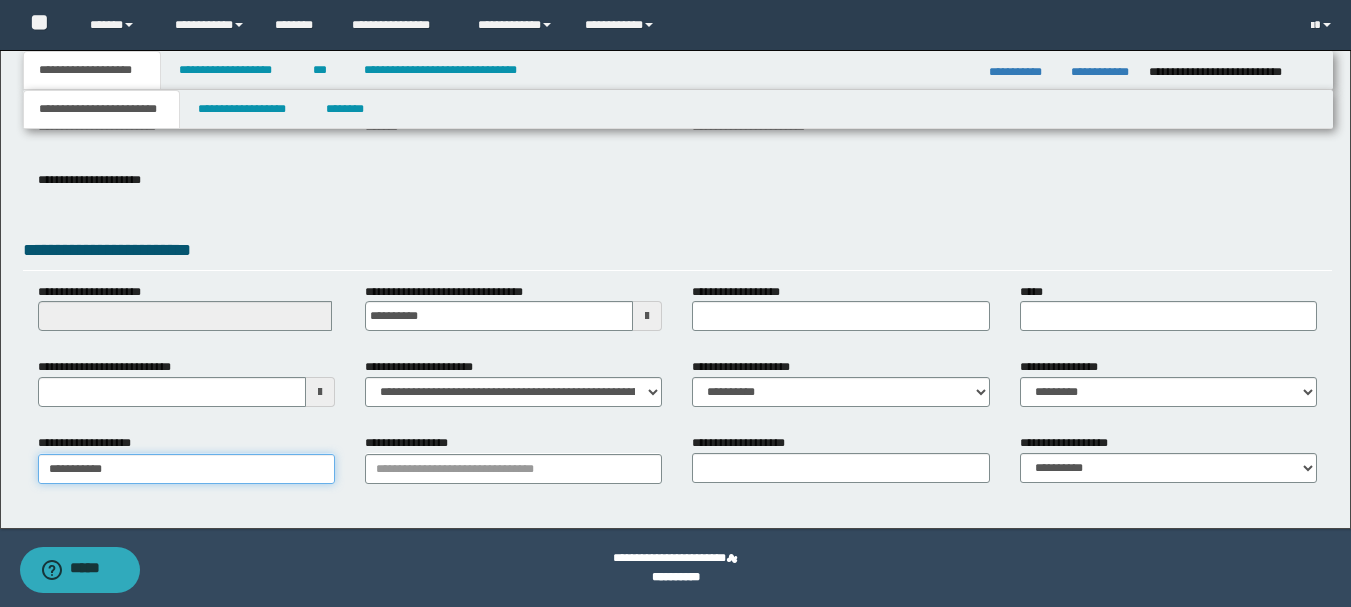 type on "**********" 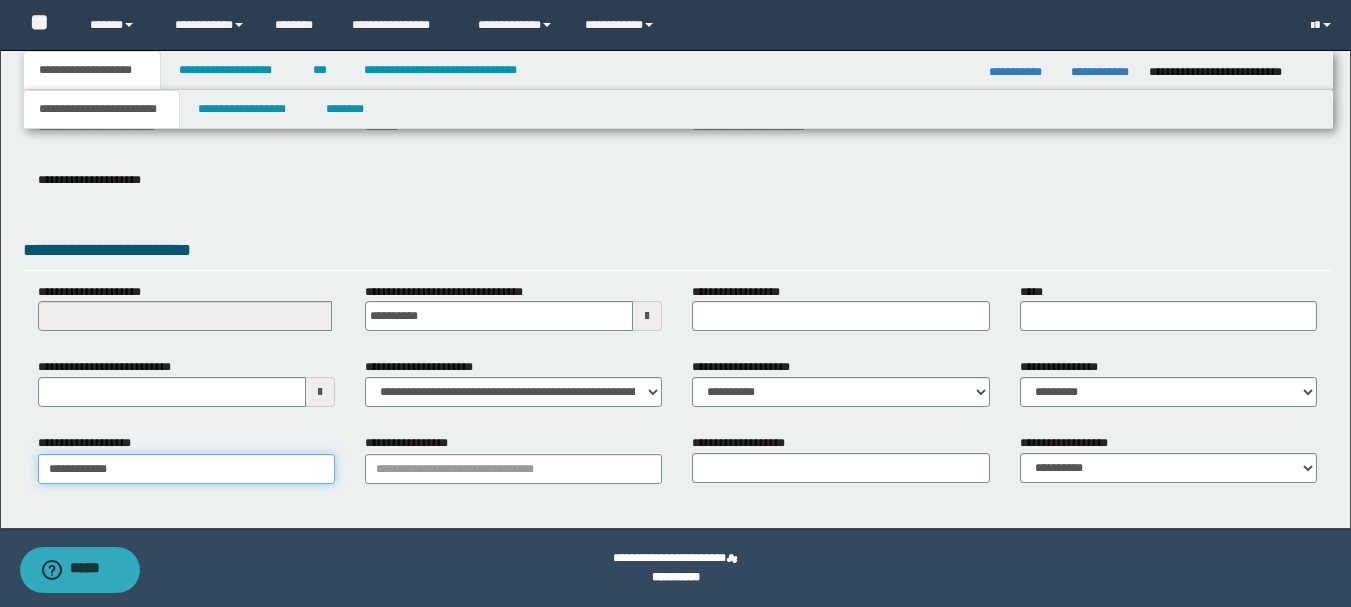 type on "**********" 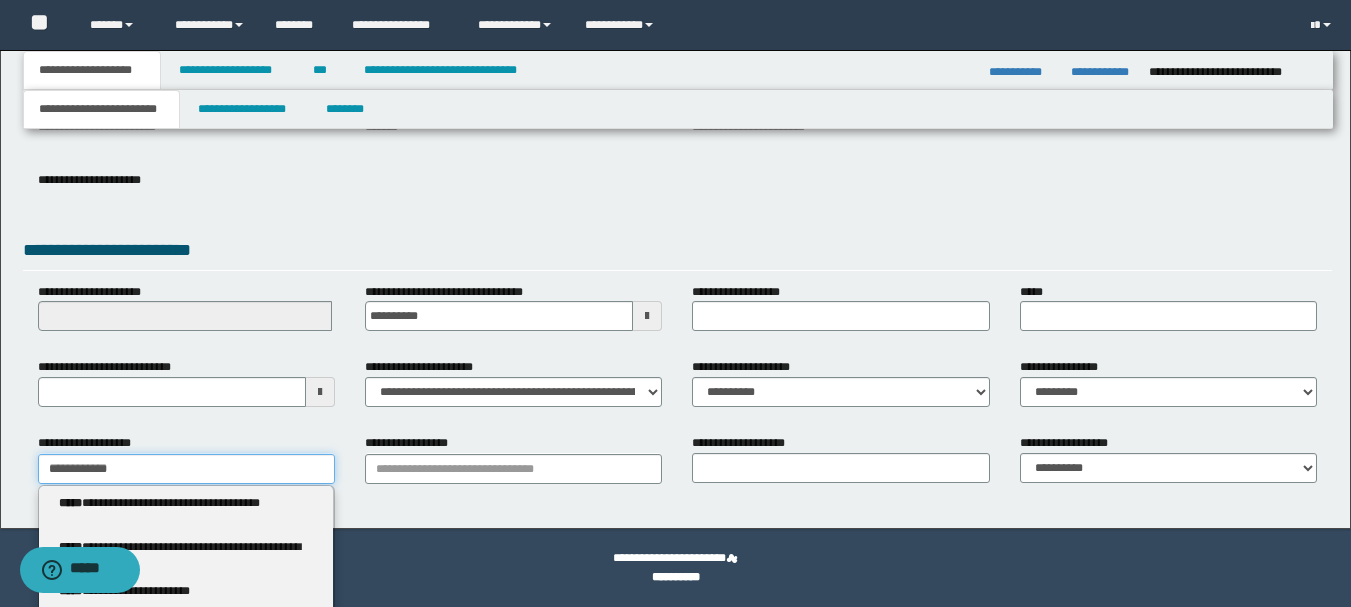 scroll, scrollTop: 305, scrollLeft: 0, axis: vertical 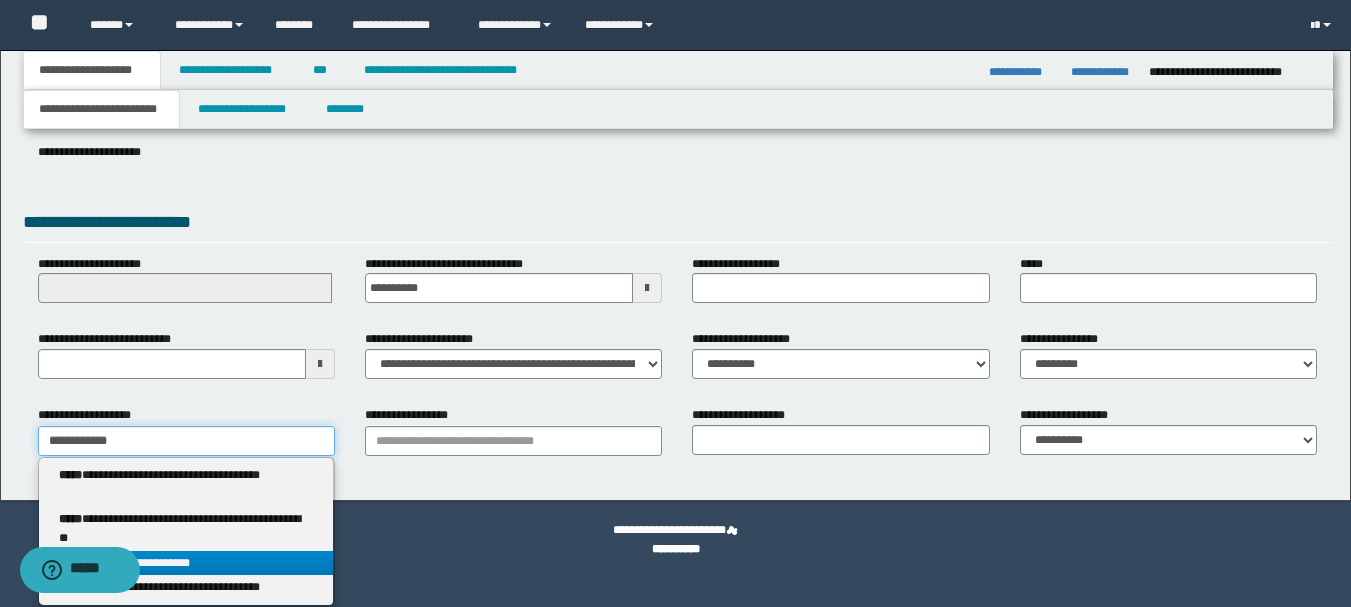 type on "**********" 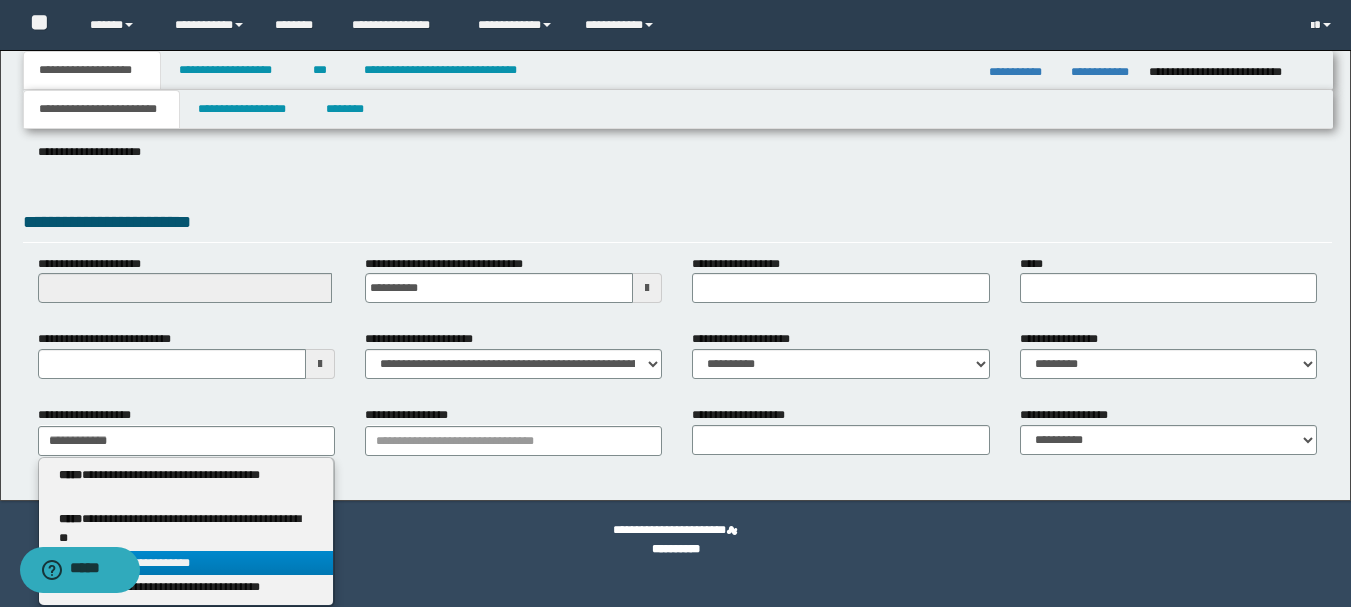 click on "**********" at bounding box center [186, 563] 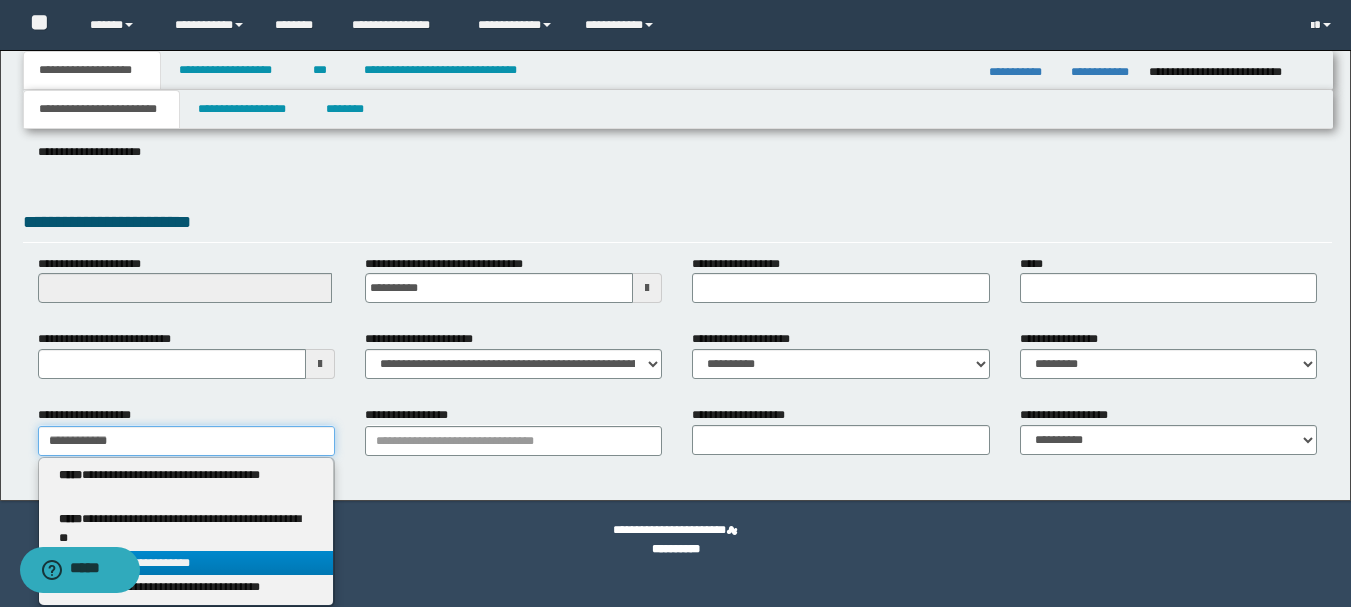 type 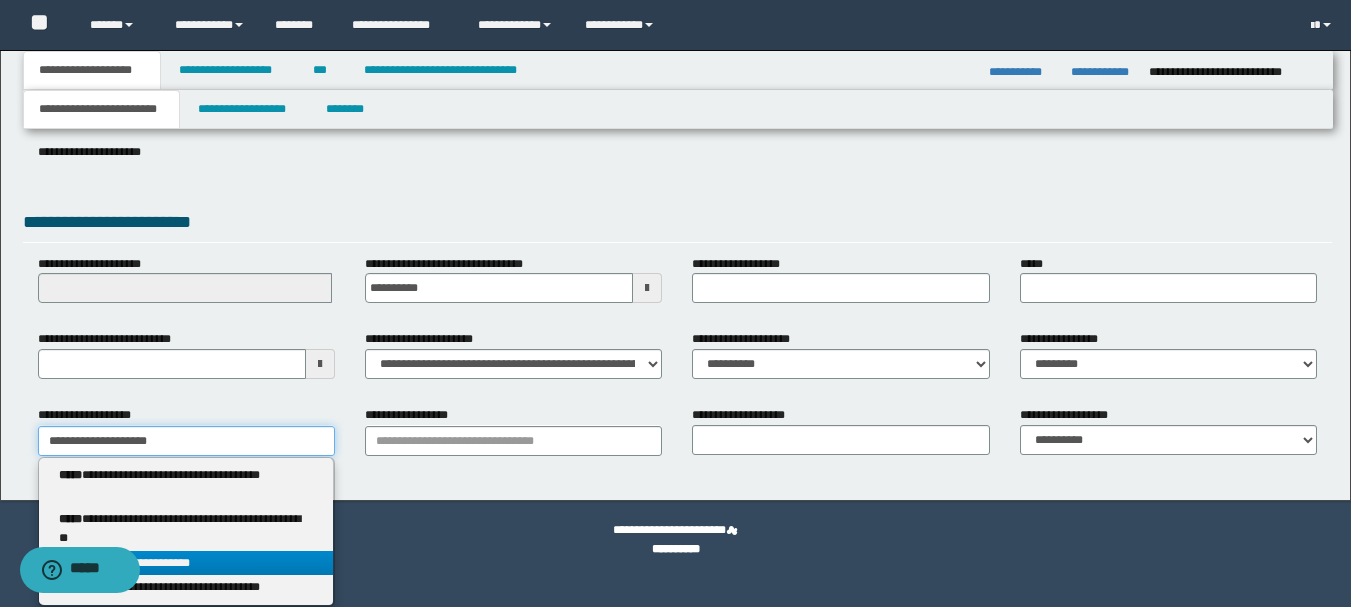 scroll, scrollTop: 277, scrollLeft: 0, axis: vertical 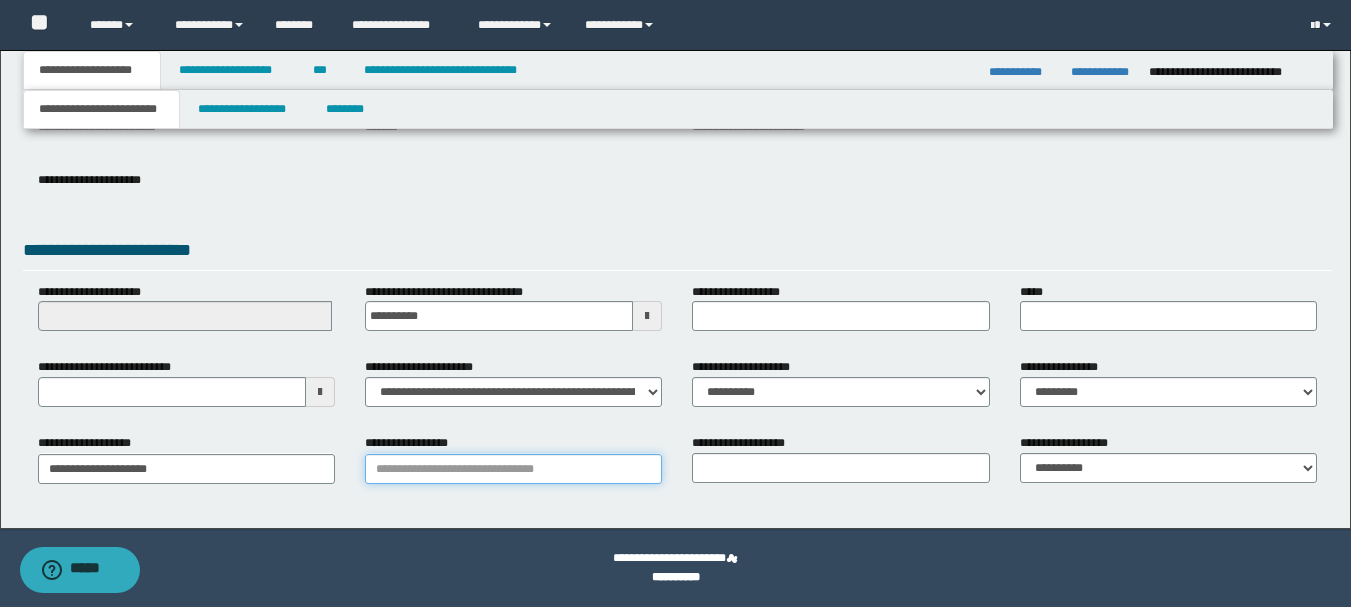 click on "**********" at bounding box center (513, 469) 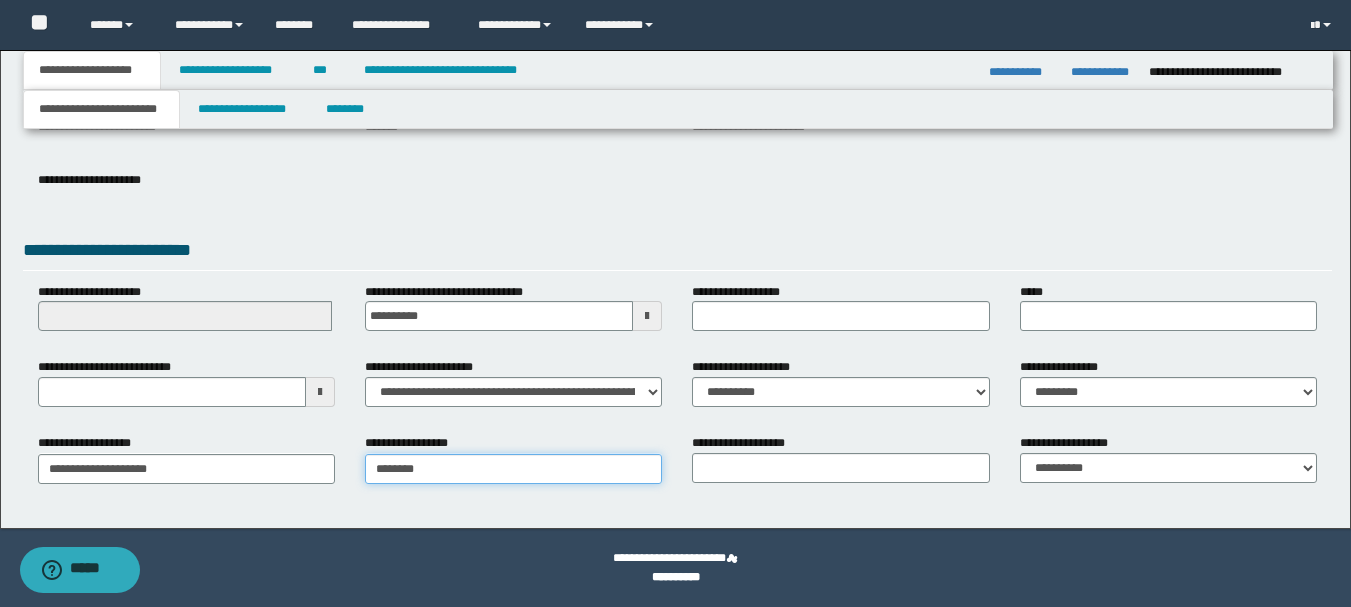 type on "*********" 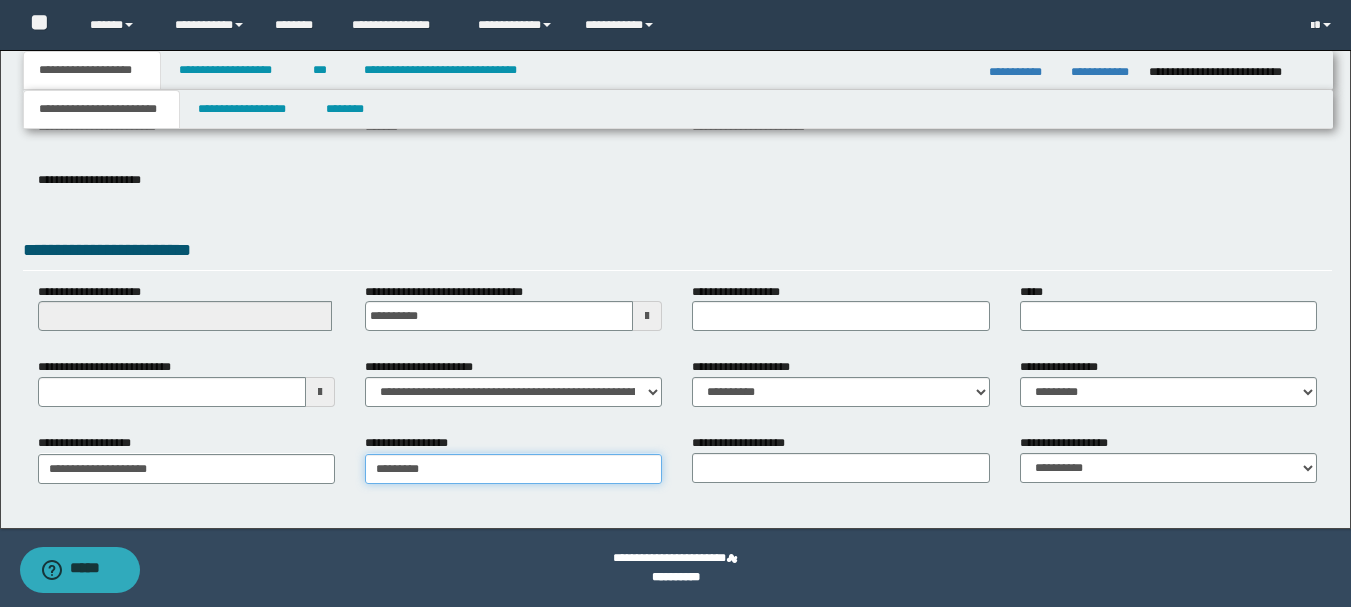 type on "*********" 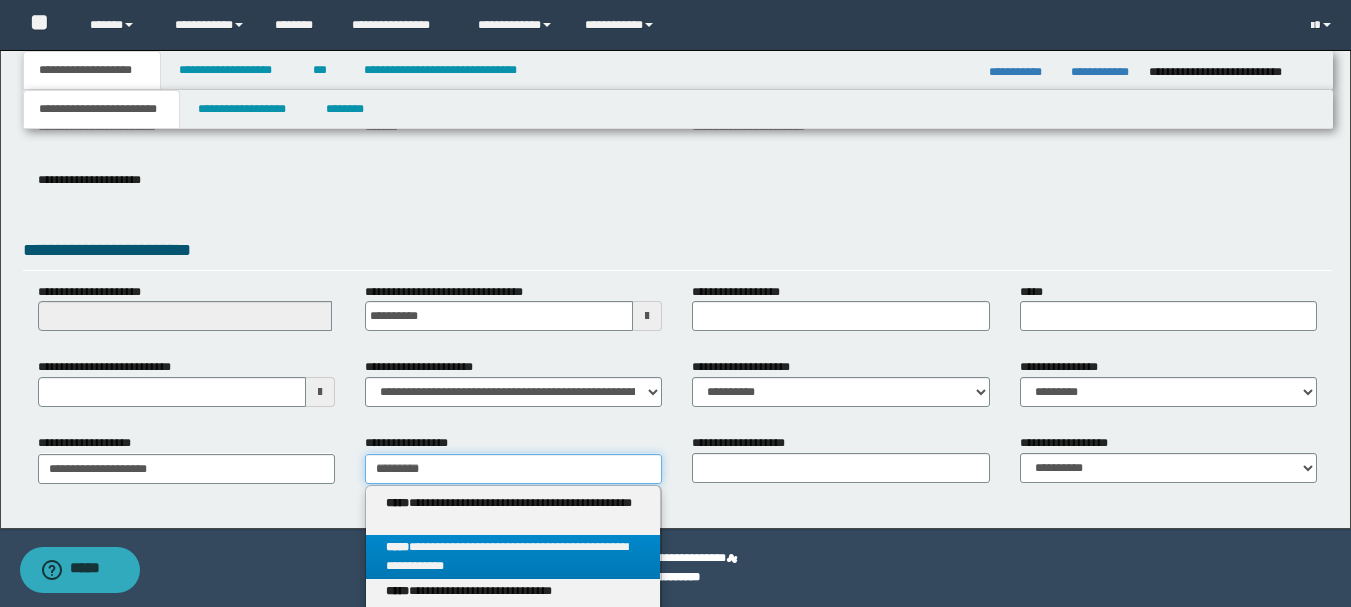 type on "*********" 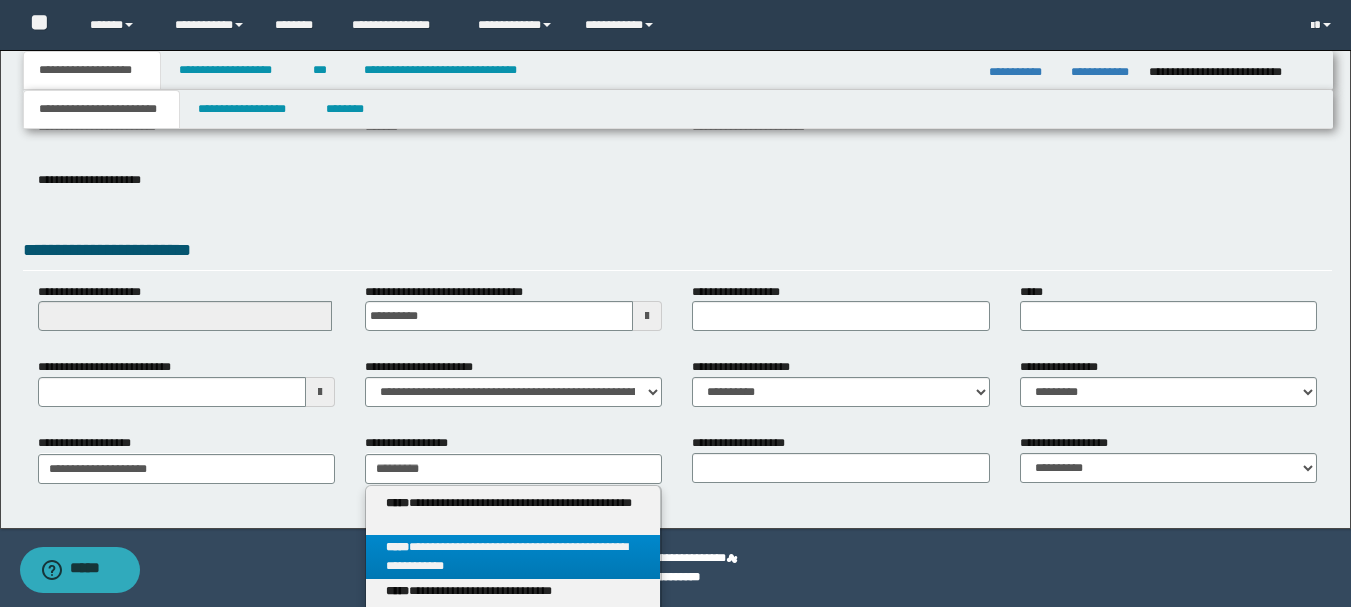 click on "**********" at bounding box center (513, 557) 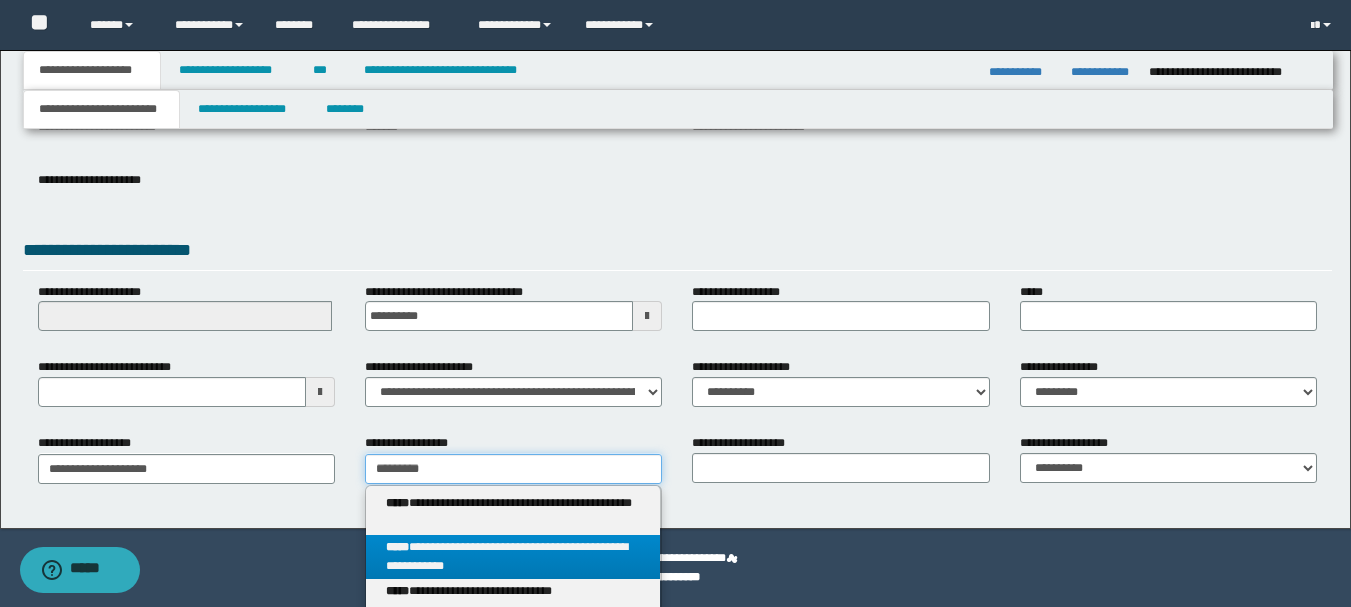type 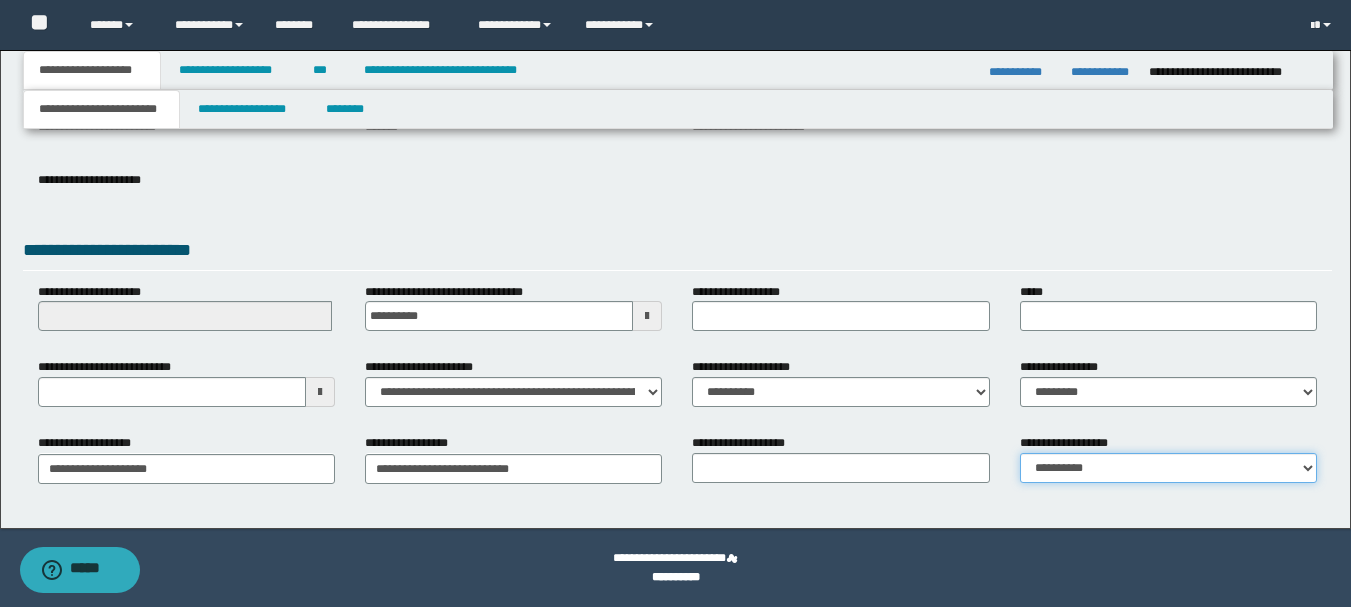 click on "**********" at bounding box center [1168, 468] 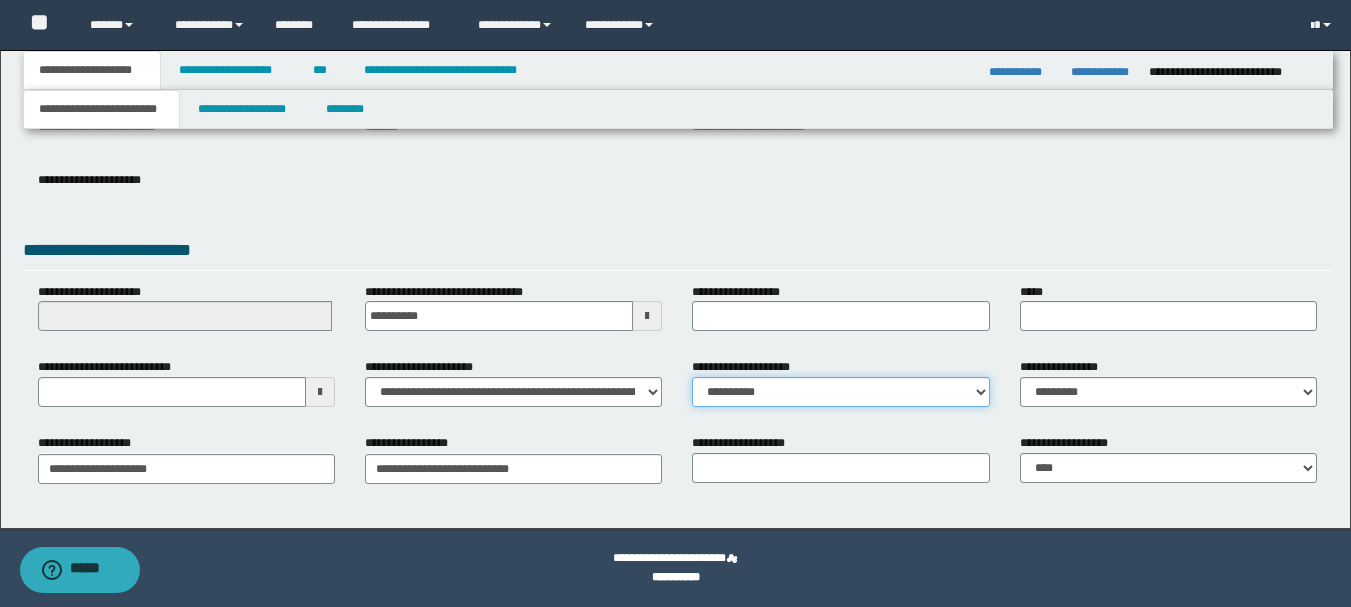click on "**********" at bounding box center (840, 392) 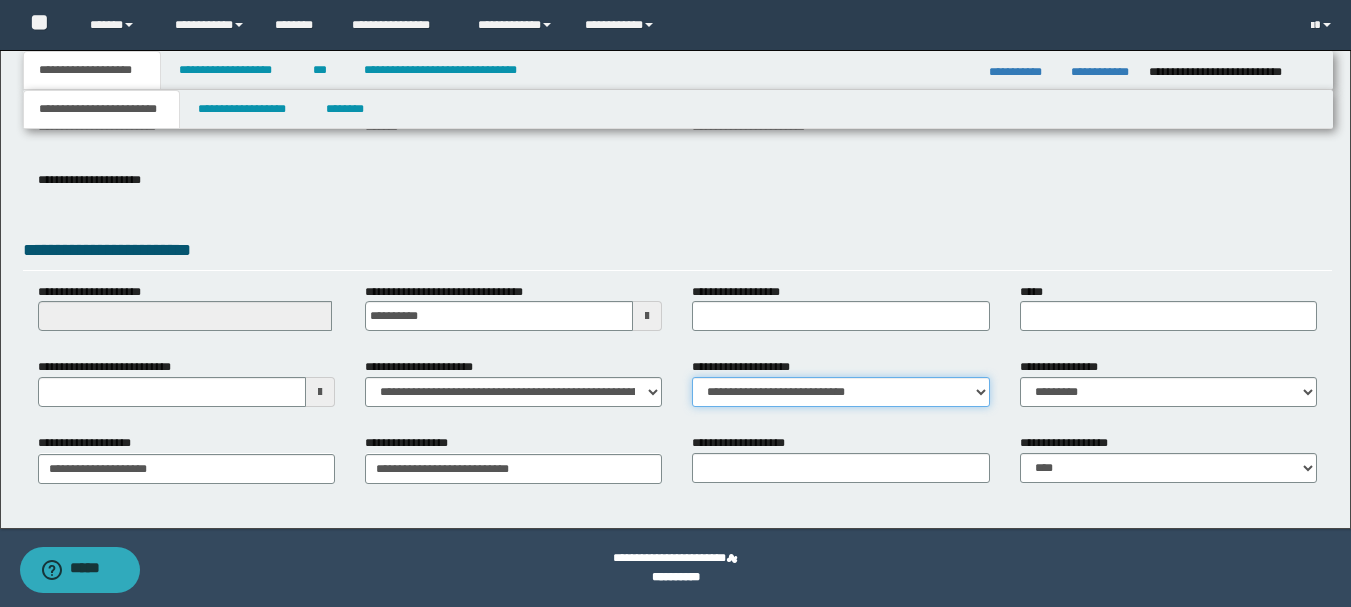 click on "**********" at bounding box center [840, 392] 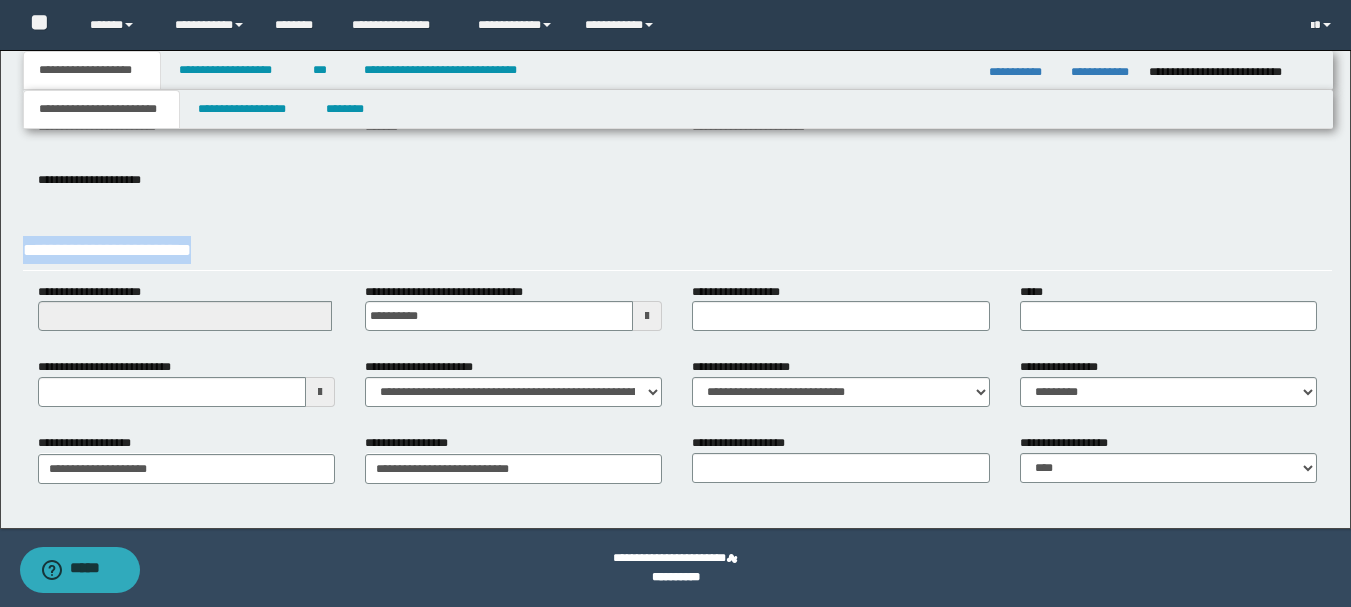 click on "**********" at bounding box center (677, 190) 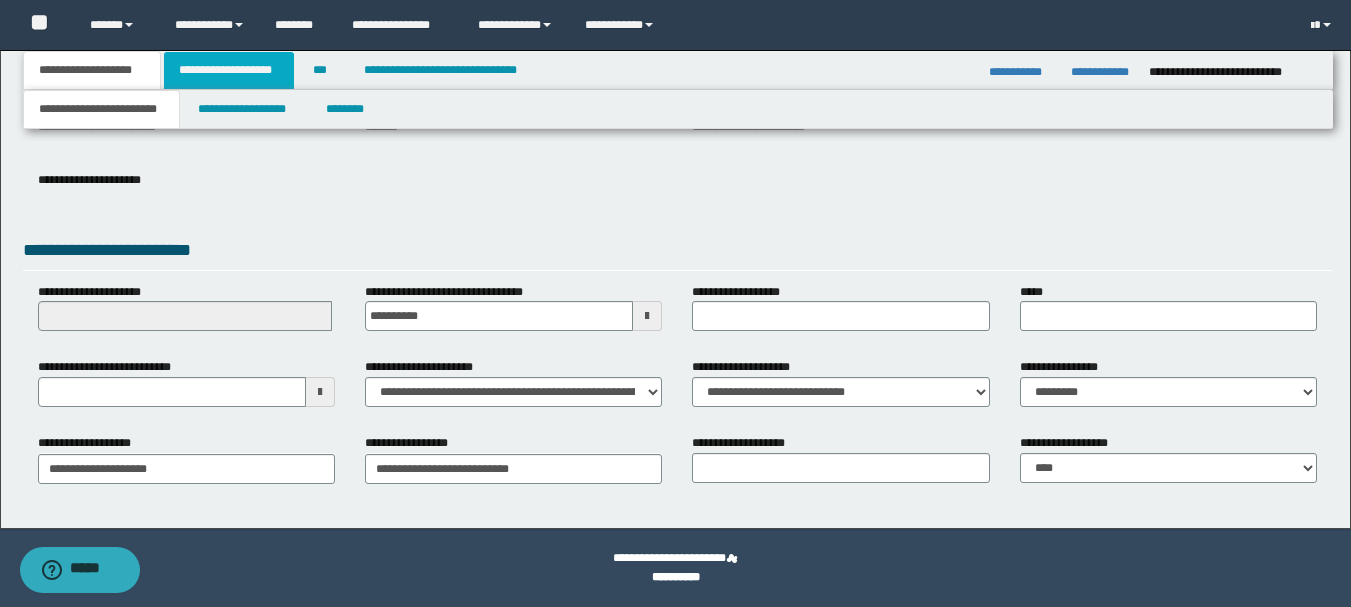 click on "**********" at bounding box center [229, 70] 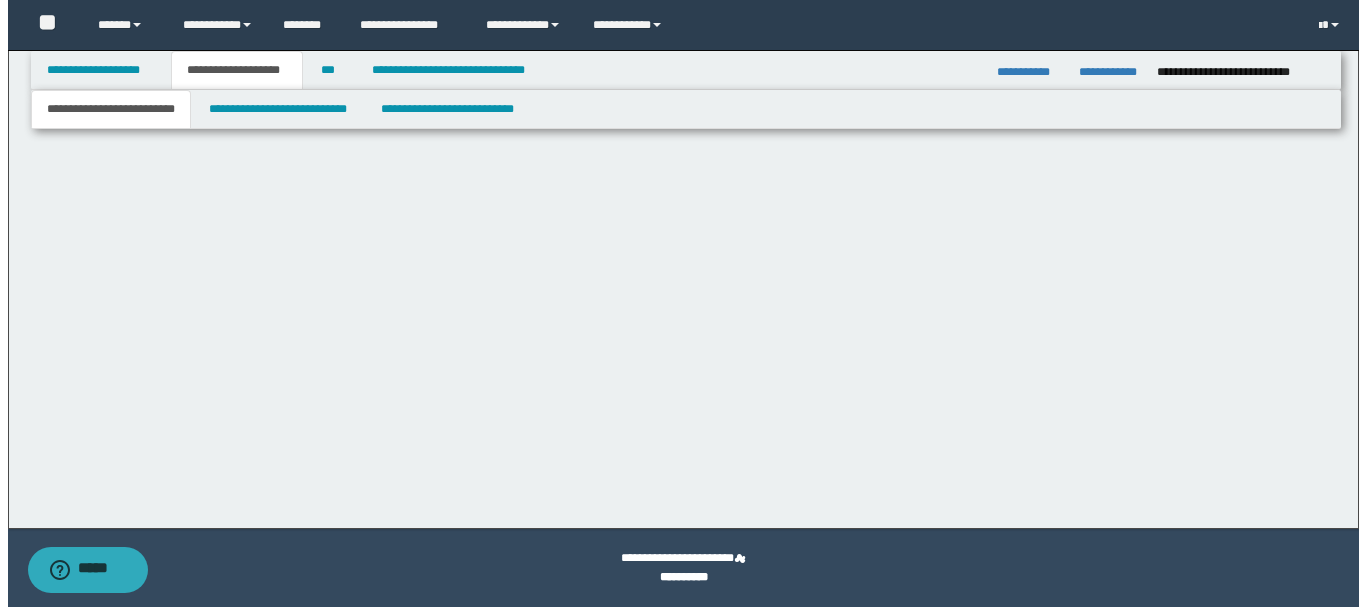 scroll, scrollTop: 0, scrollLeft: 0, axis: both 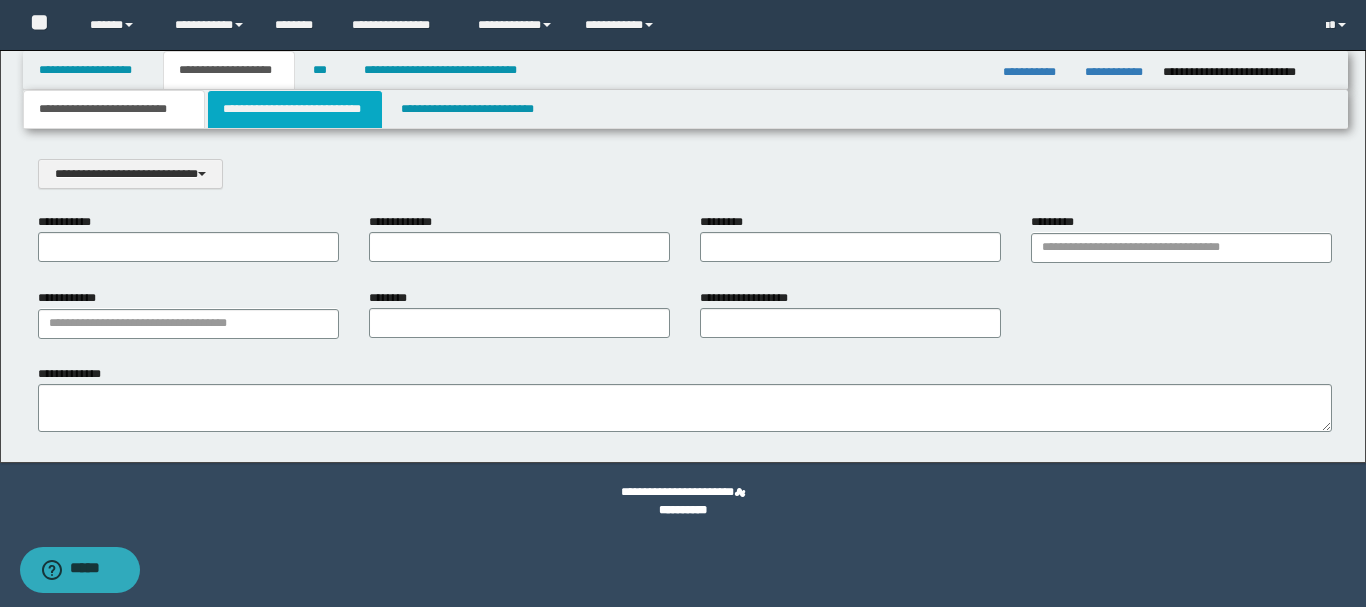 click on "**********" at bounding box center [295, 109] 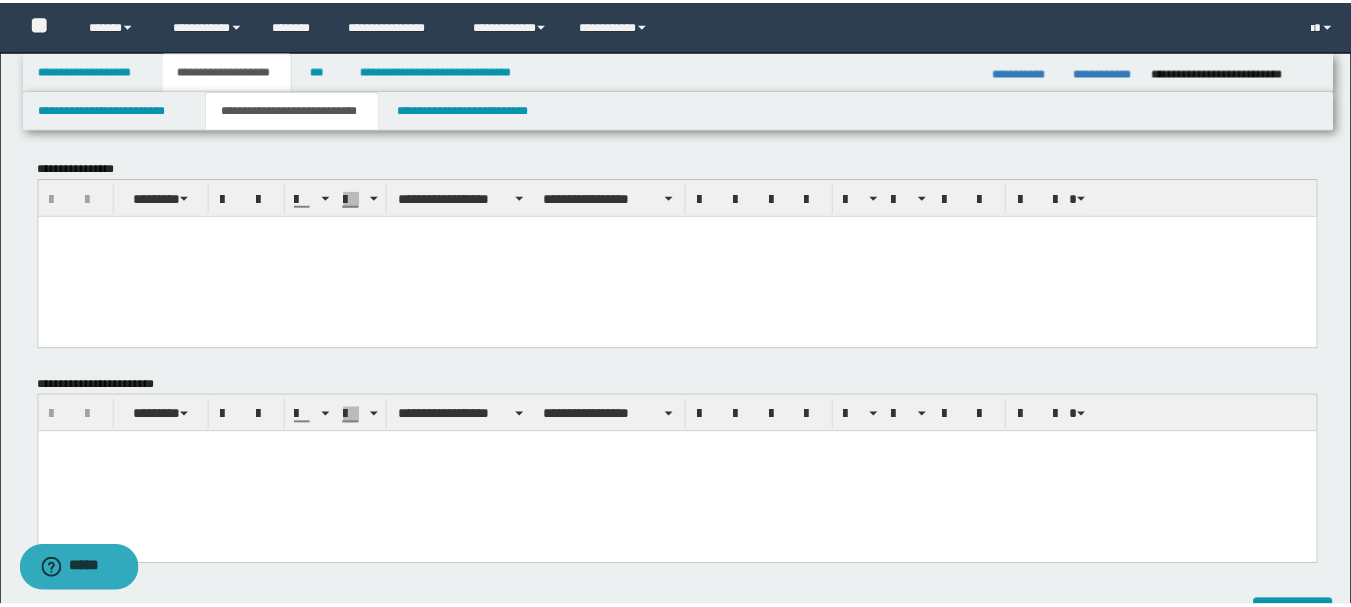 scroll, scrollTop: 0, scrollLeft: 0, axis: both 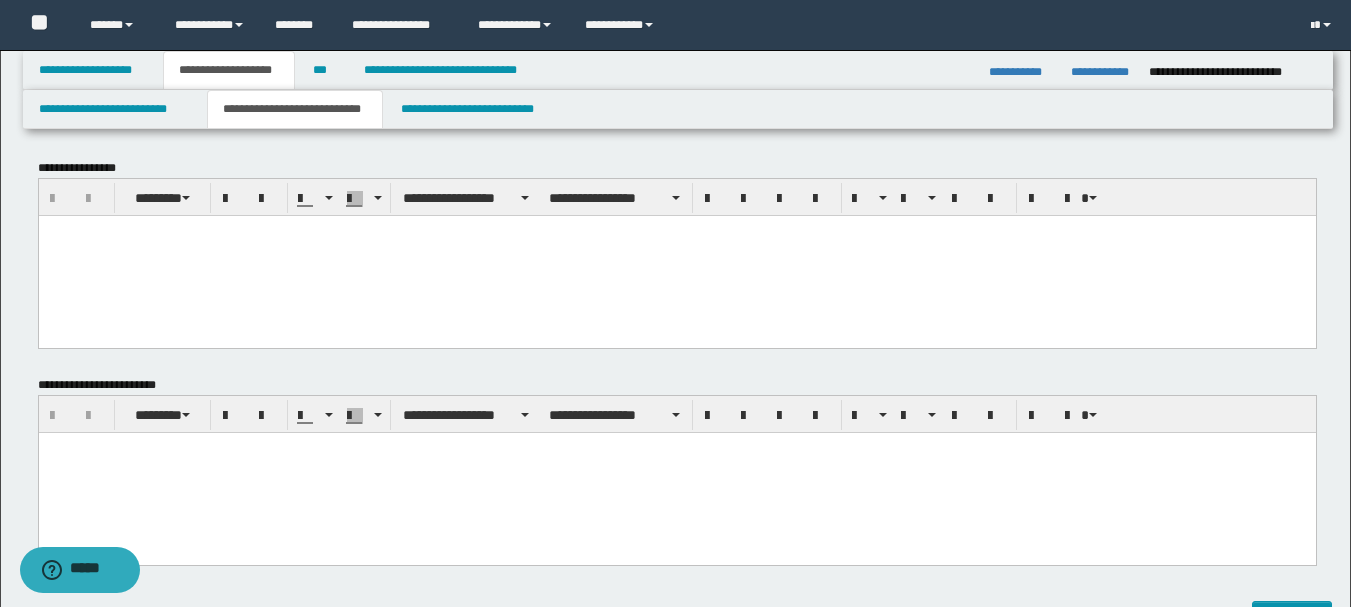 click at bounding box center [676, 255] 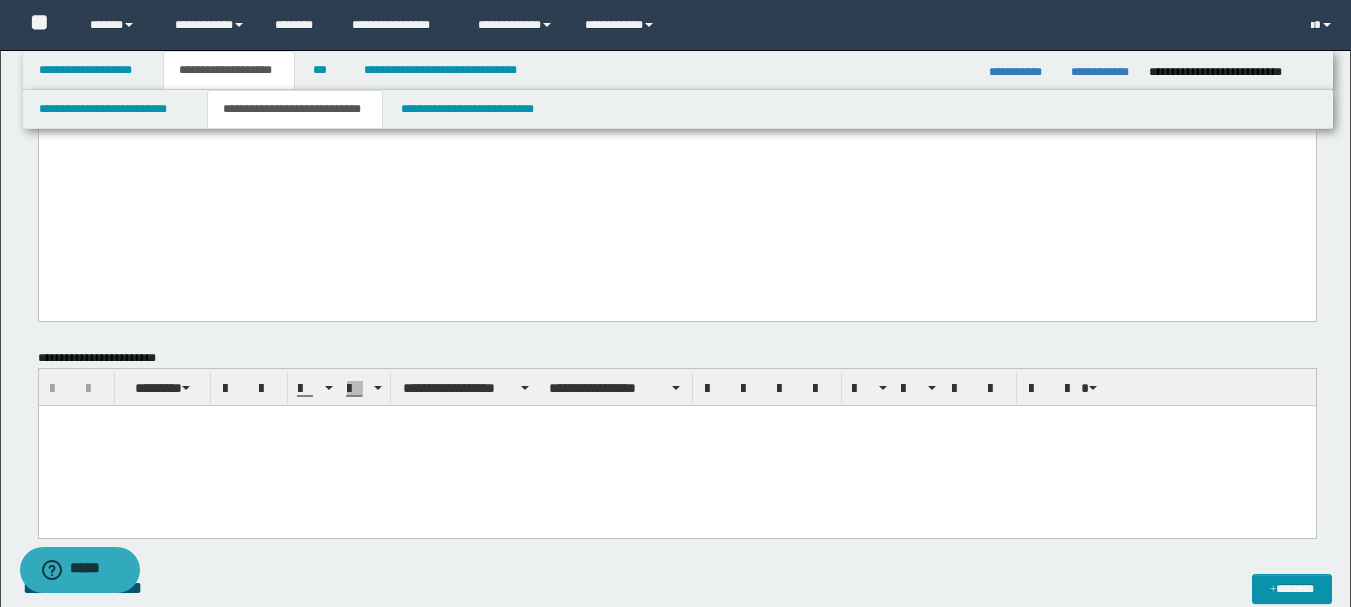 drag, startPoint x: 46, startPoint y: -1072, endPoint x: 712, endPoint y: 536, distance: 1740.4655 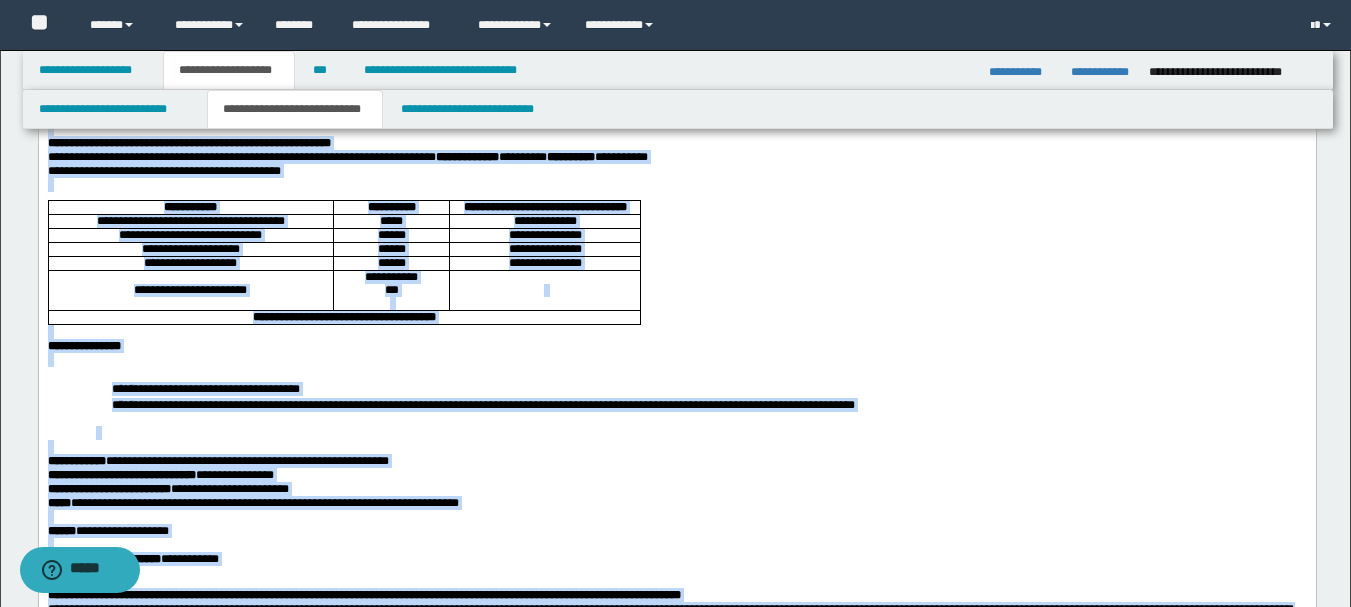 scroll, scrollTop: 0, scrollLeft: 0, axis: both 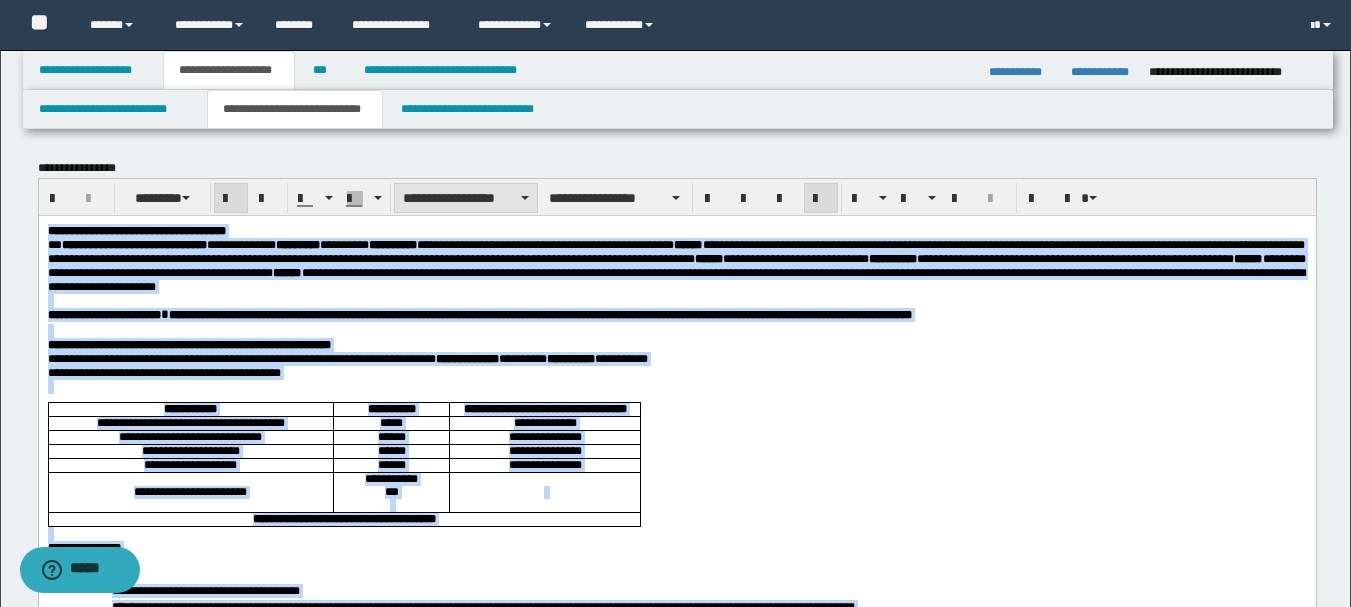 click on "**********" at bounding box center (466, 198) 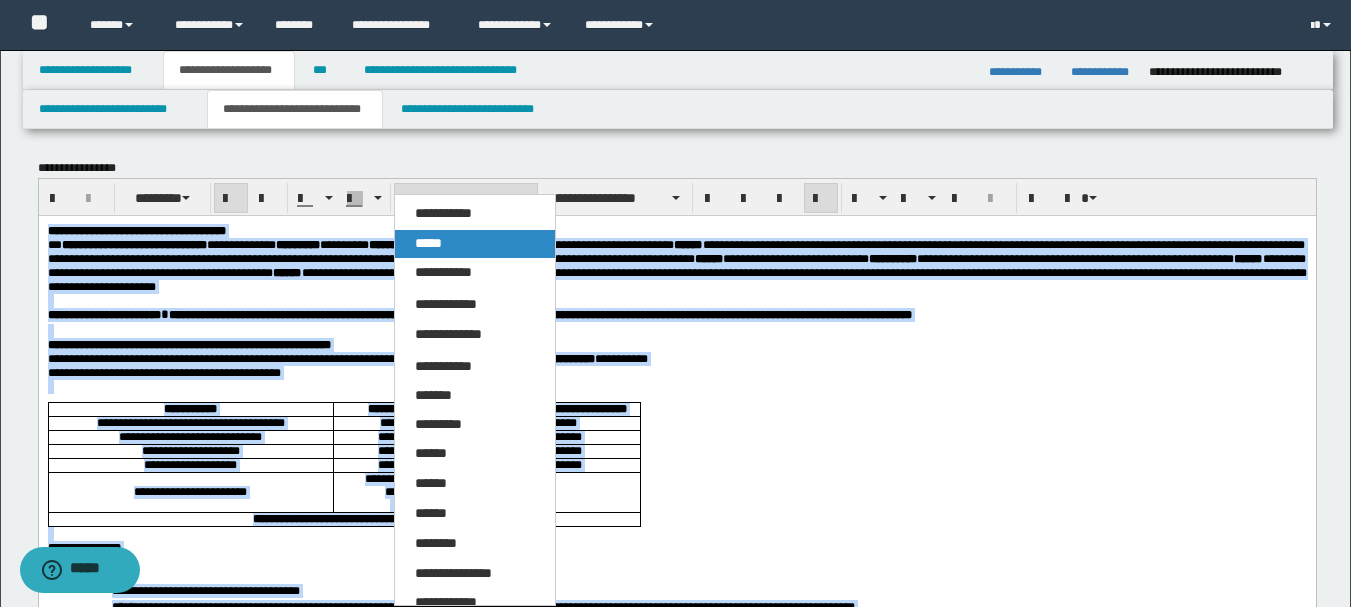 click on "*****" at bounding box center [475, 244] 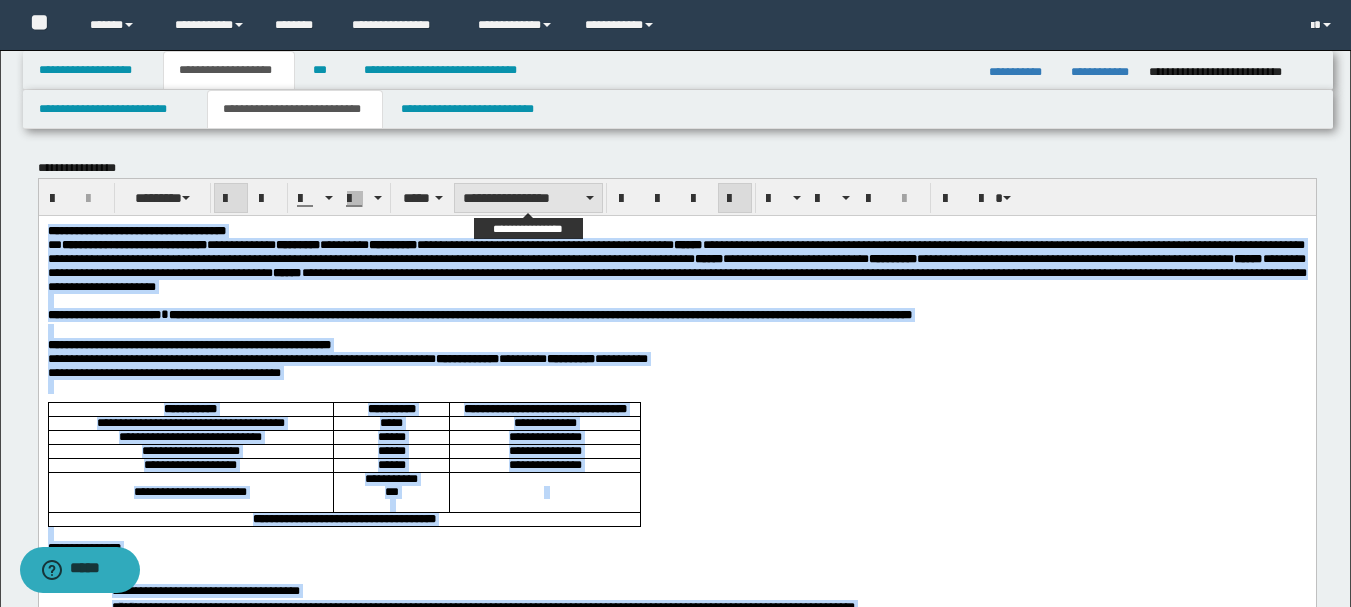 click on "**********" at bounding box center (528, 198) 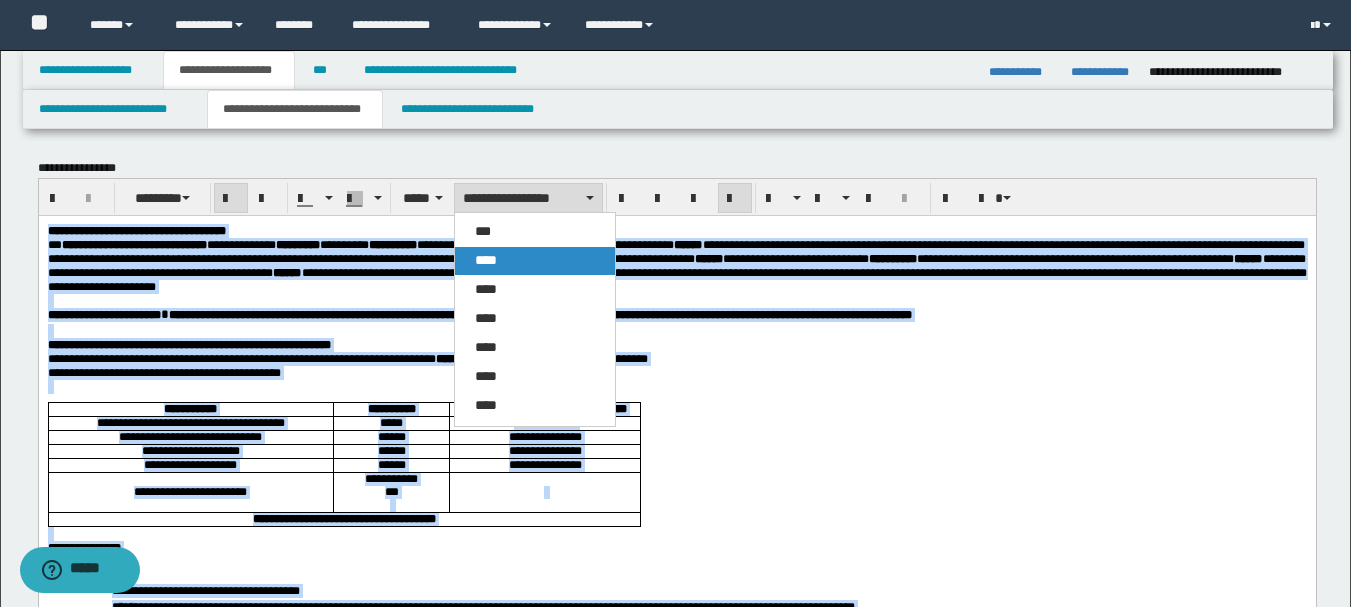click on "****" at bounding box center (535, 261) 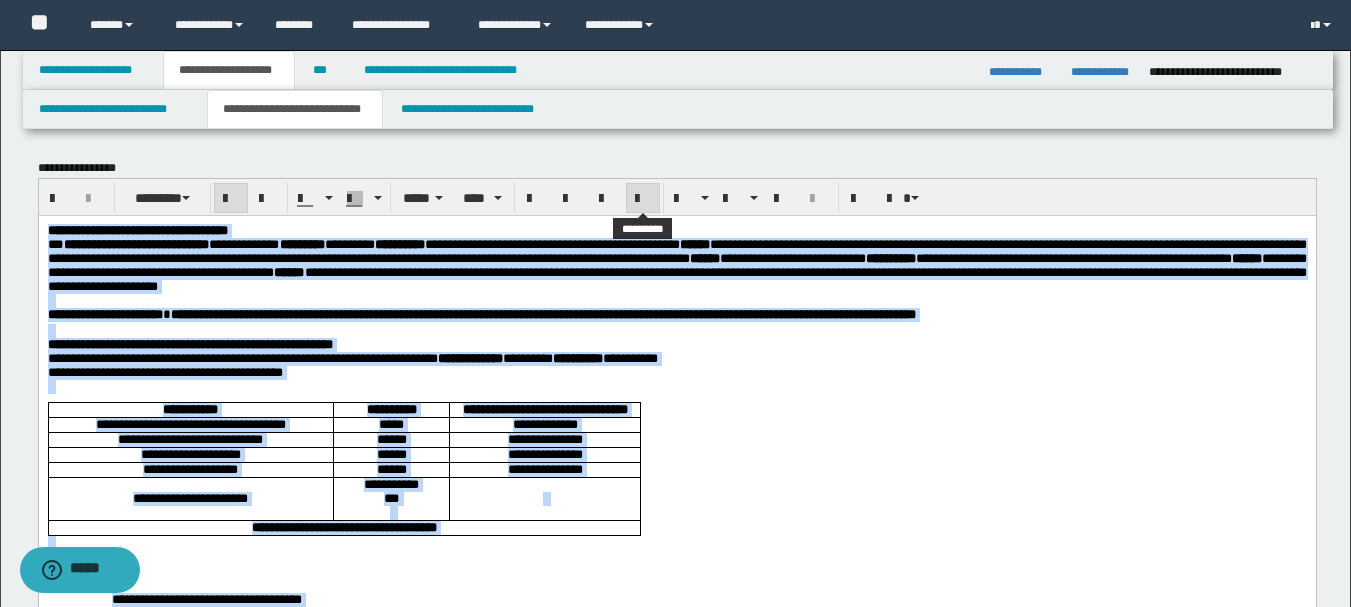 click at bounding box center (643, 199) 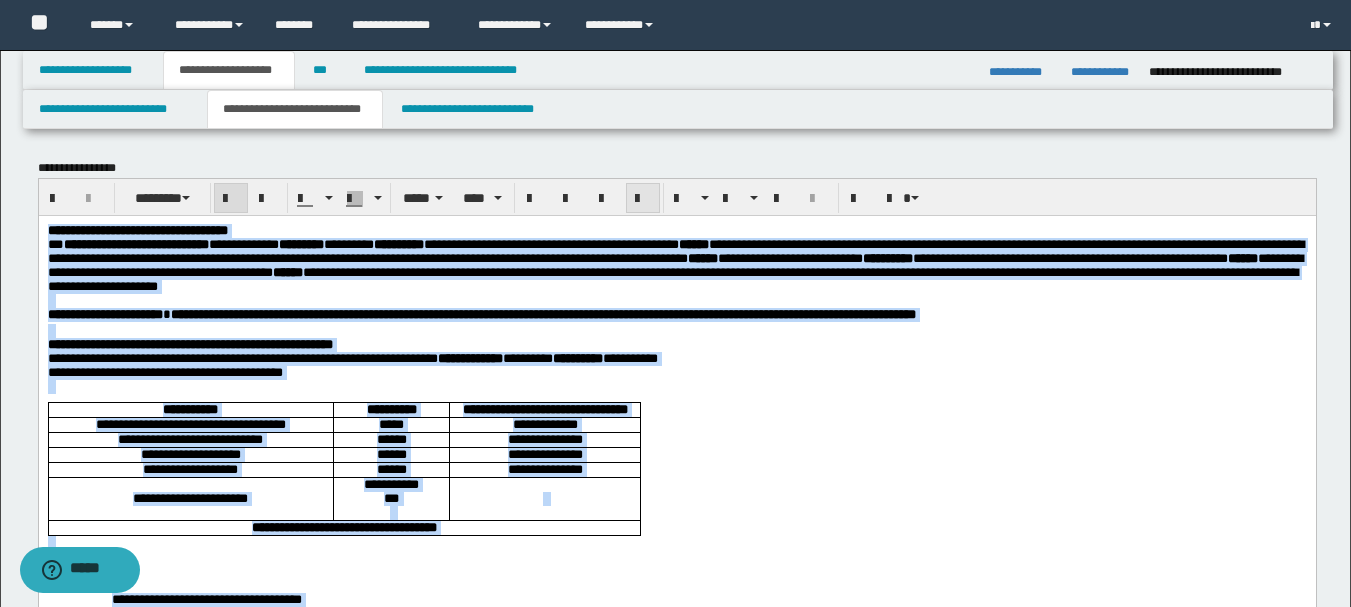 click at bounding box center [643, 199] 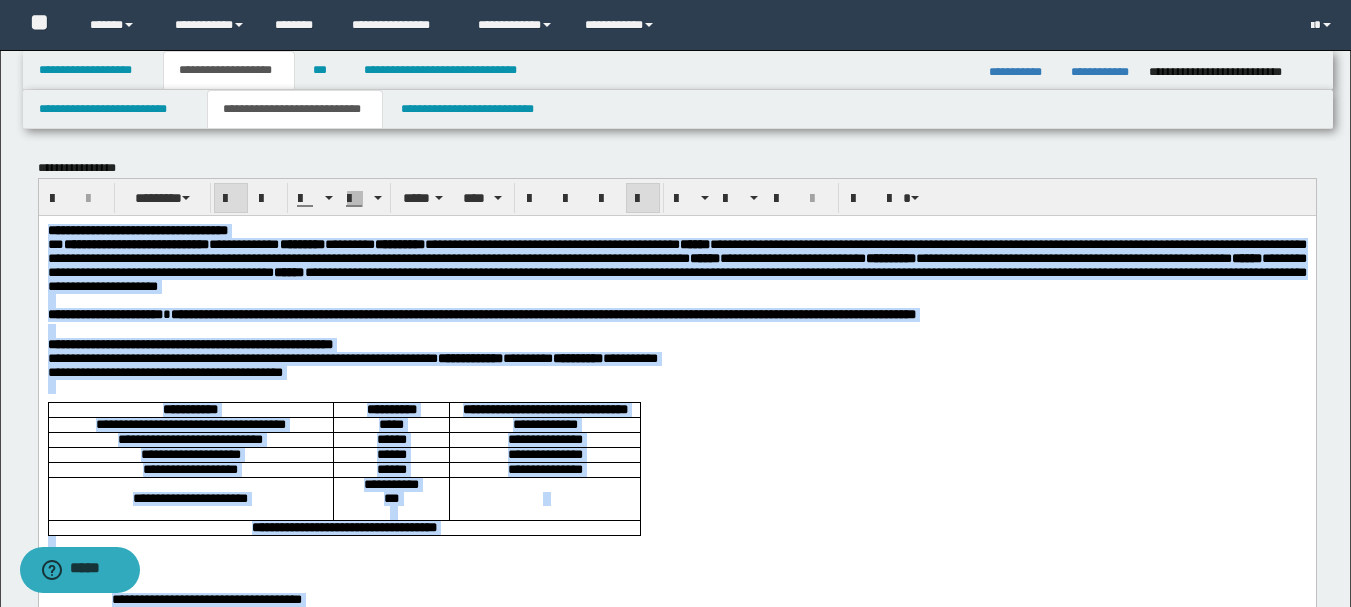 click at bounding box center (676, 330) 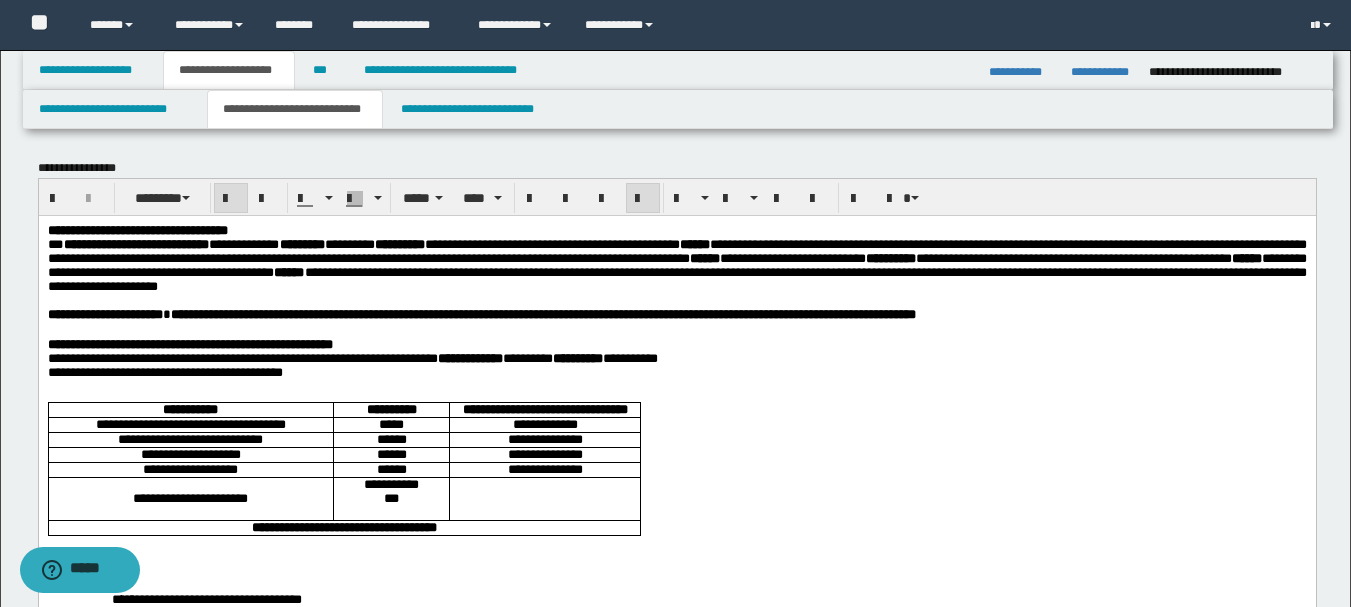 scroll, scrollTop: 400, scrollLeft: 0, axis: vertical 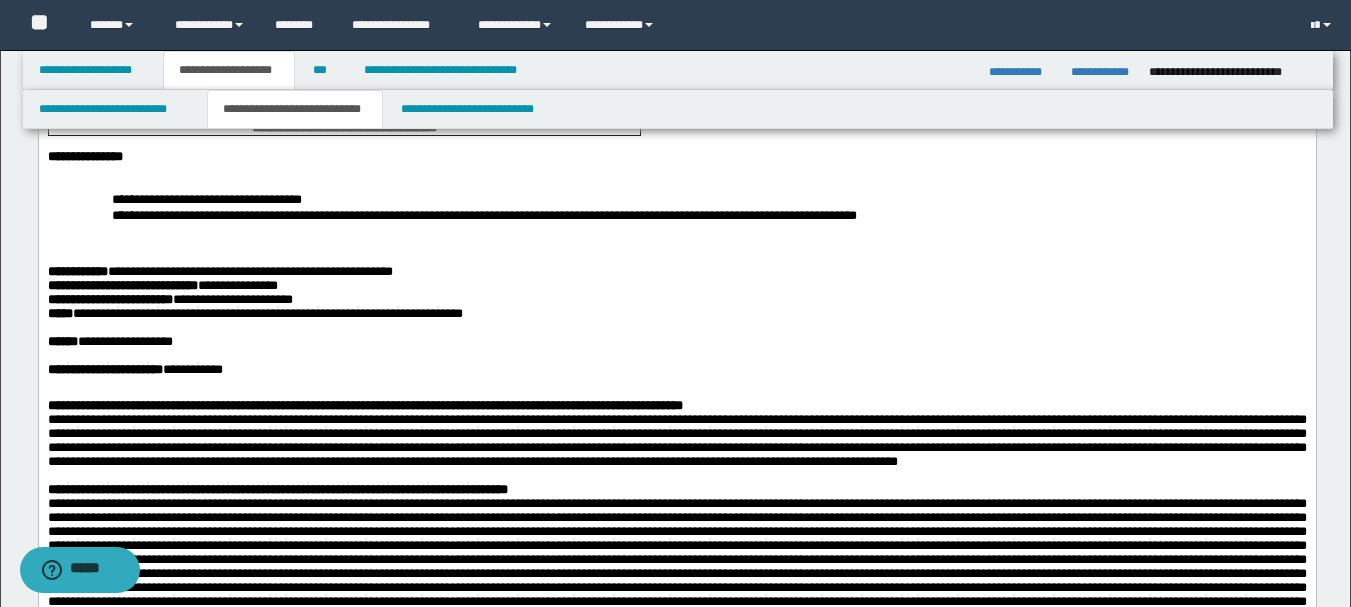 click on "**********" at bounding box center [254, 313] 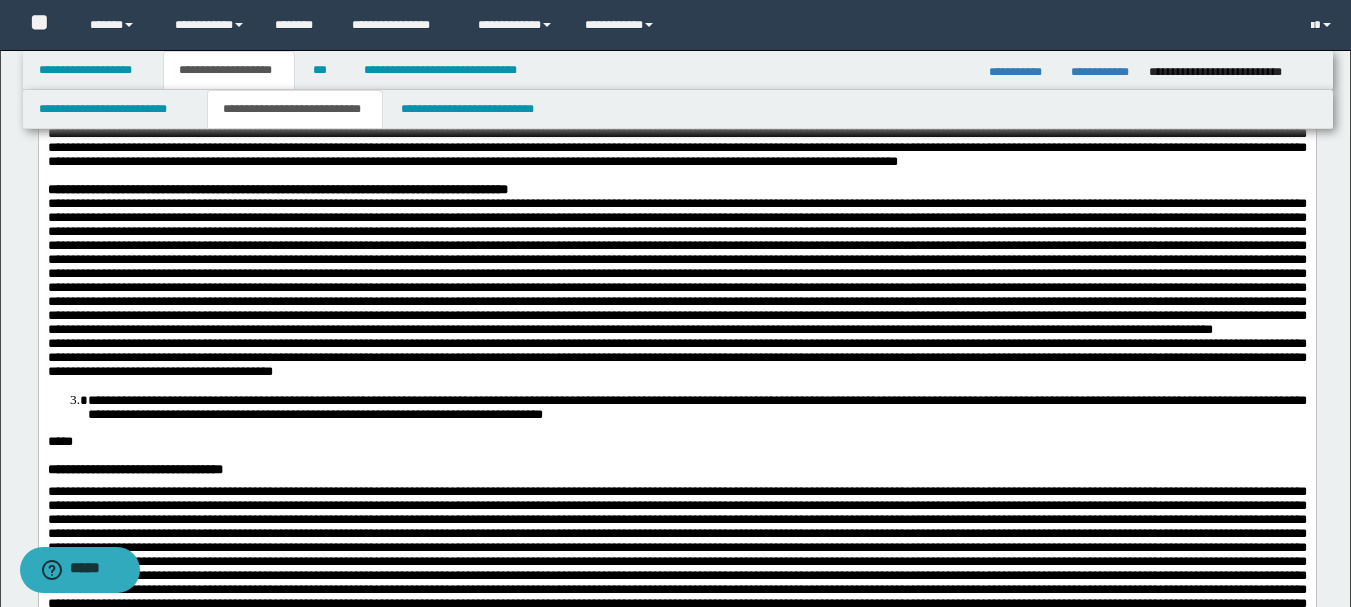 scroll, scrollTop: 800, scrollLeft: 0, axis: vertical 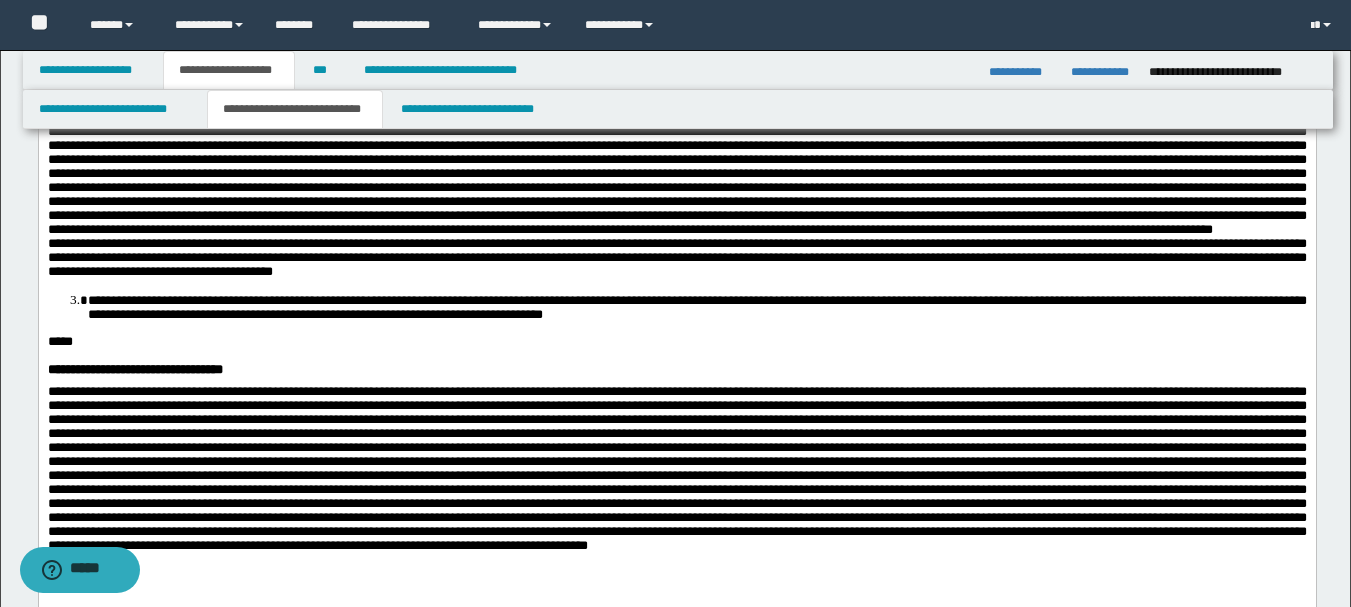 click at bounding box center (676, 167) 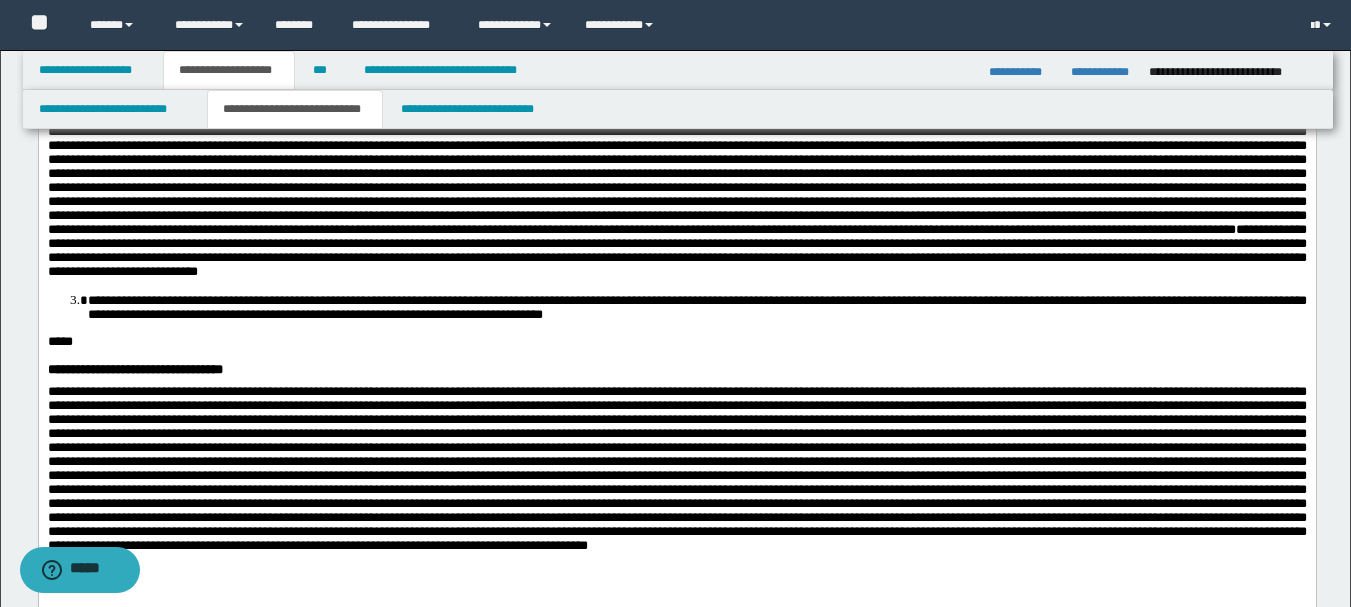 click on "**********" at bounding box center (676, 188) 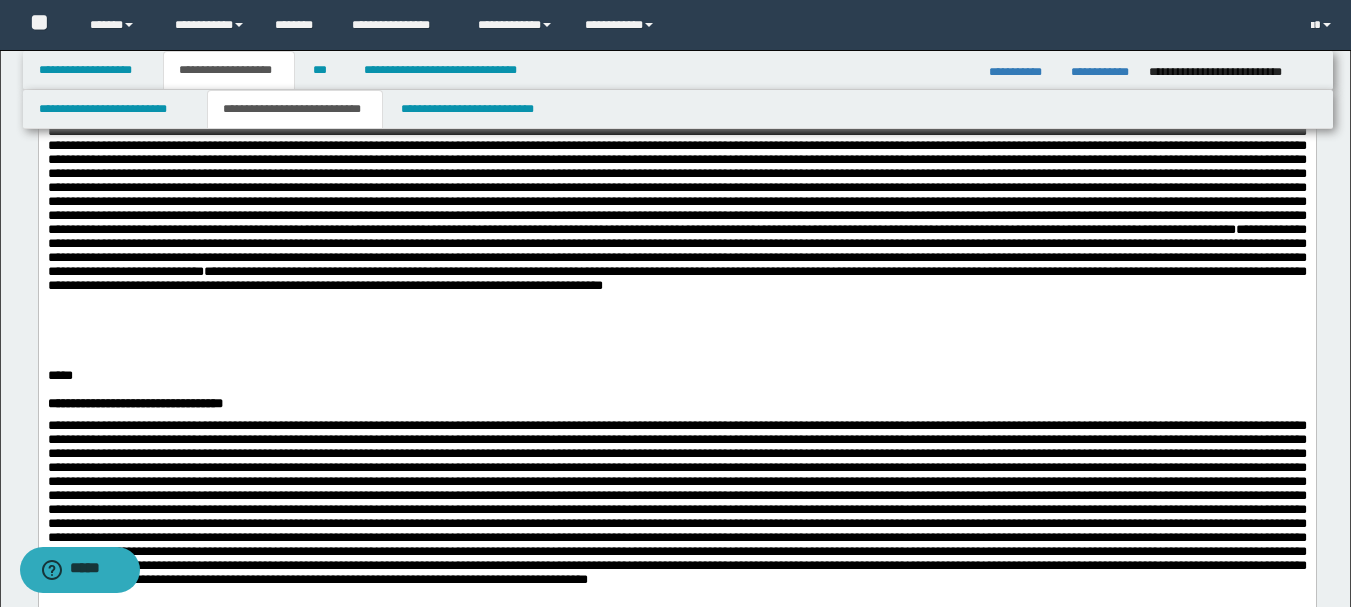 click on "*****" at bounding box center [676, 376] 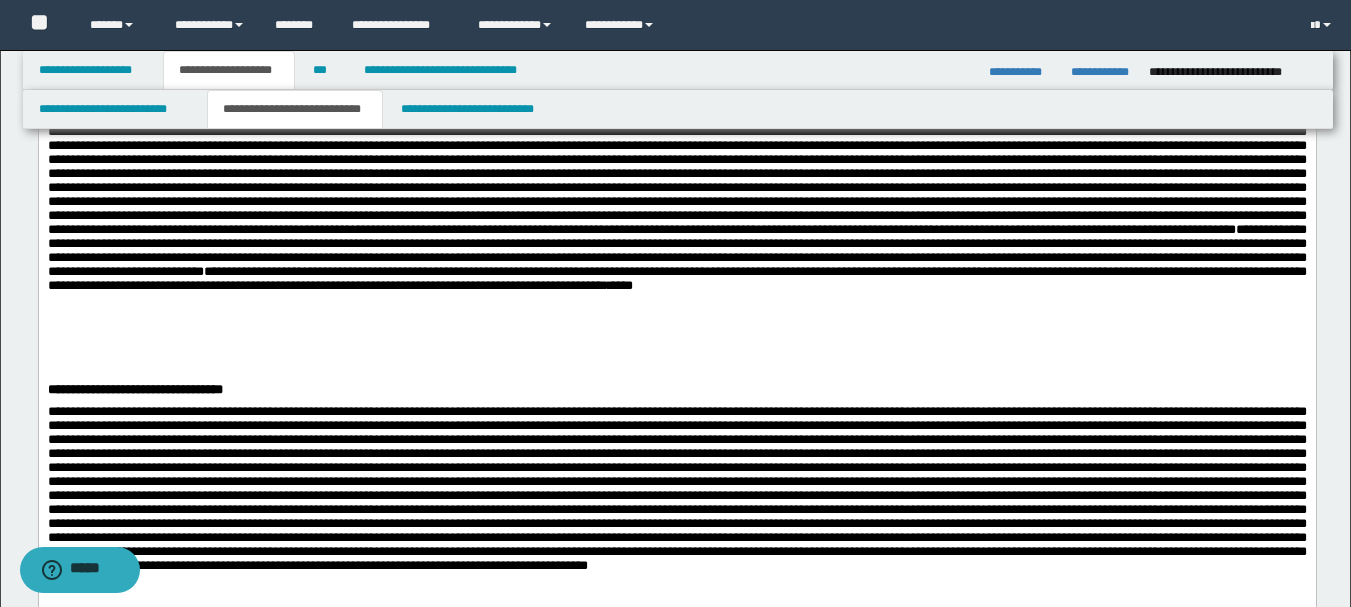 scroll, scrollTop: 900, scrollLeft: 0, axis: vertical 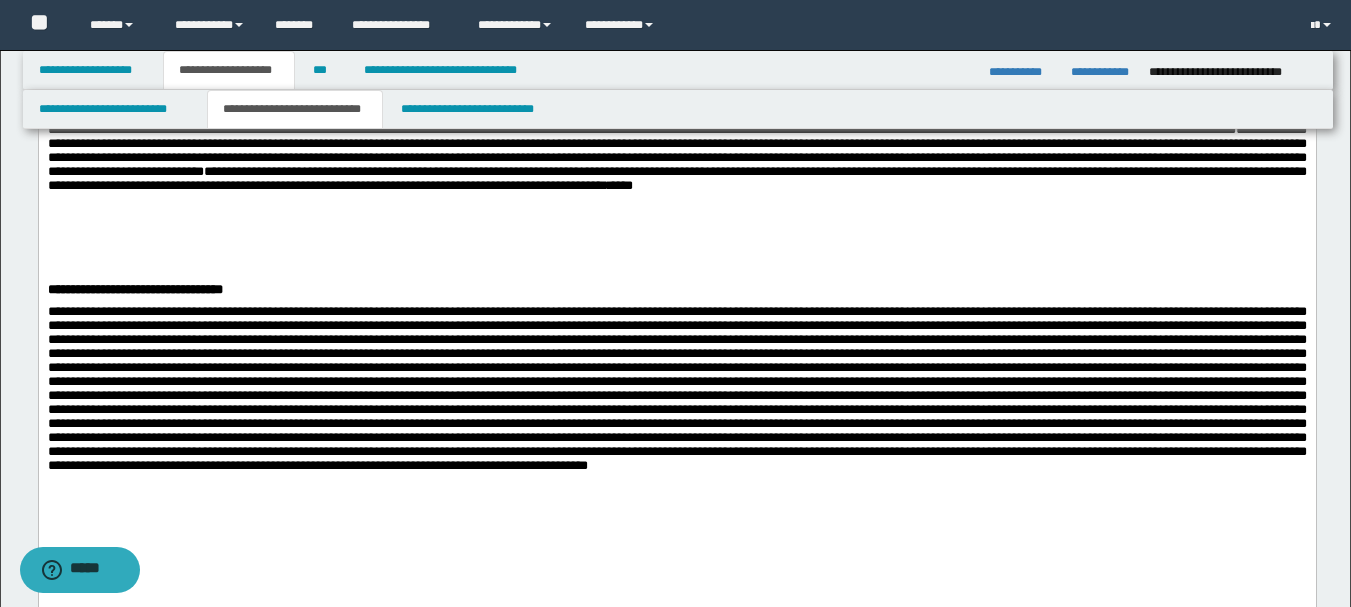click at bounding box center (676, 276) 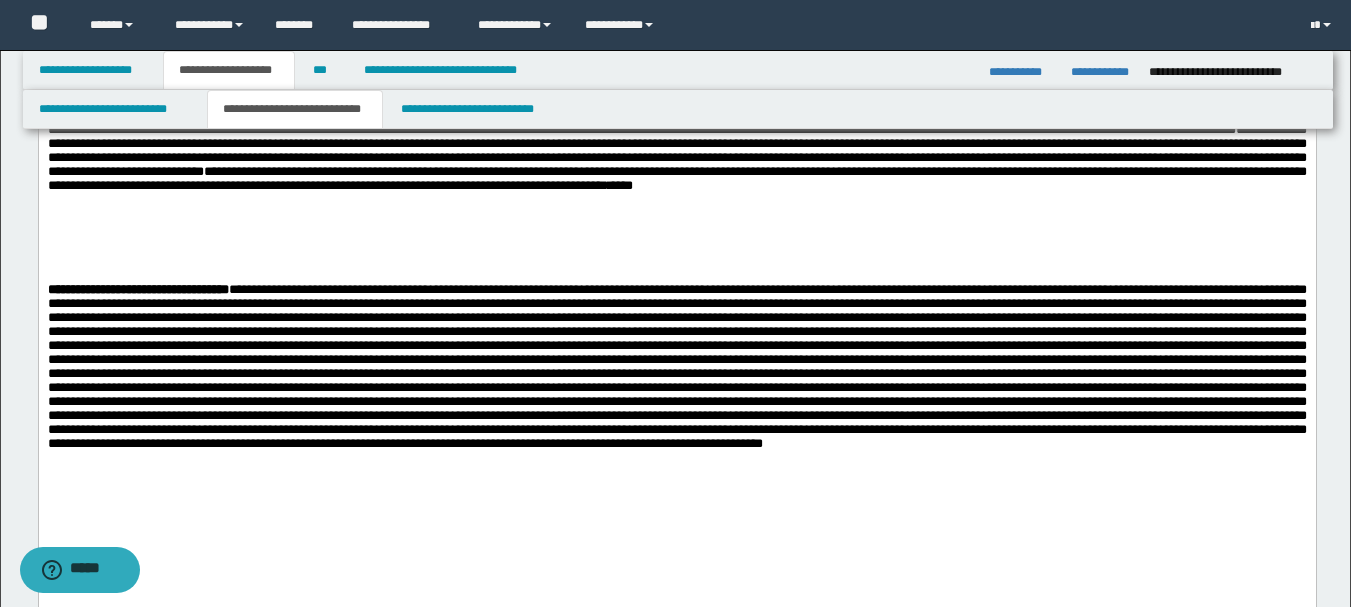 scroll, scrollTop: 600, scrollLeft: 0, axis: vertical 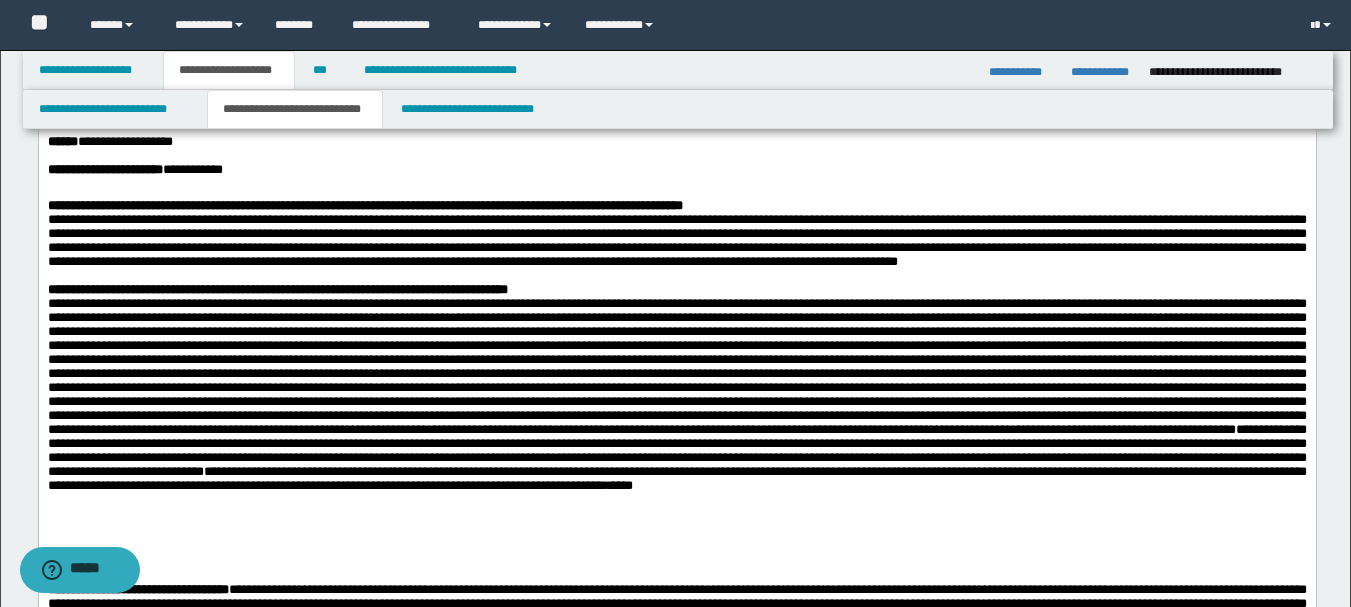 click on "**********" at bounding box center (676, 290) 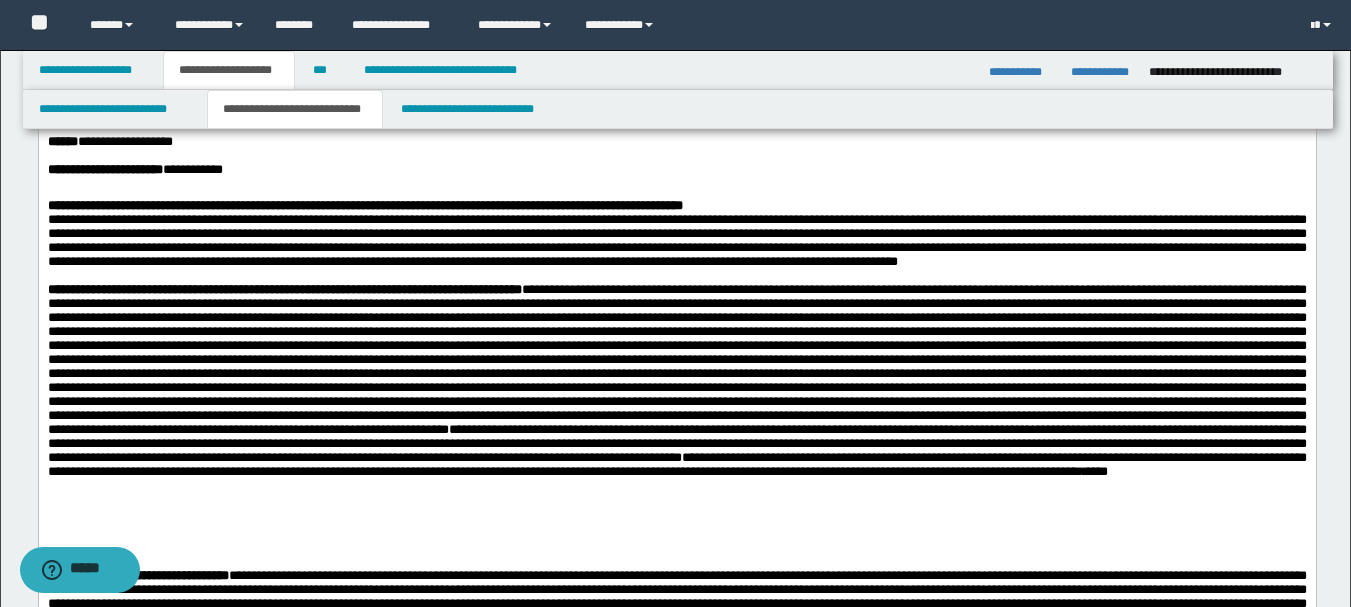 click on "**********" at bounding box center [676, 206] 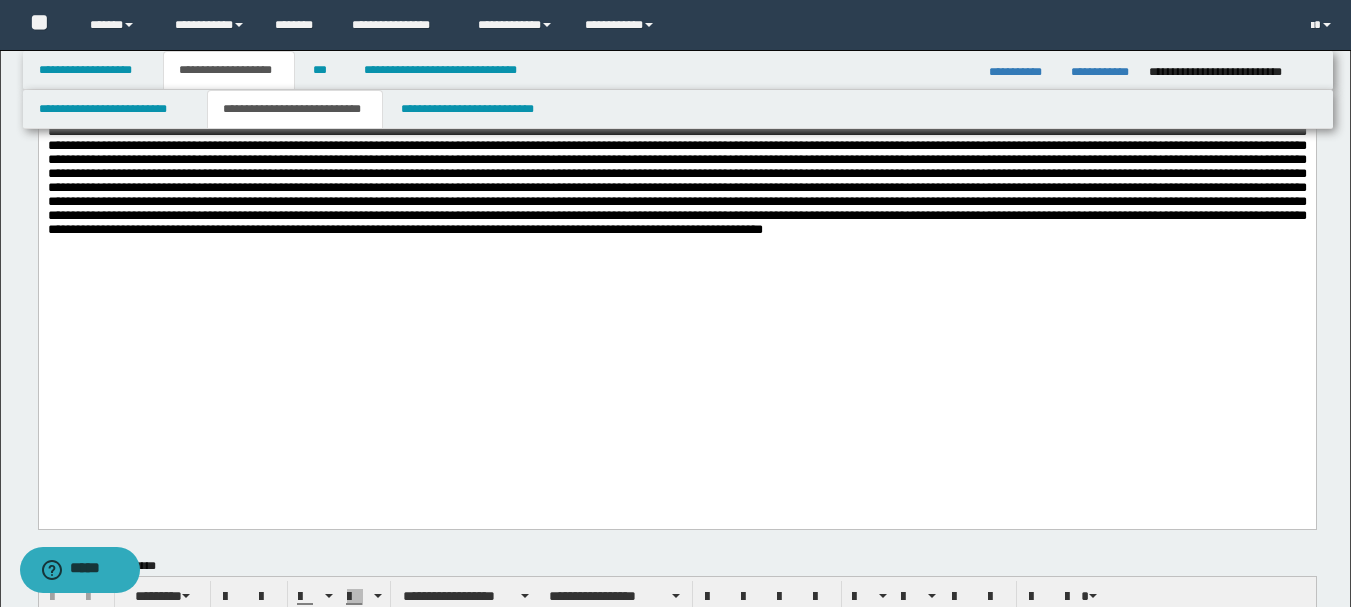 scroll, scrollTop: 1500, scrollLeft: 0, axis: vertical 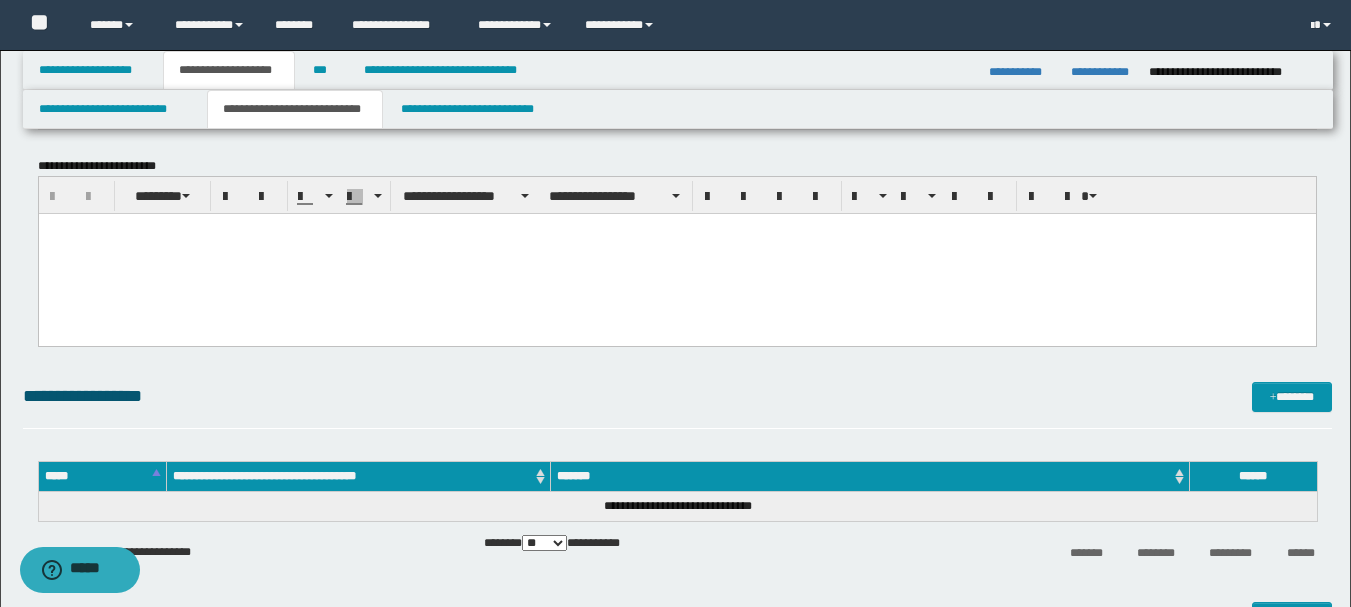 click at bounding box center (676, 253) 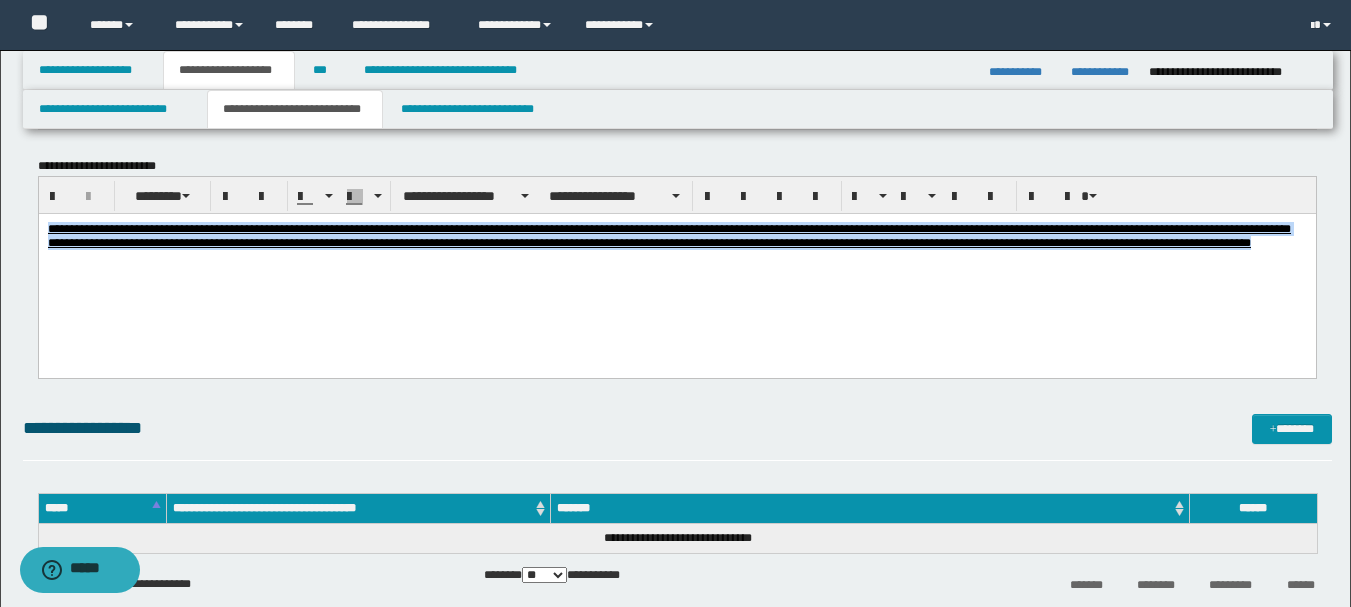 drag, startPoint x: 193, startPoint y: 272, endPoint x: -1, endPoint y: 226, distance: 199.37904 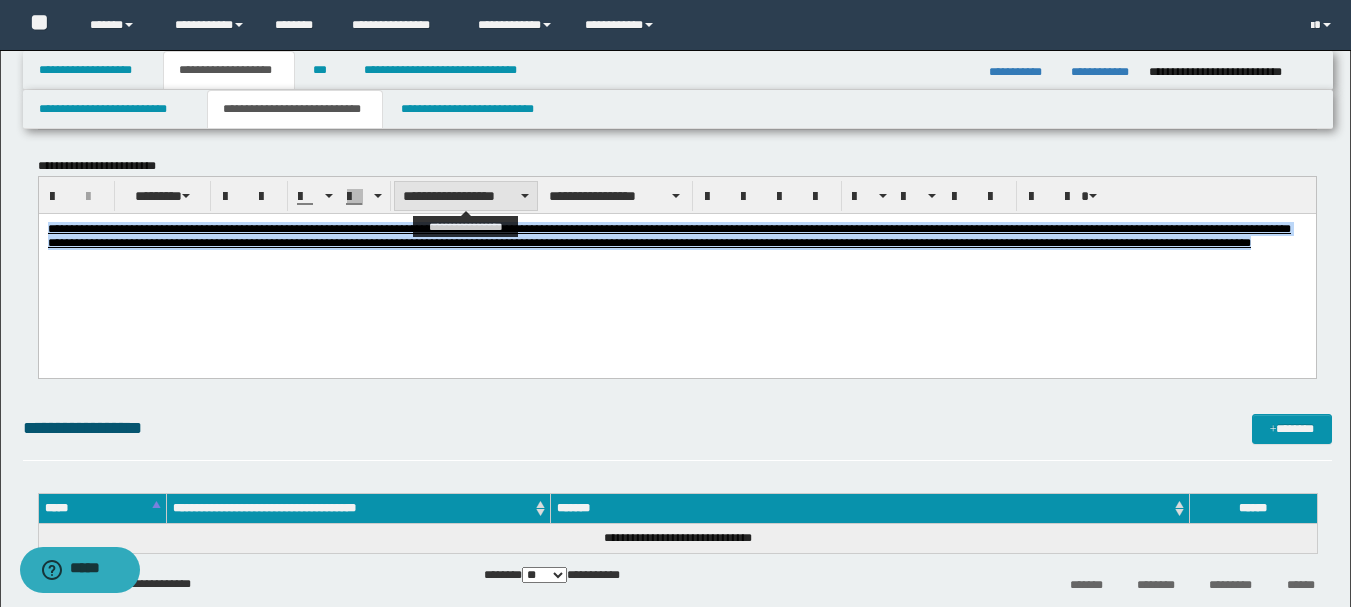 click on "**********" at bounding box center [466, 196] 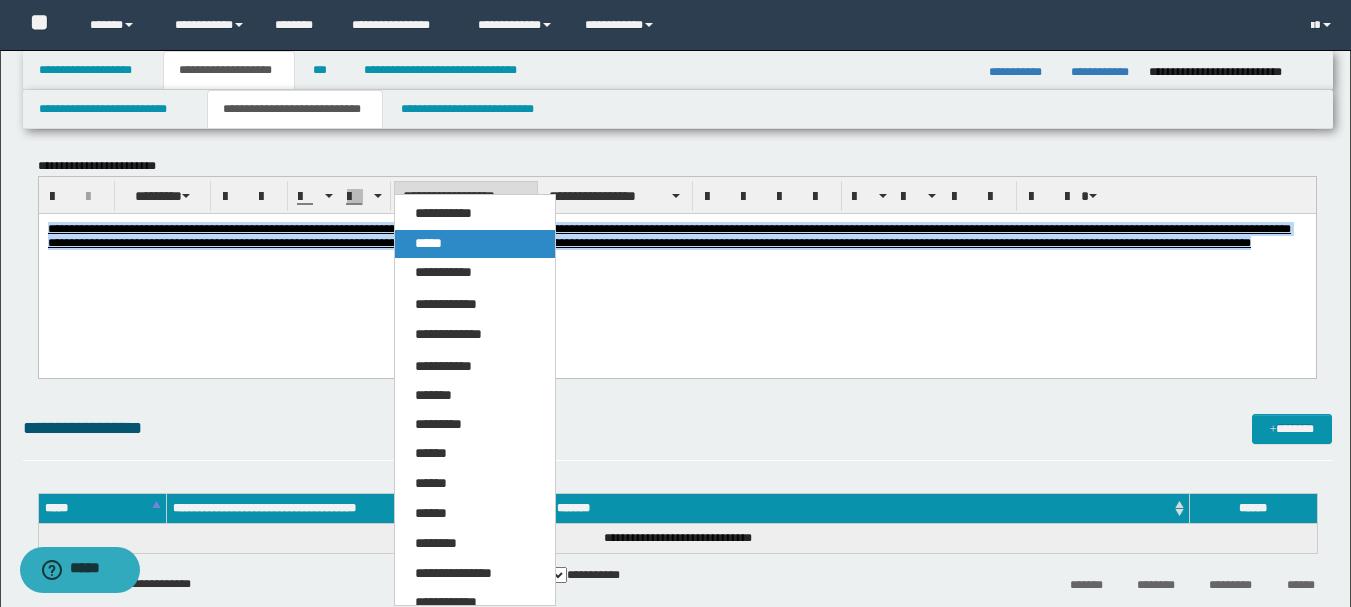click on "*****" at bounding box center (475, 244) 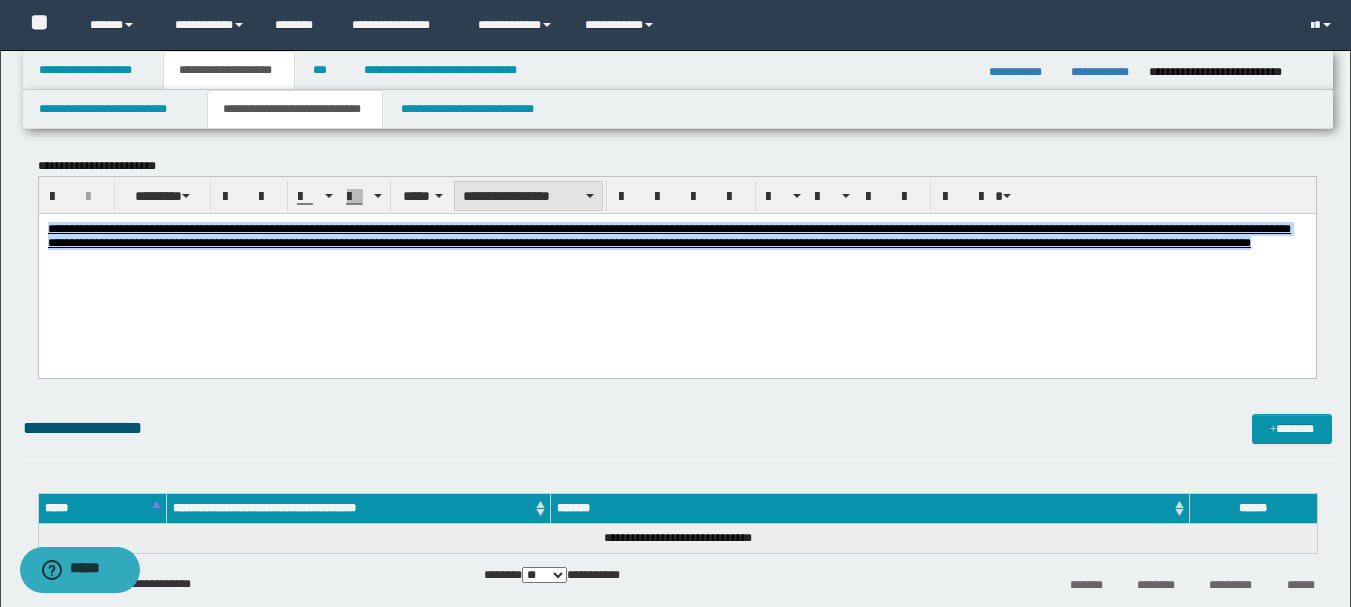 click on "**********" at bounding box center (528, 196) 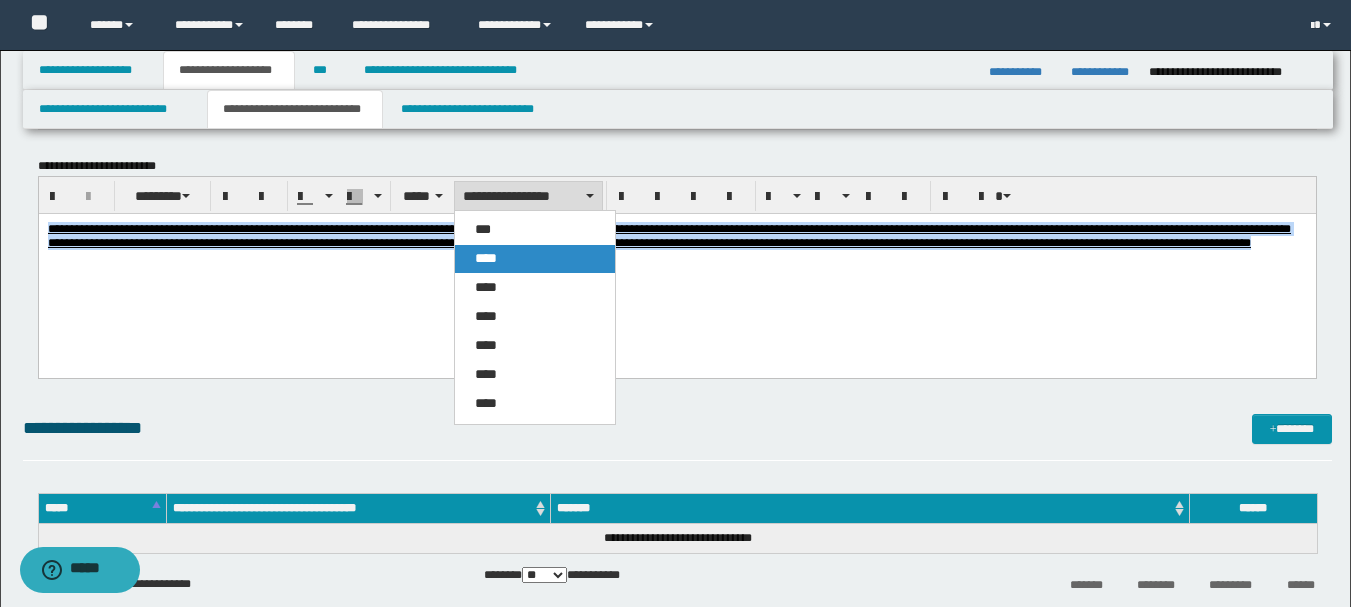 click on "****" at bounding box center [486, 258] 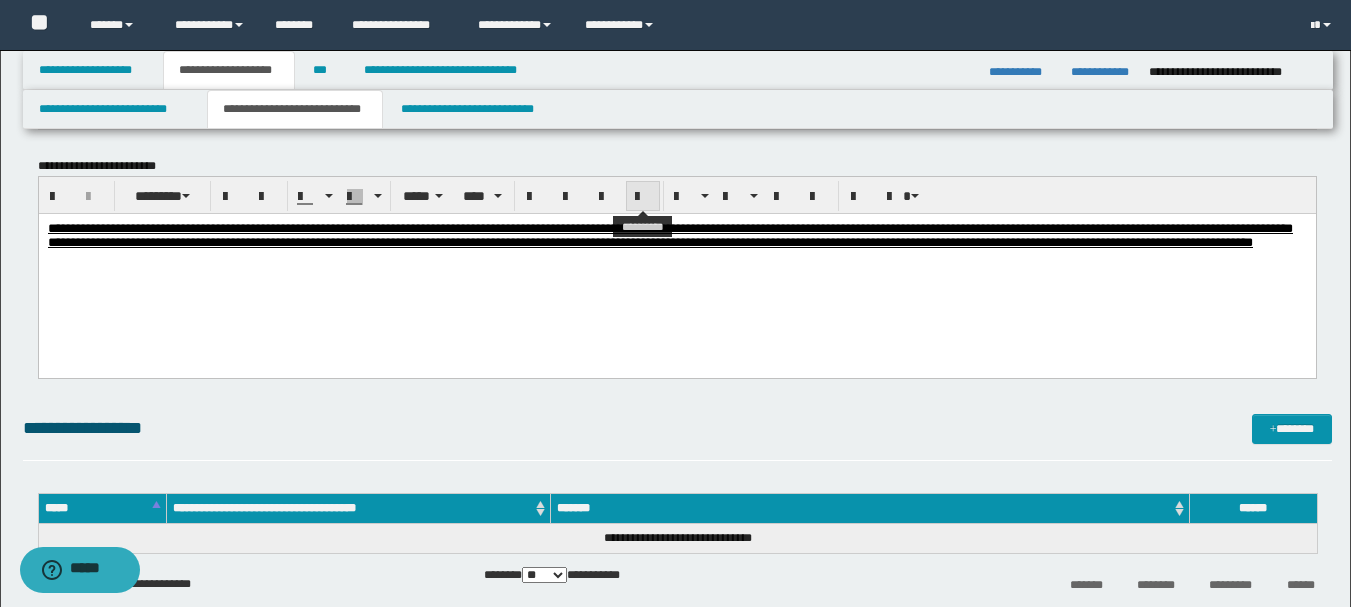 click at bounding box center [643, 197] 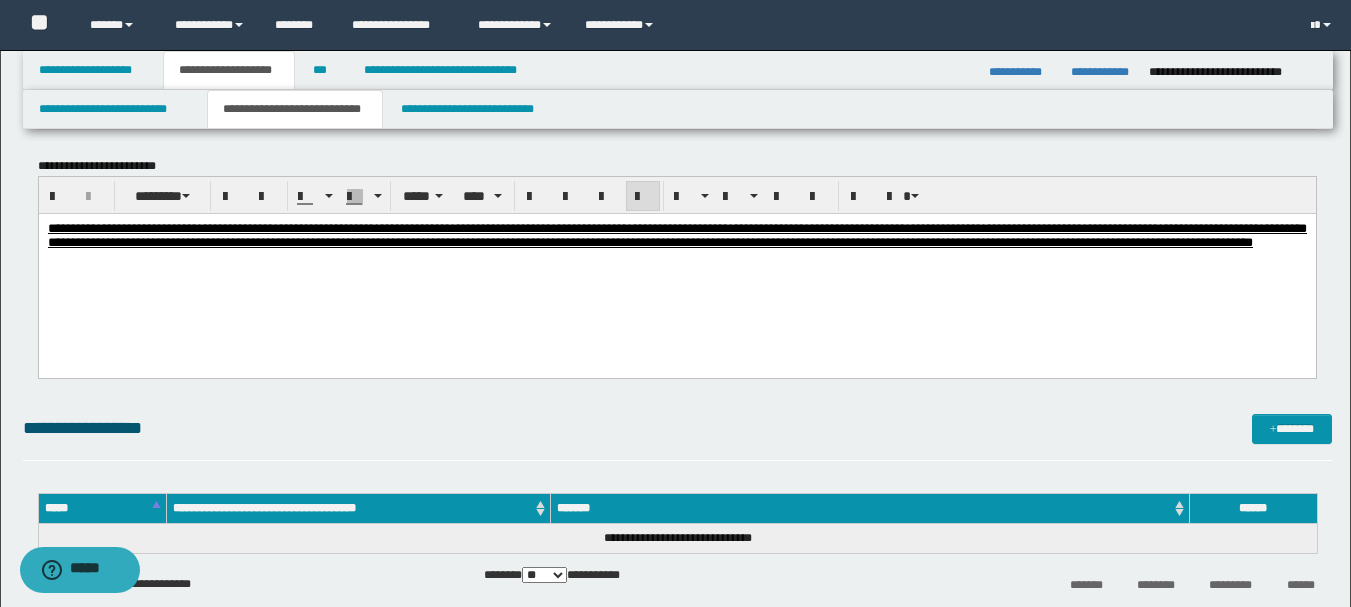 click on "**********" at bounding box center [676, 235] 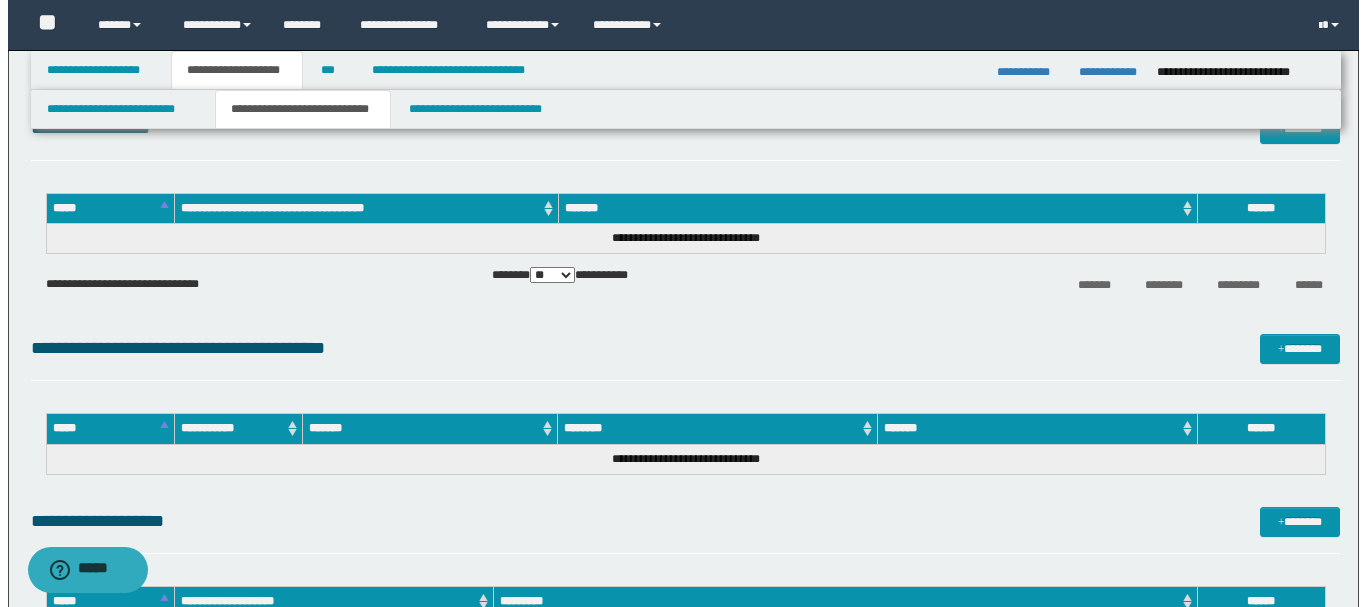 scroll, scrollTop: 1700, scrollLeft: 0, axis: vertical 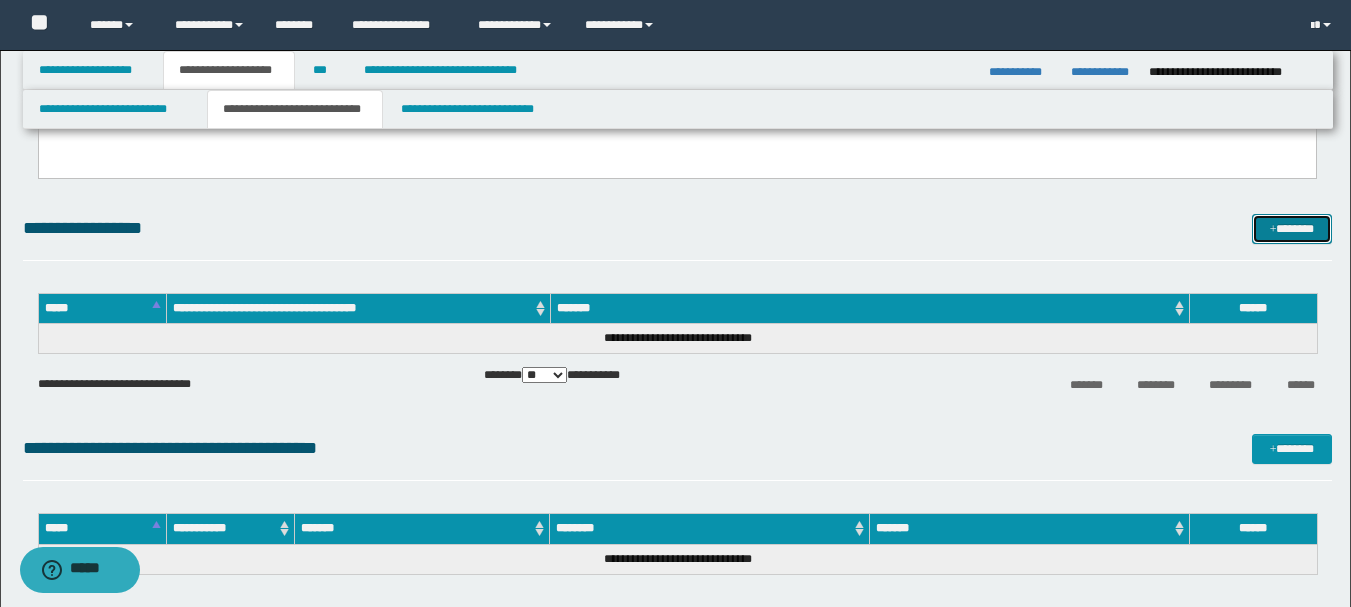 click on "*******" at bounding box center [1292, 229] 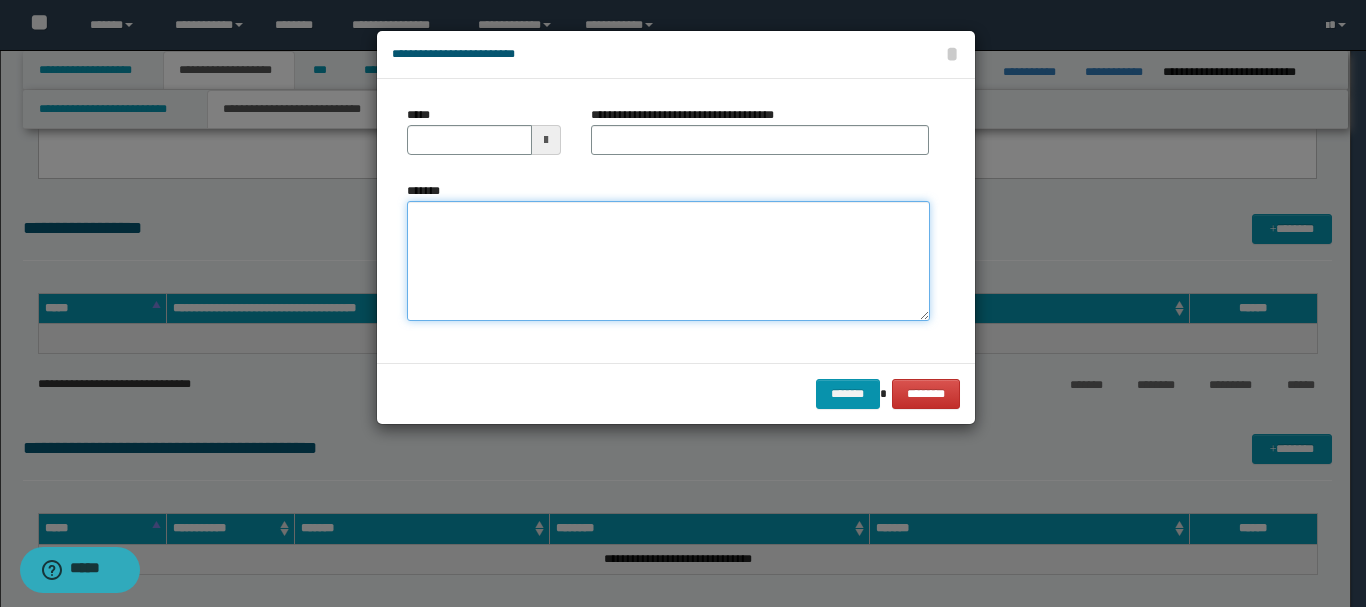 click on "*******" at bounding box center [668, 261] 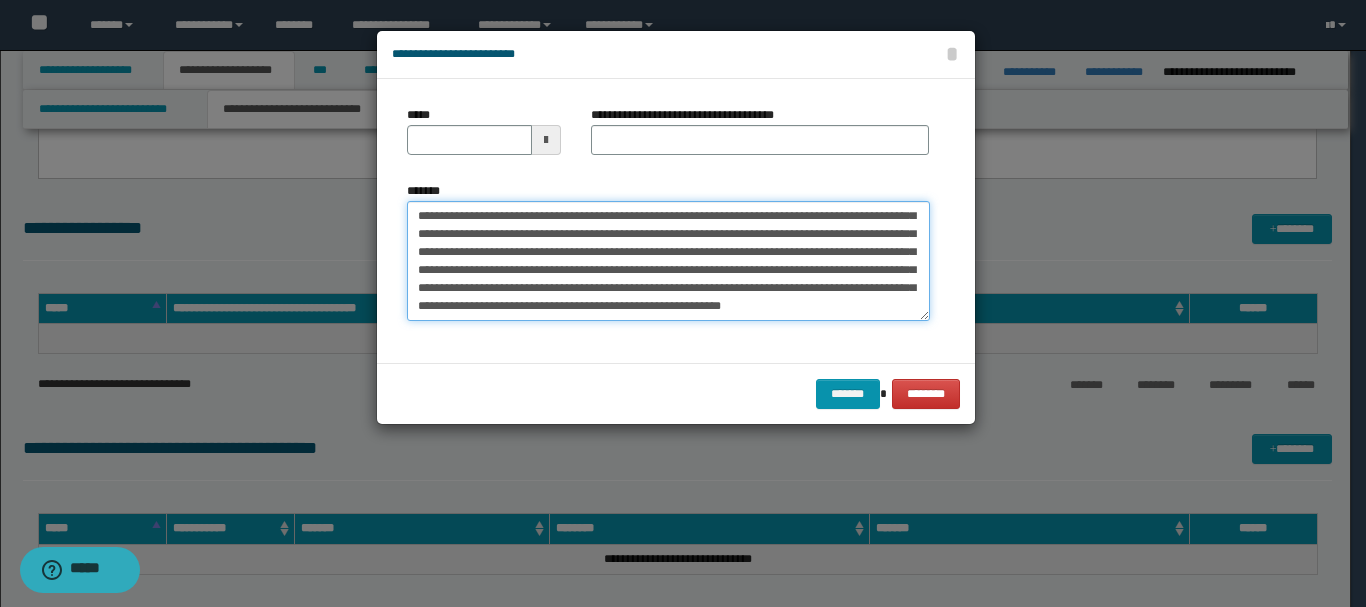 scroll, scrollTop: 0, scrollLeft: 0, axis: both 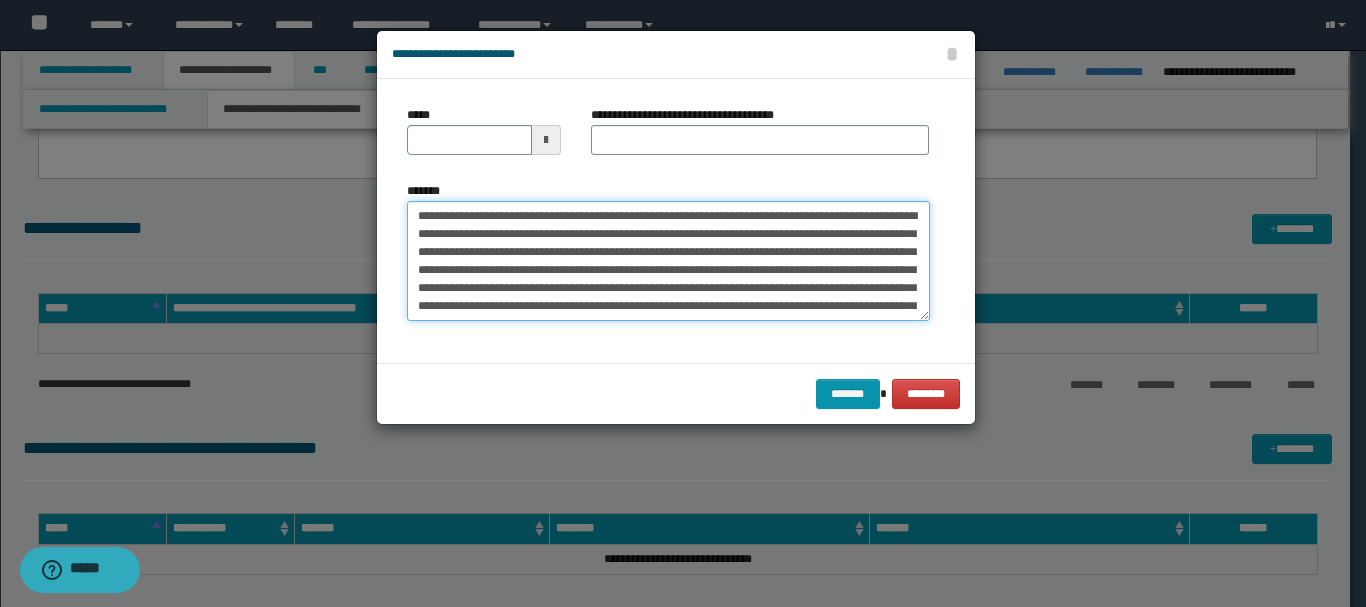 drag, startPoint x: 454, startPoint y: 219, endPoint x: 514, endPoint y: 217, distance: 60.033325 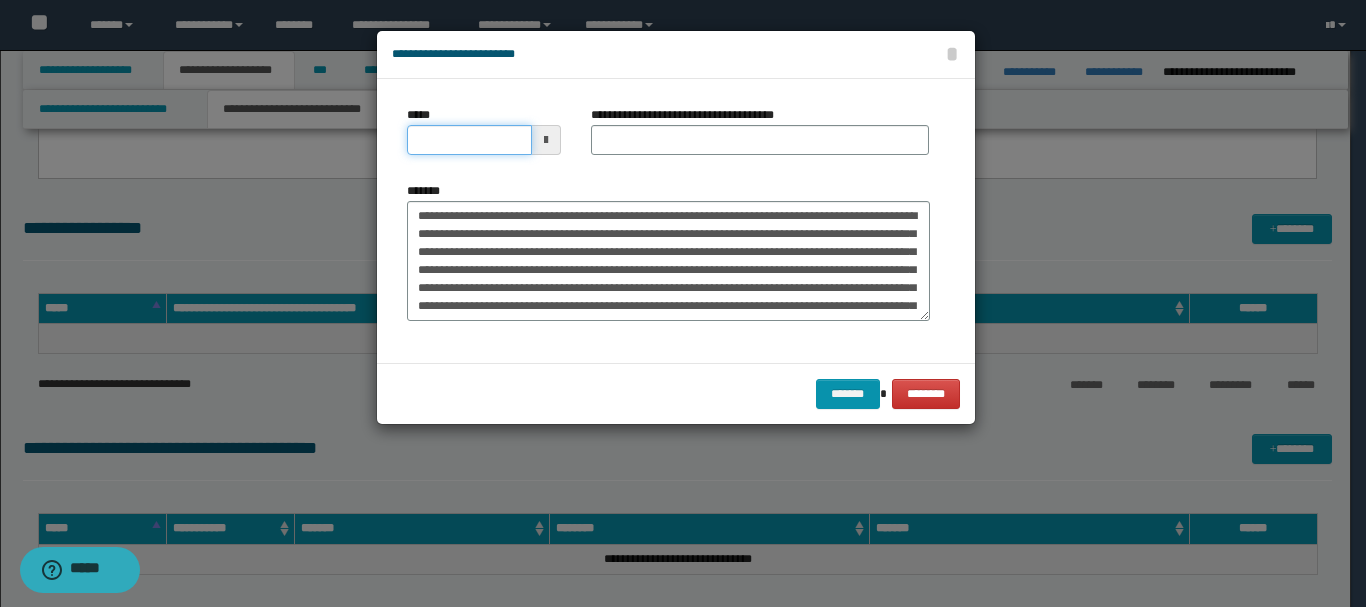 click on "*****" at bounding box center [469, 140] 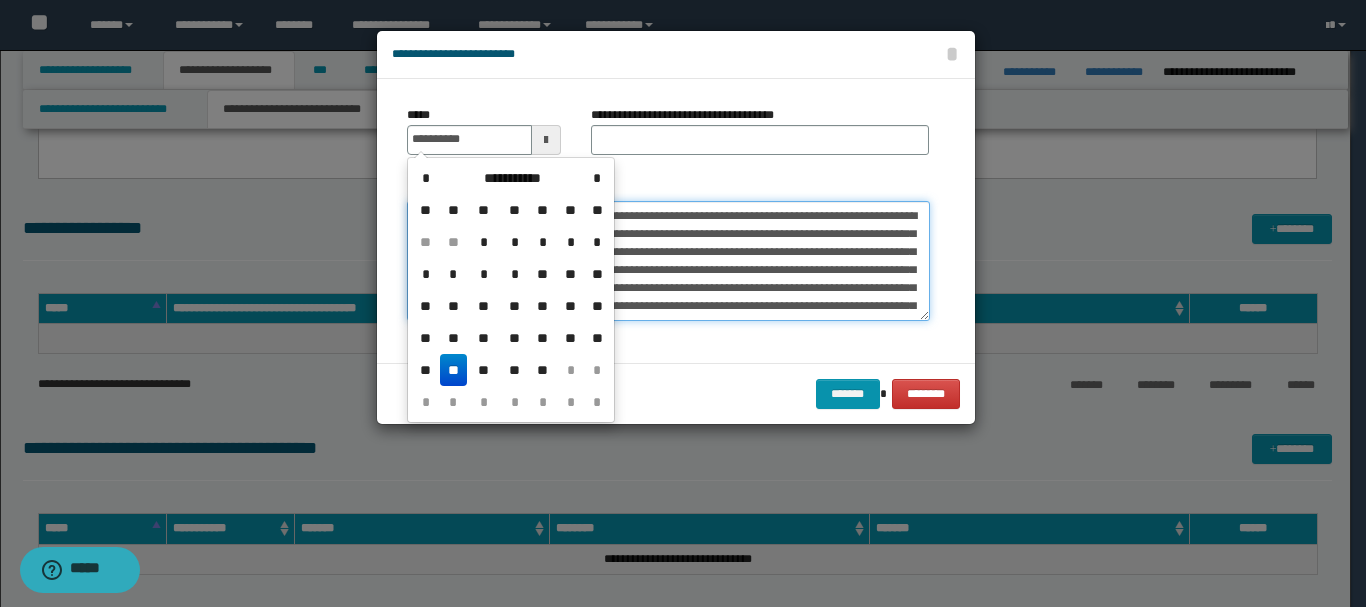 click on "*******" at bounding box center (668, 261) 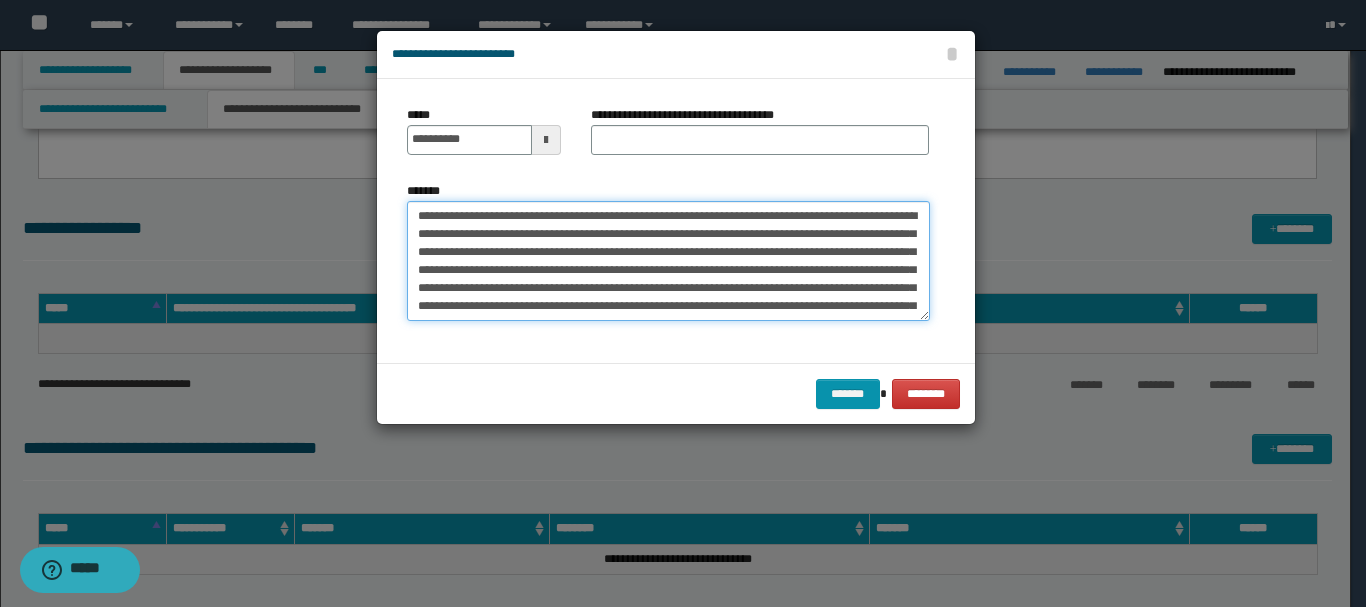 drag, startPoint x: 652, startPoint y: 217, endPoint x: 711, endPoint y: 217, distance: 59 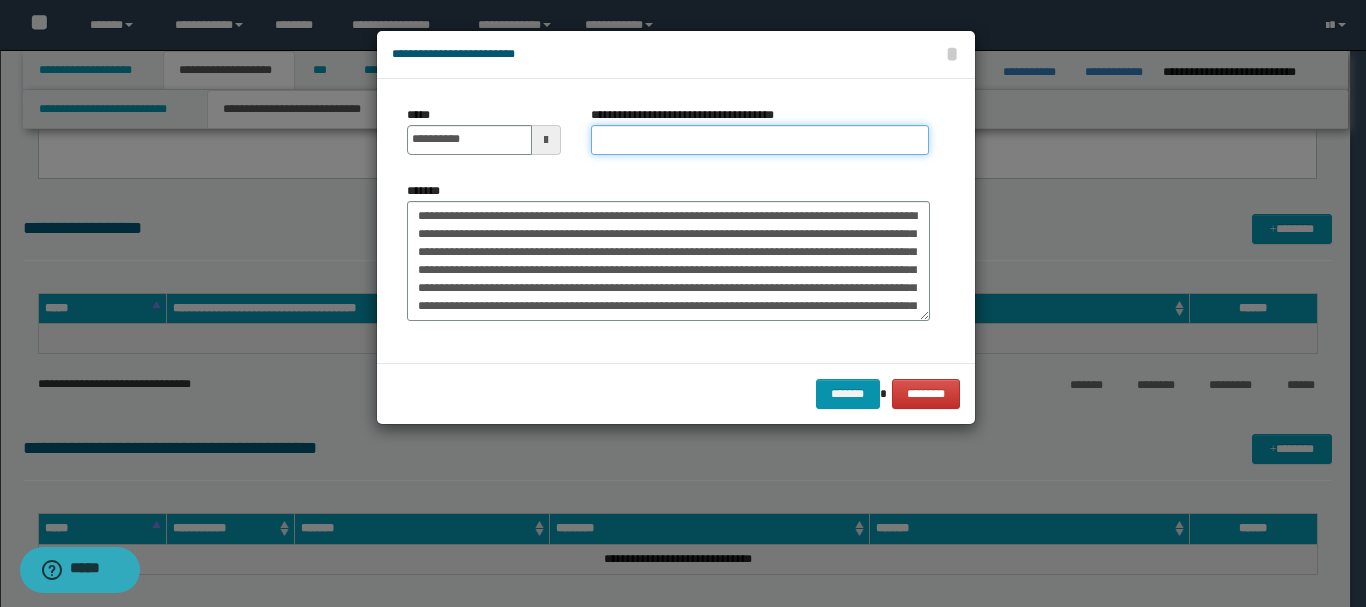 click on "**********" at bounding box center (760, 140) 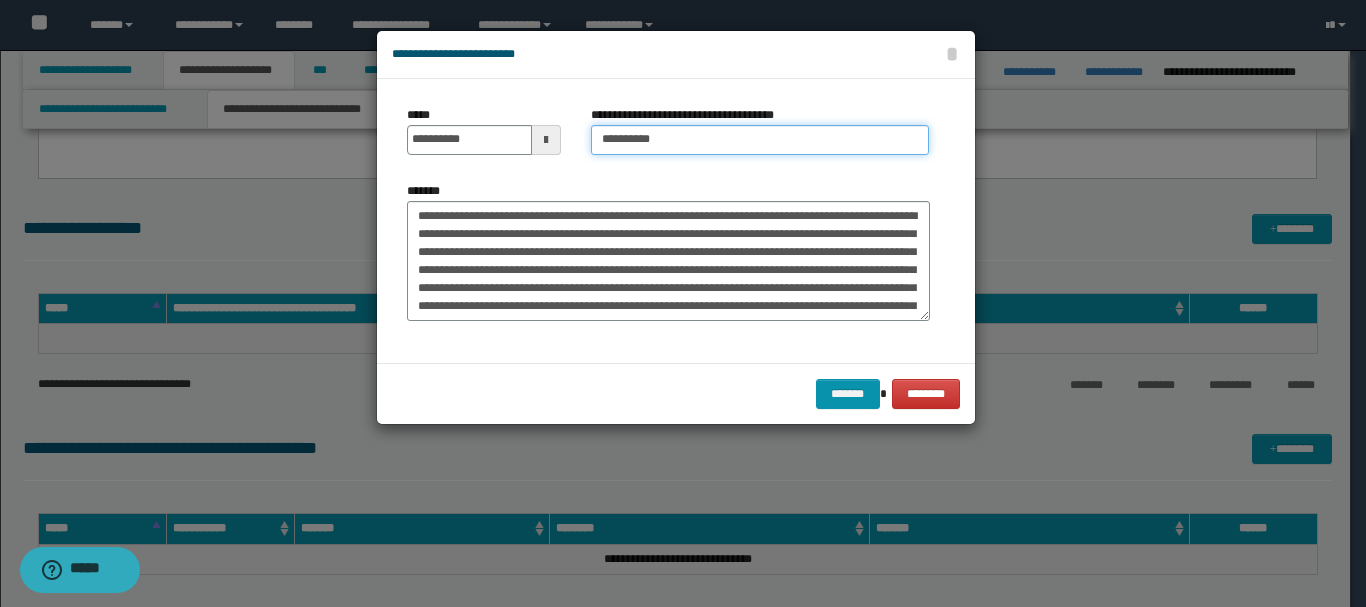 type on "**********" 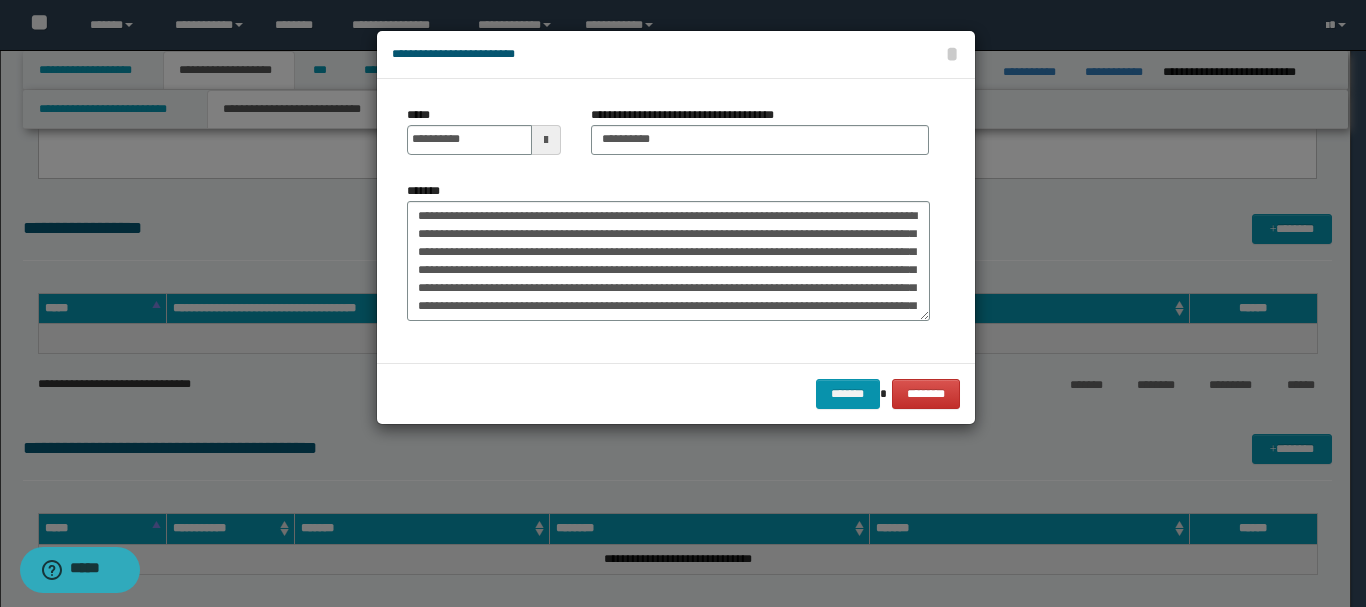 click on "*******
********" at bounding box center (676, 393) 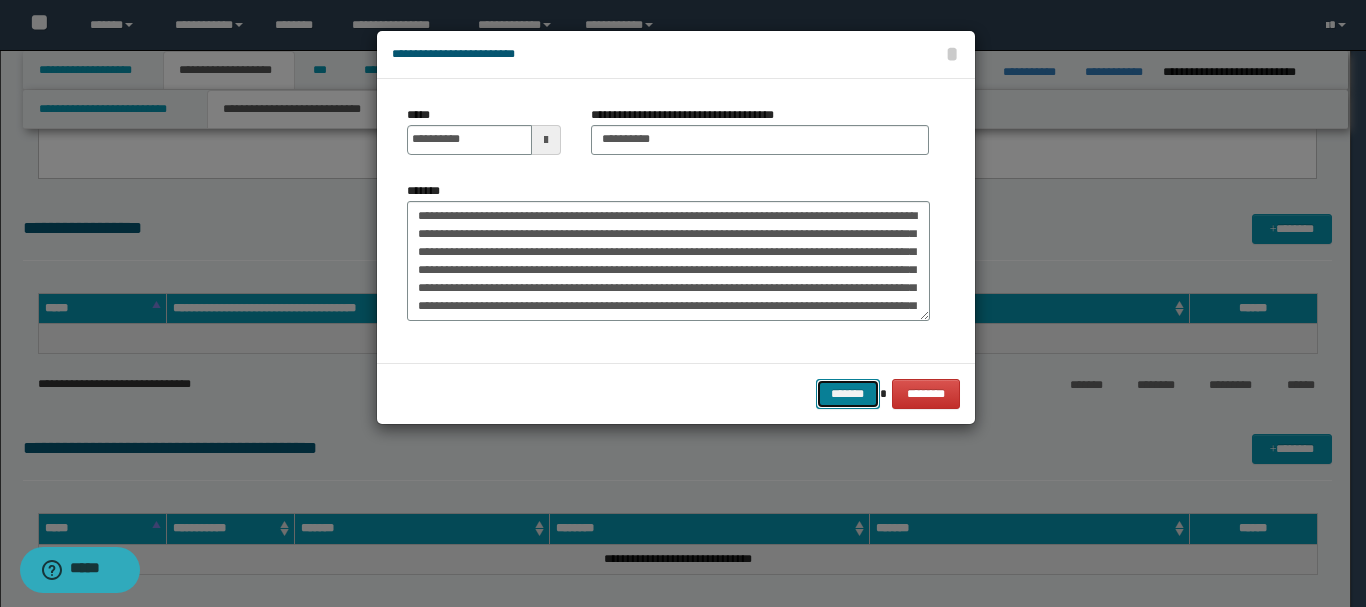 click on "*******" at bounding box center [848, 394] 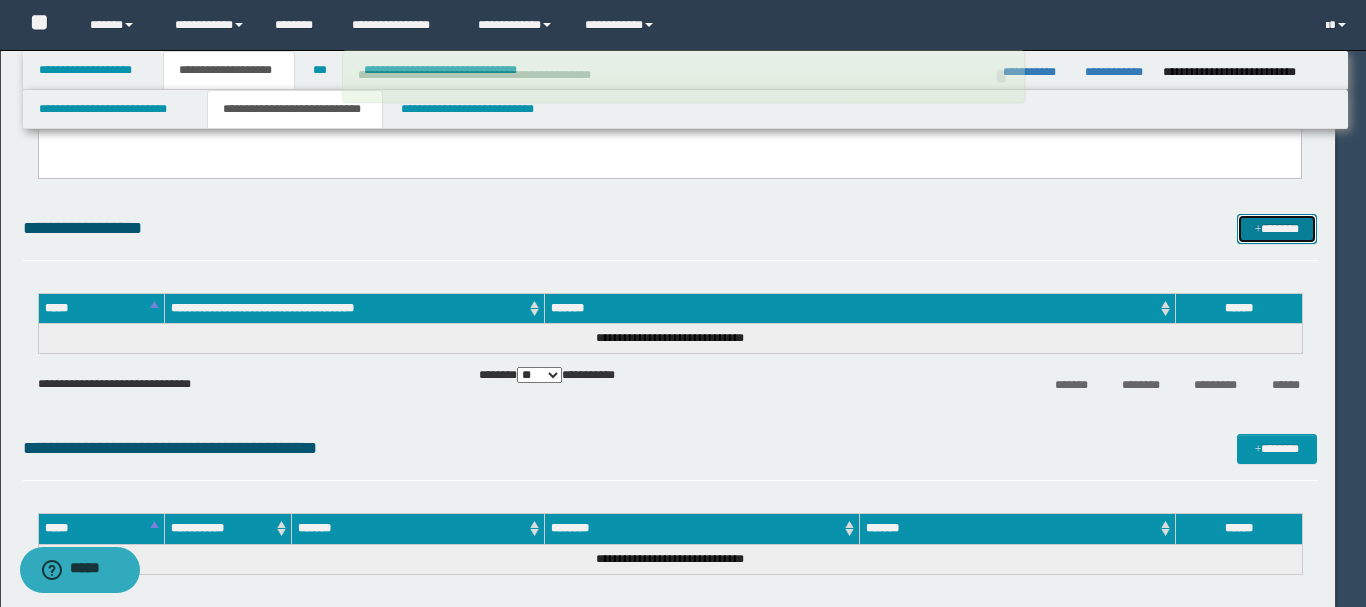 type 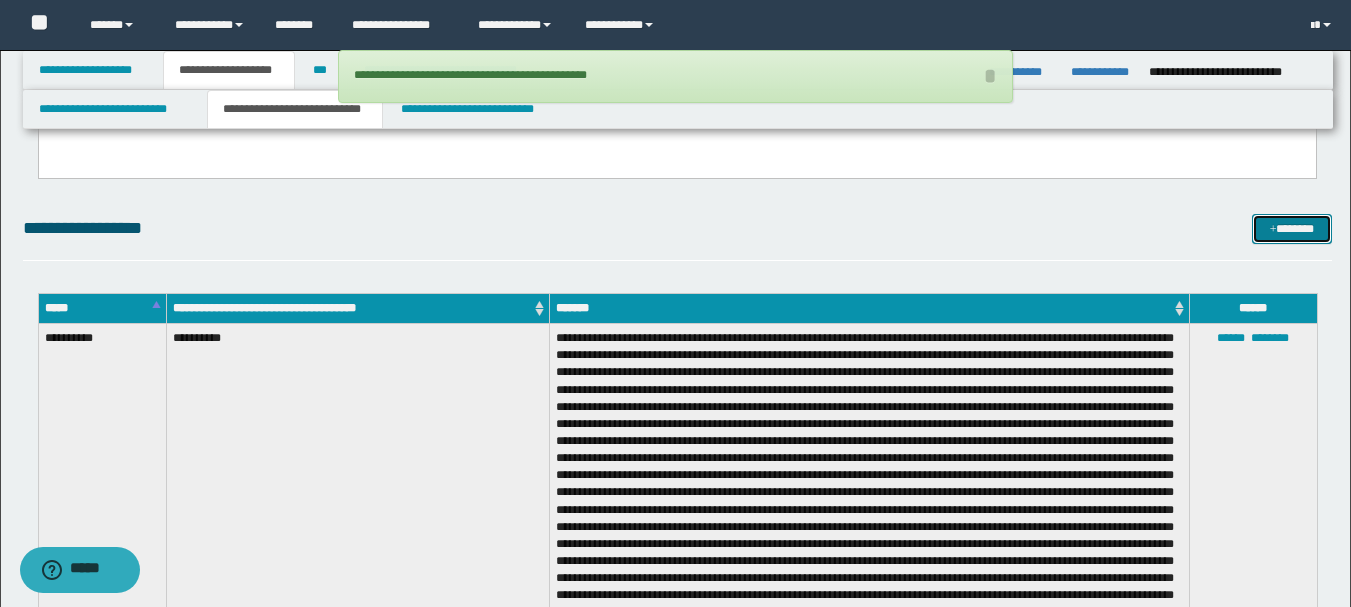 click at bounding box center [1273, 230] 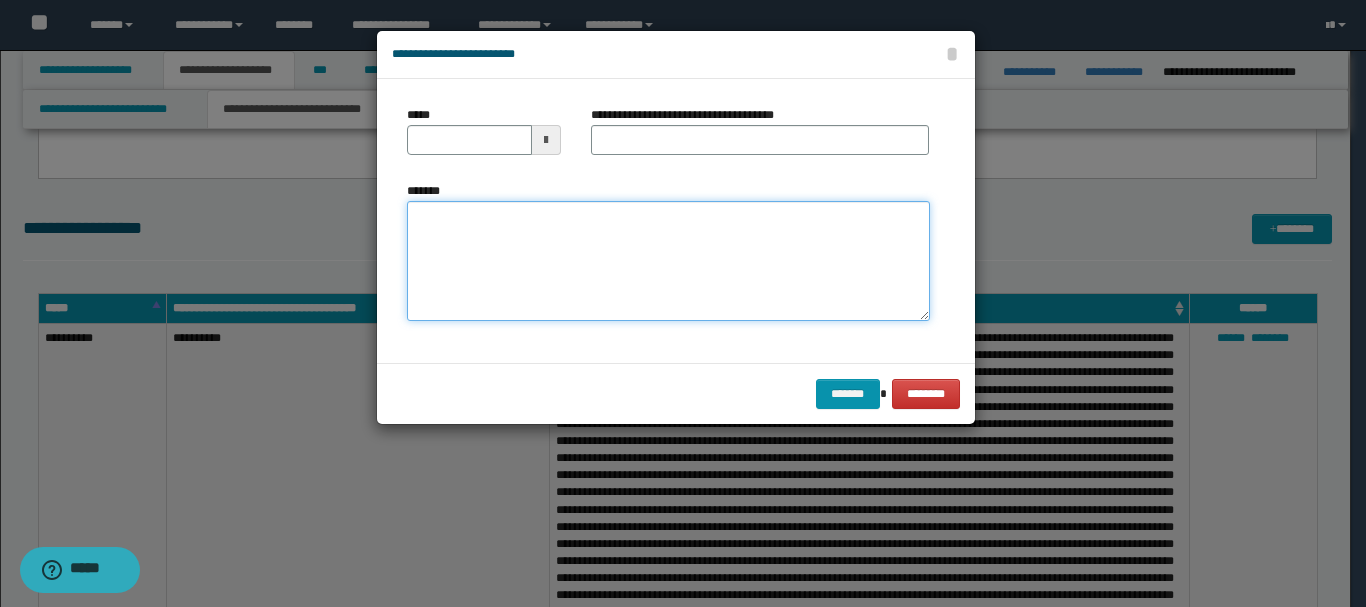 click on "*******" at bounding box center [668, 261] 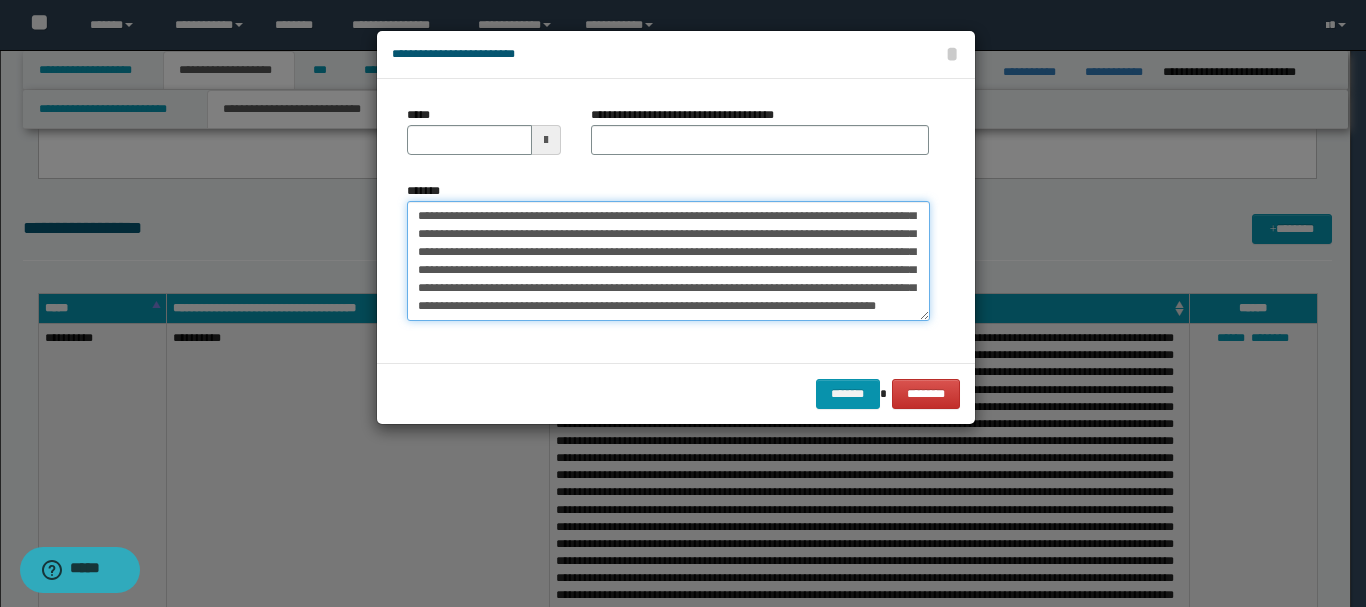 scroll, scrollTop: 0, scrollLeft: 0, axis: both 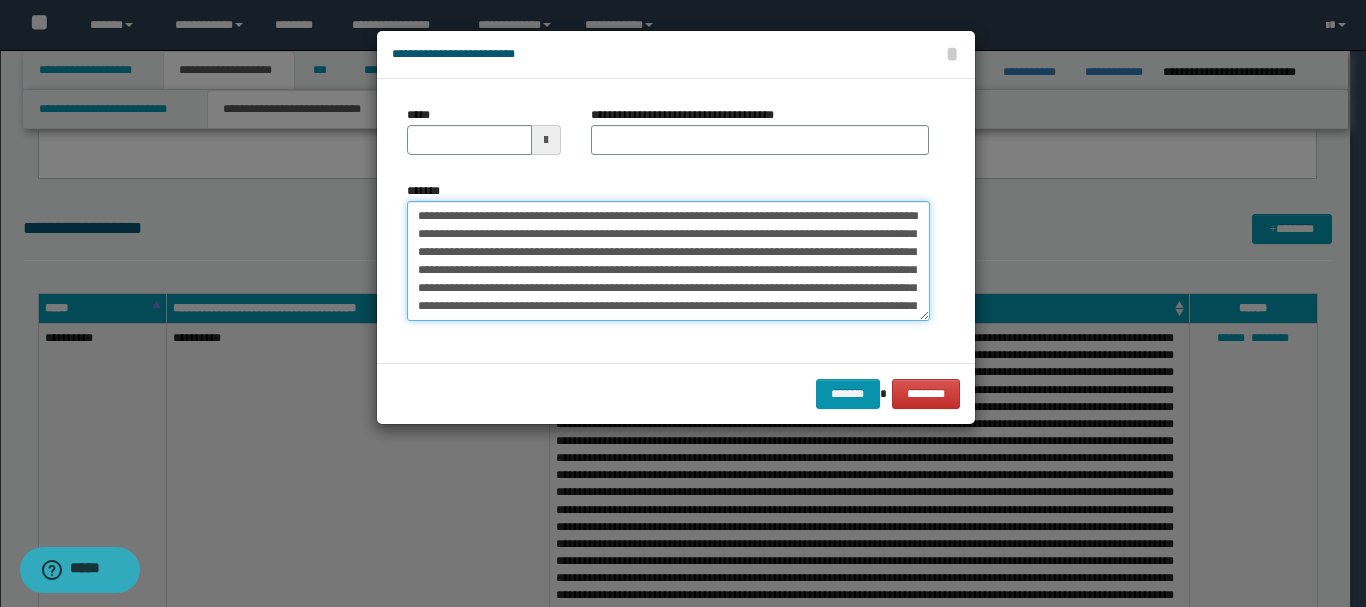 drag, startPoint x: 454, startPoint y: 216, endPoint x: 514, endPoint y: 218, distance: 60.033325 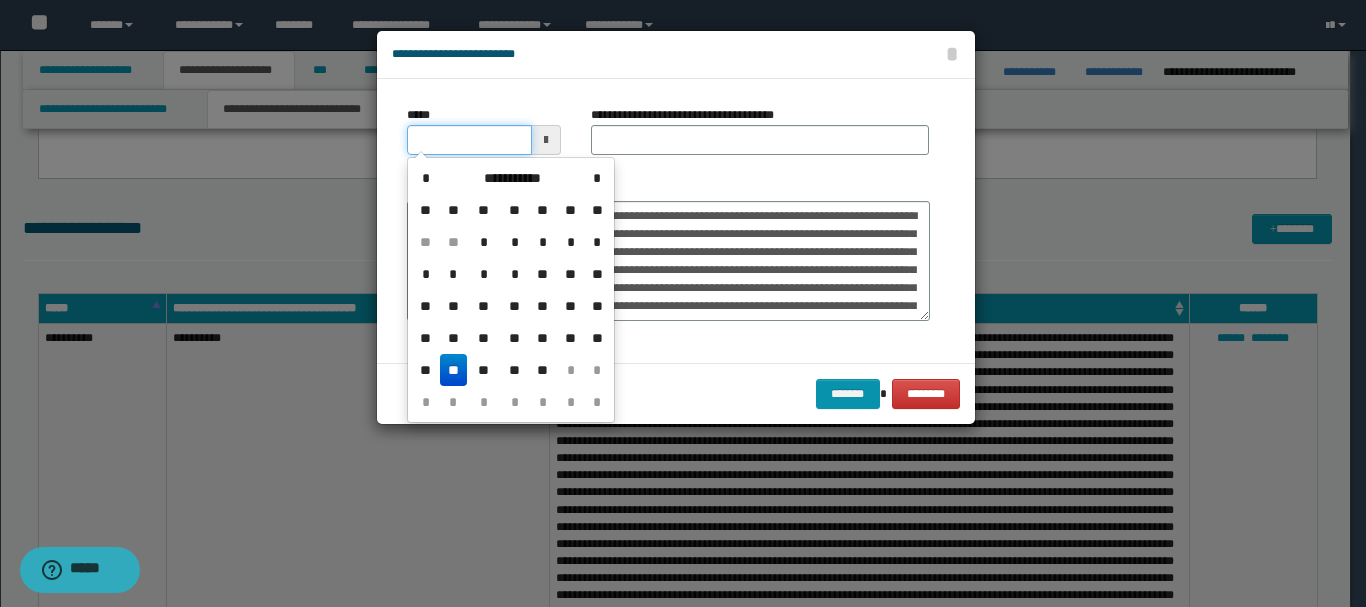click on "*****" at bounding box center [469, 140] 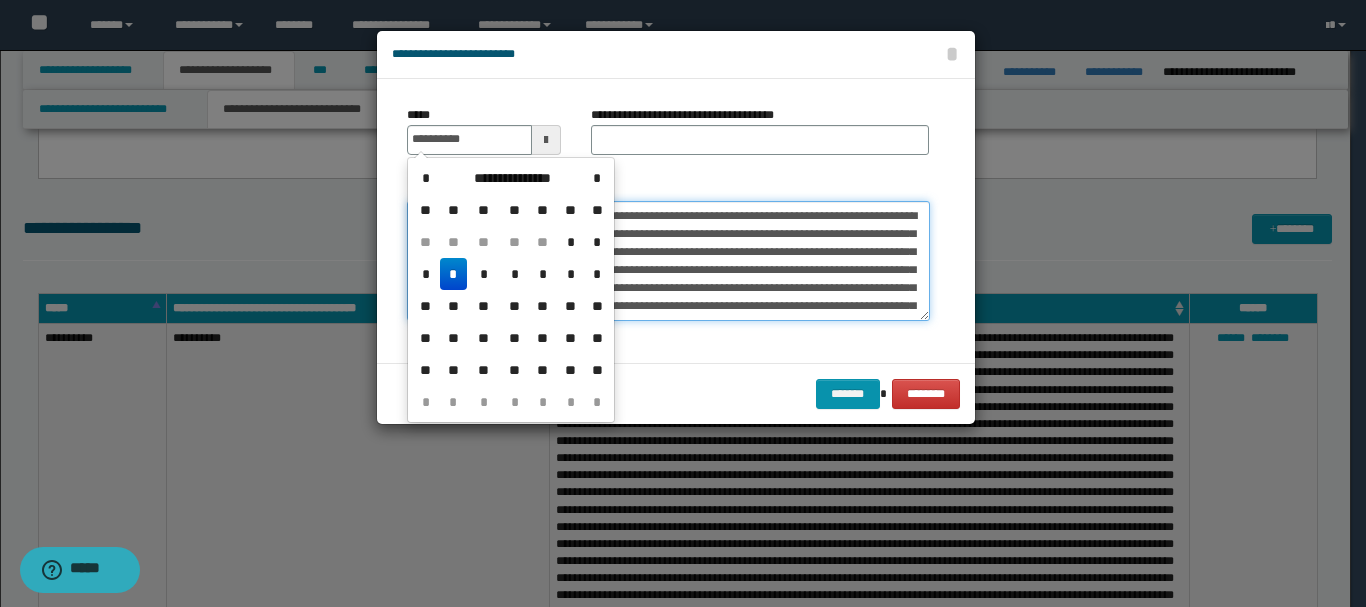 type on "**********" 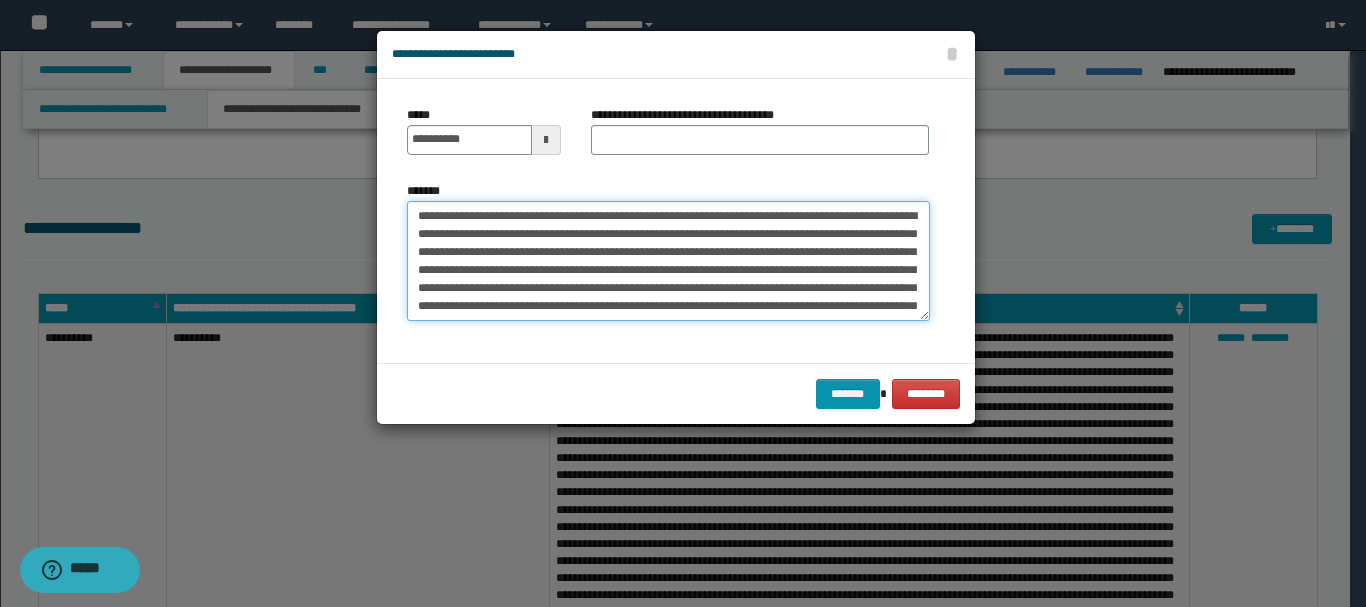 drag, startPoint x: 649, startPoint y: 215, endPoint x: 696, endPoint y: 215, distance: 47 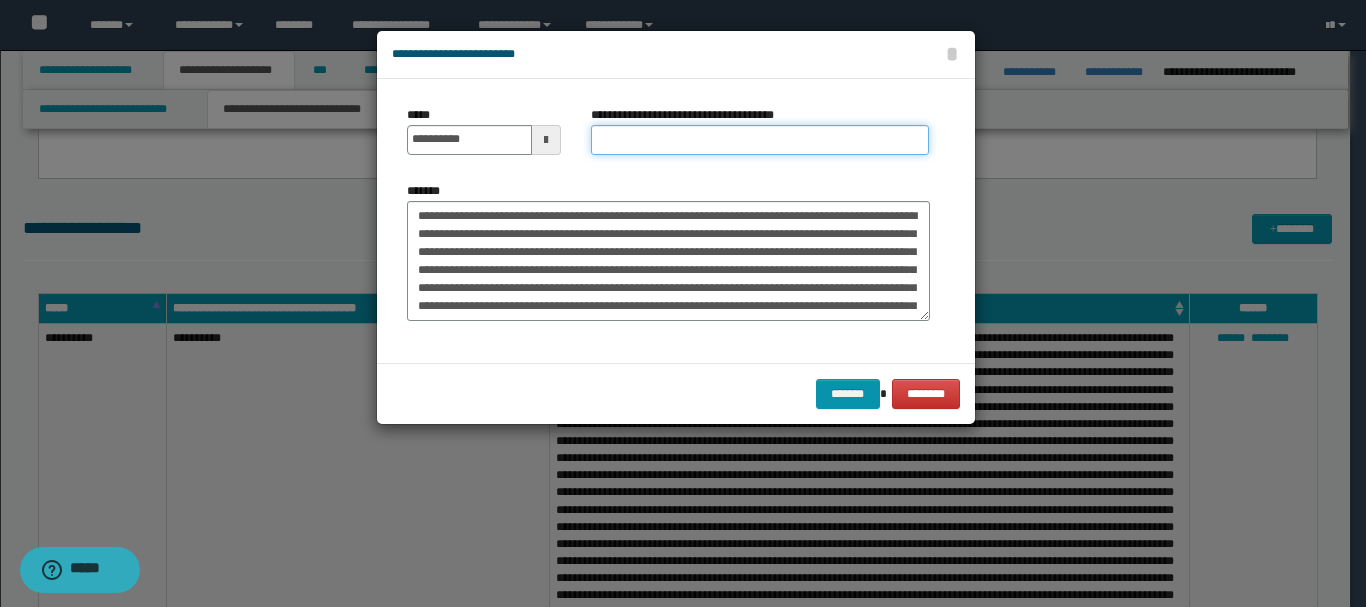 click on "**********" at bounding box center [760, 140] 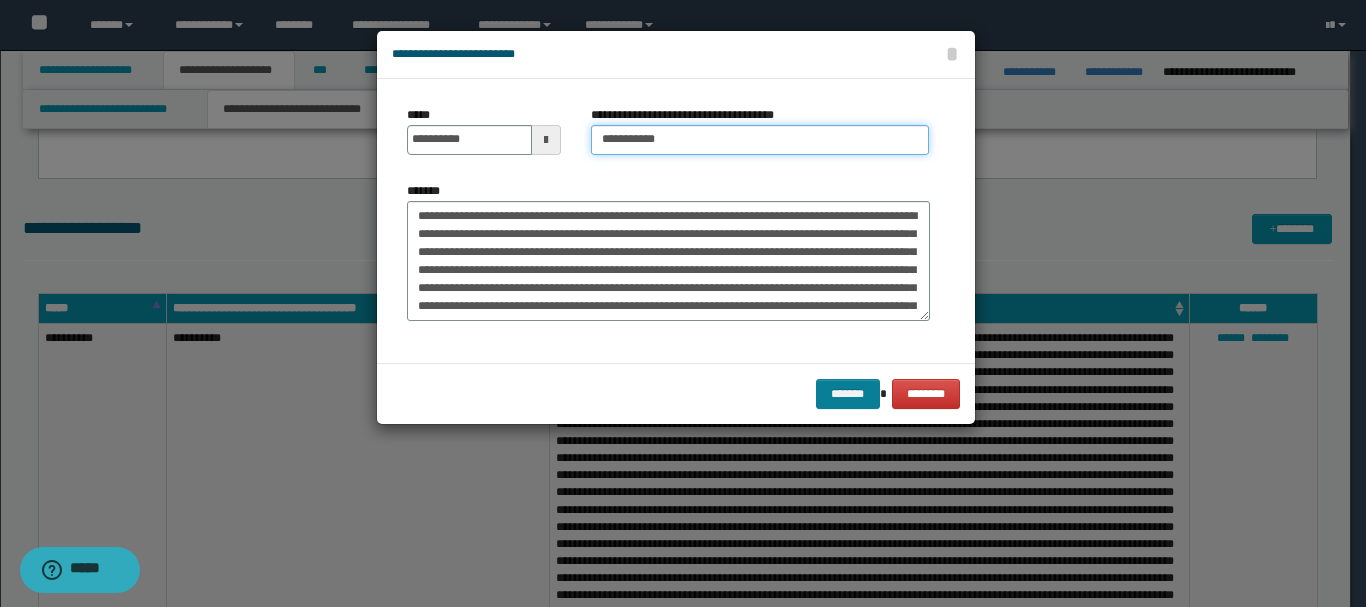 type on "*********" 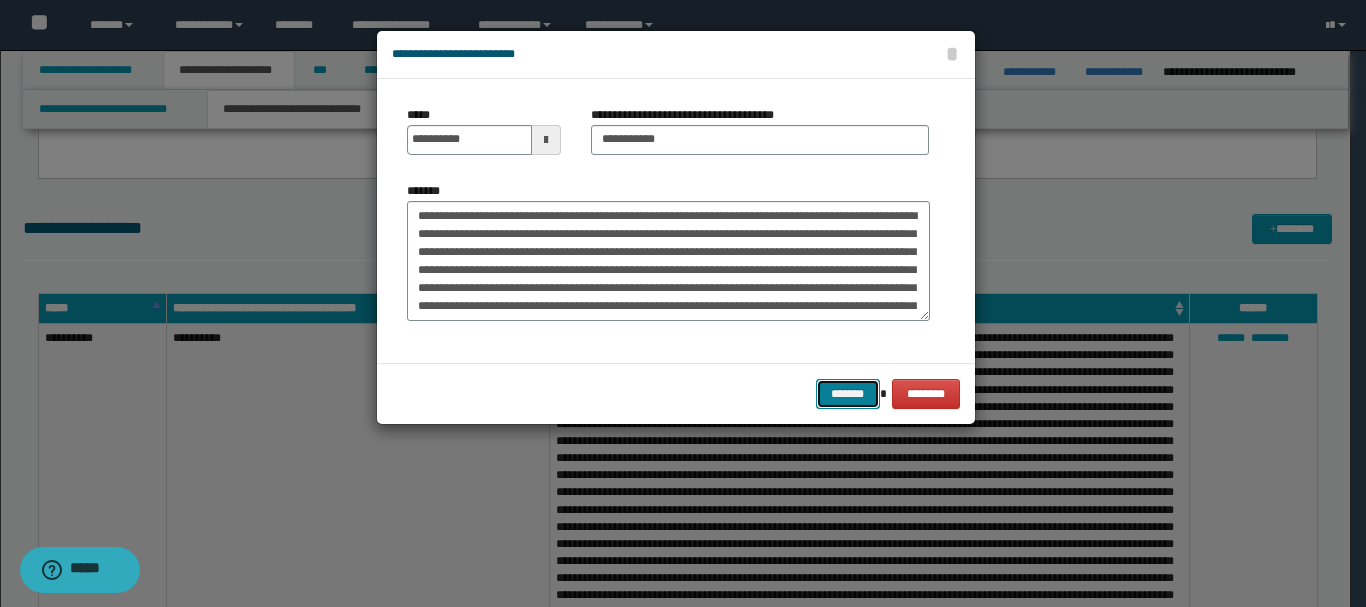 click on "*******" at bounding box center [848, 394] 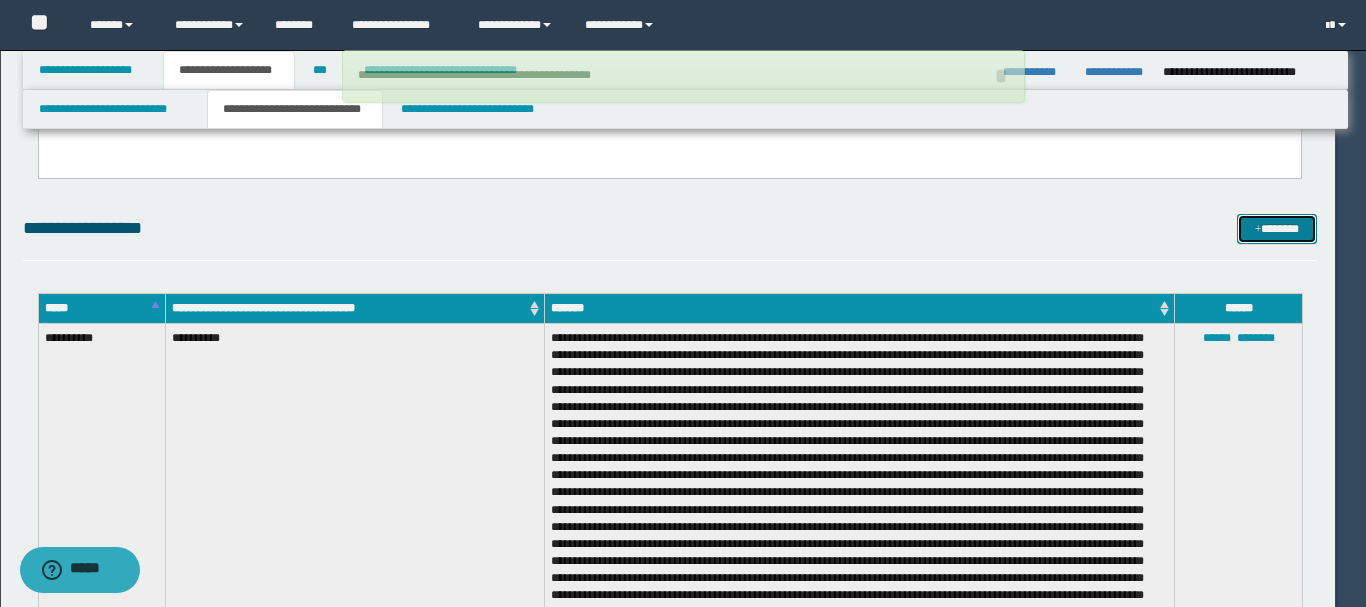 type 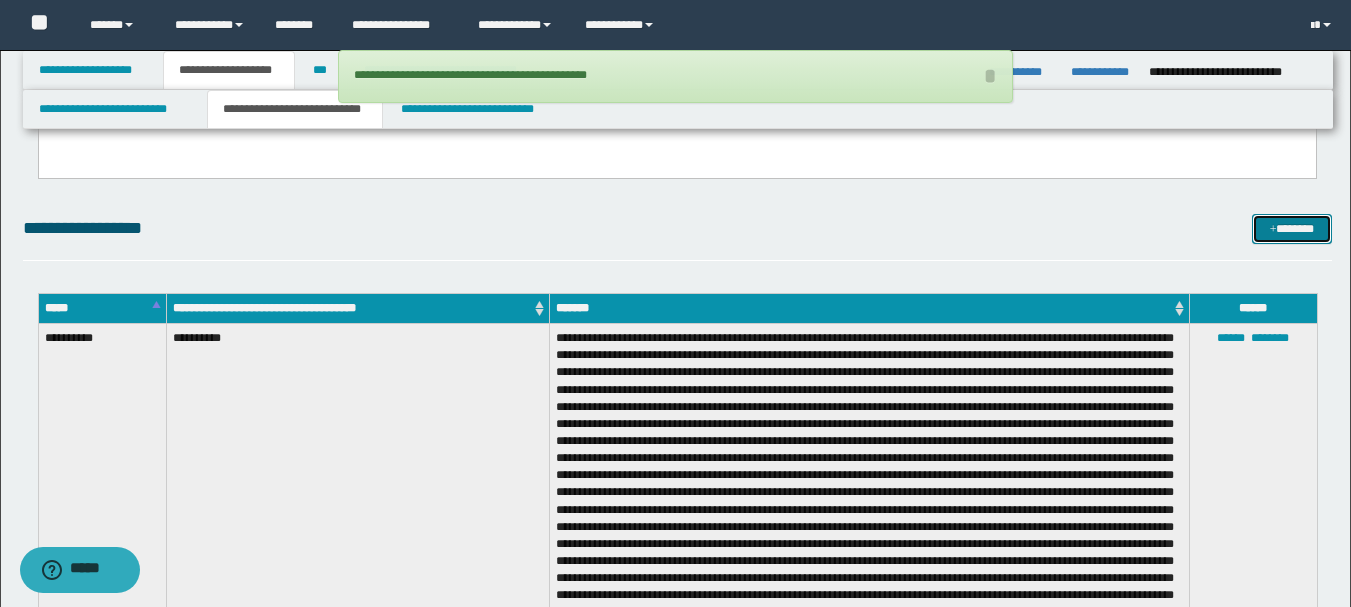 click at bounding box center (1273, 230) 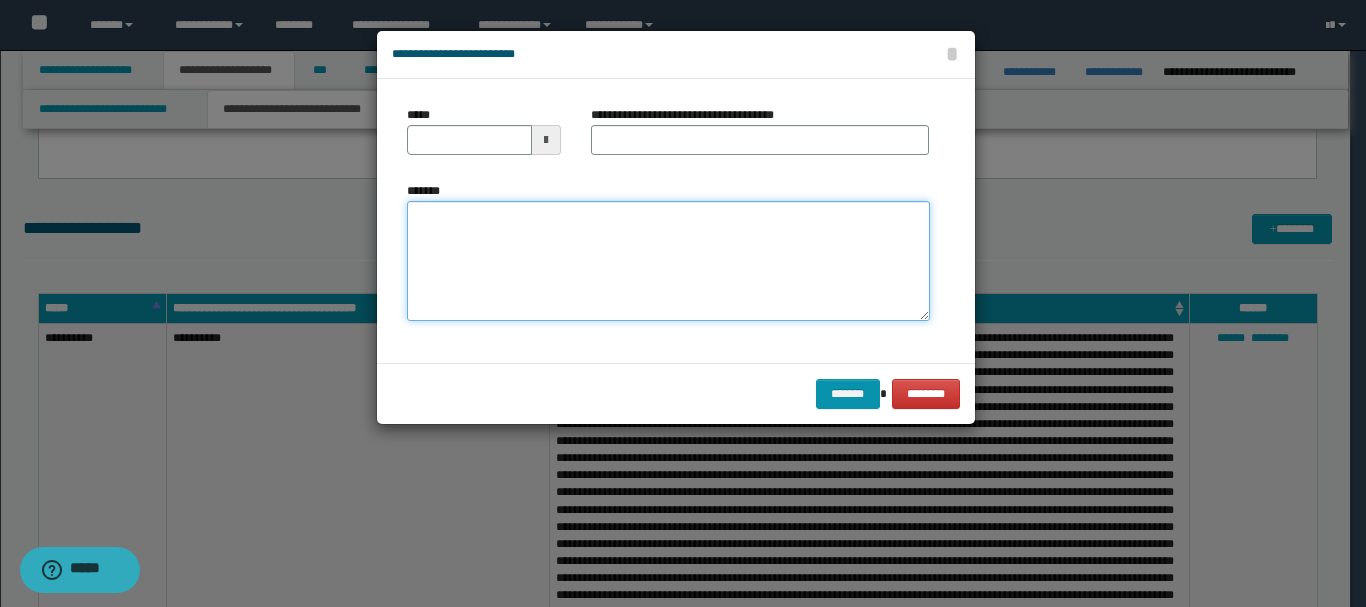 click on "*******" at bounding box center (668, 261) 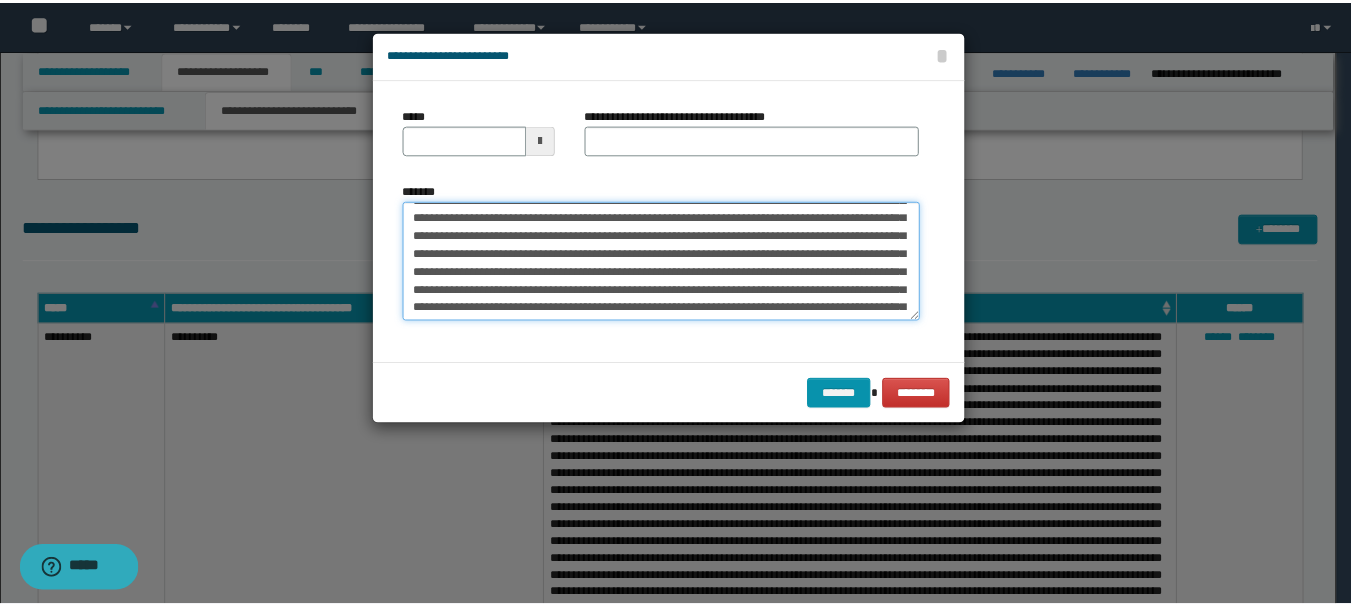 scroll, scrollTop: 0, scrollLeft: 0, axis: both 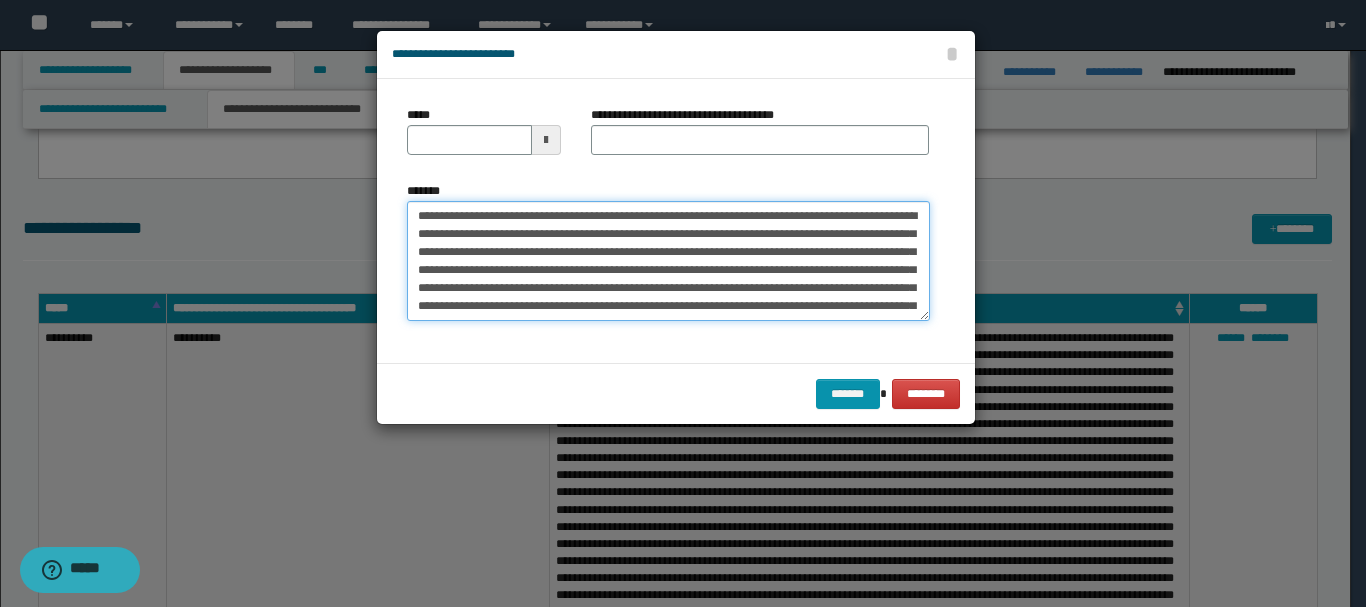 drag, startPoint x: 457, startPoint y: 217, endPoint x: 516, endPoint y: 216, distance: 59.008472 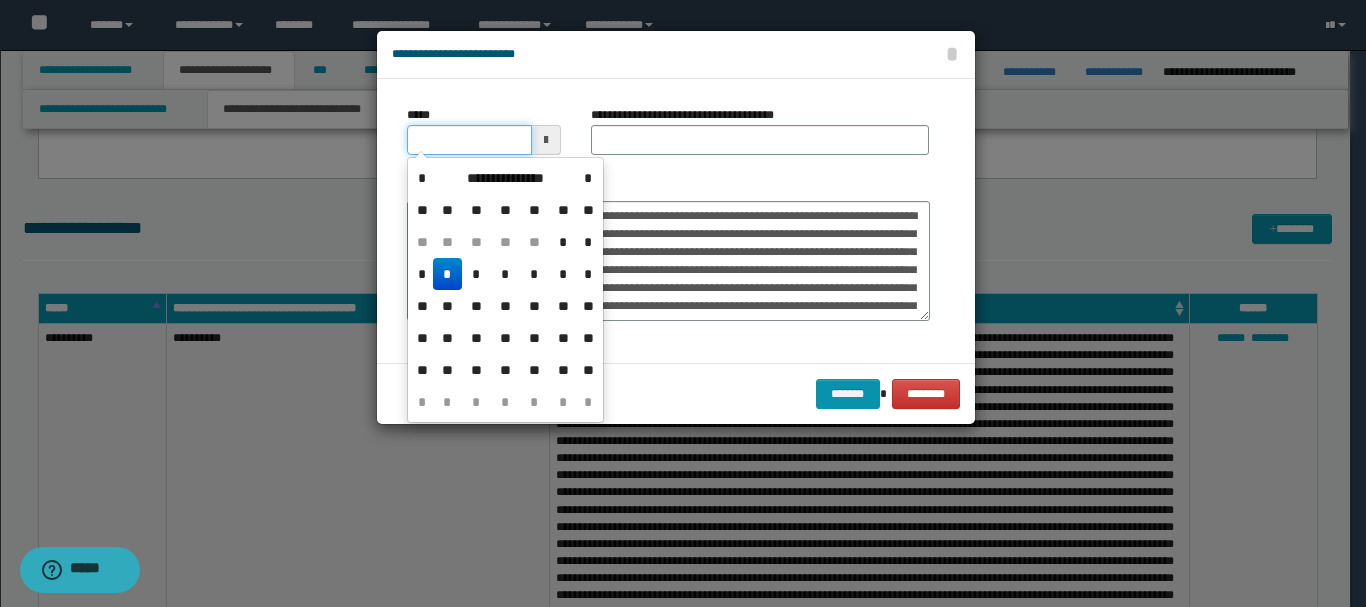 click on "*****" at bounding box center (469, 140) 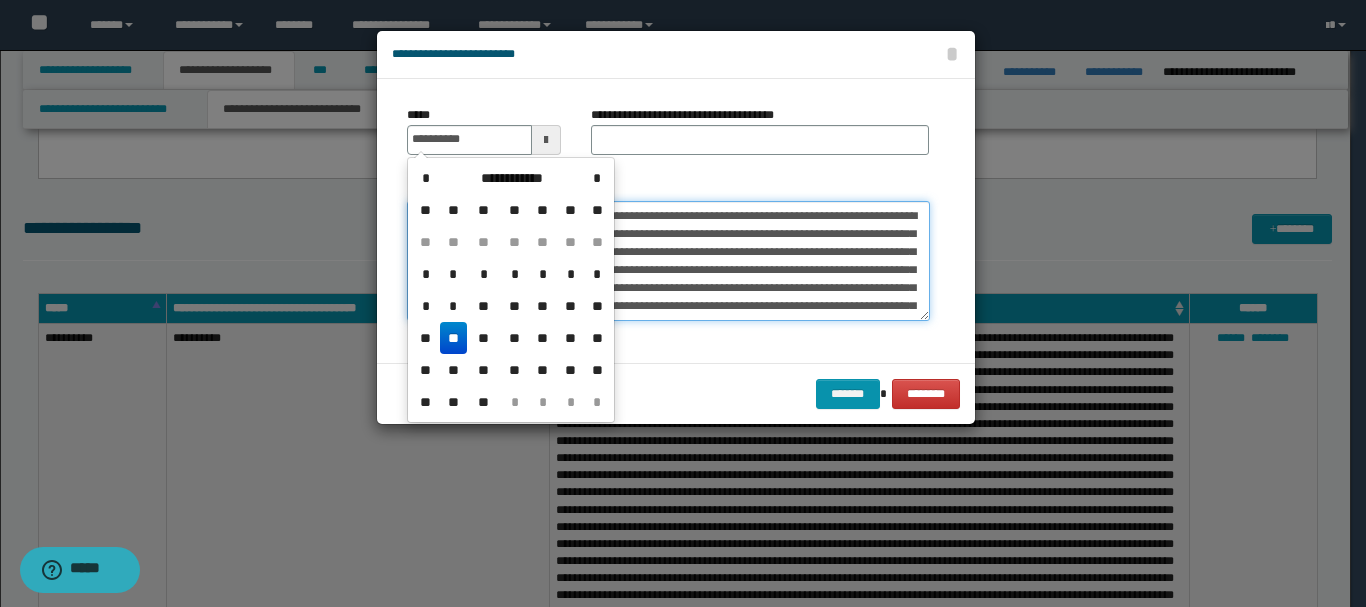 type on "**********" 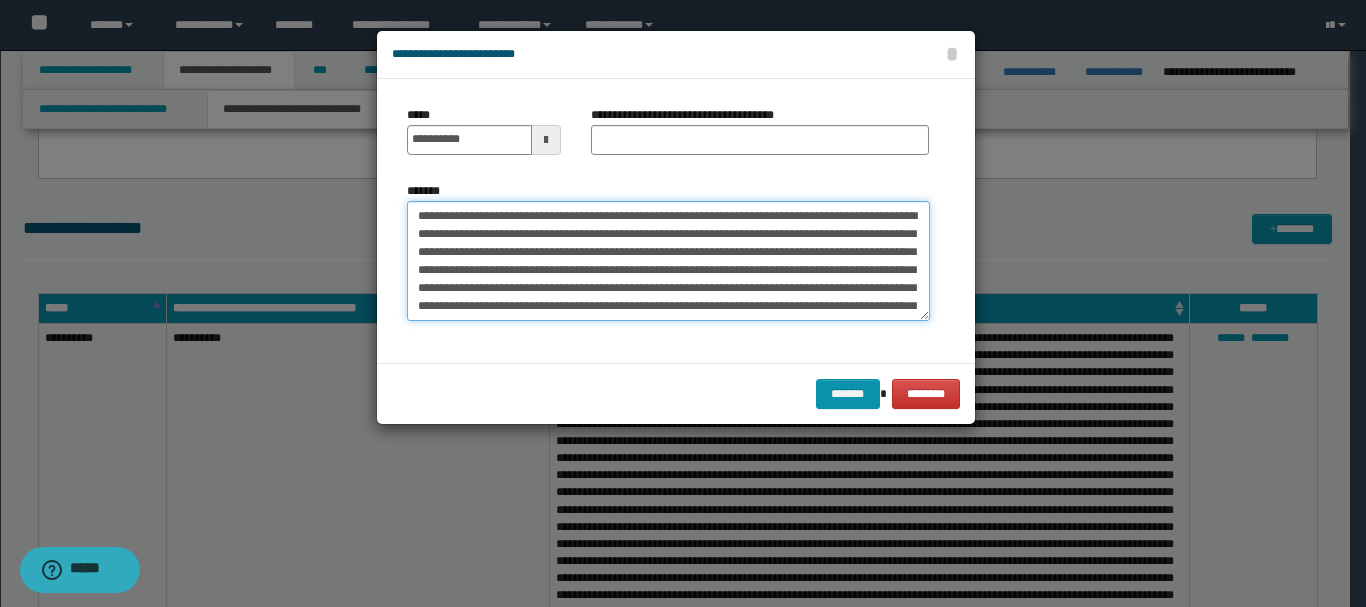 drag, startPoint x: 652, startPoint y: 219, endPoint x: 796, endPoint y: 220, distance: 144.00348 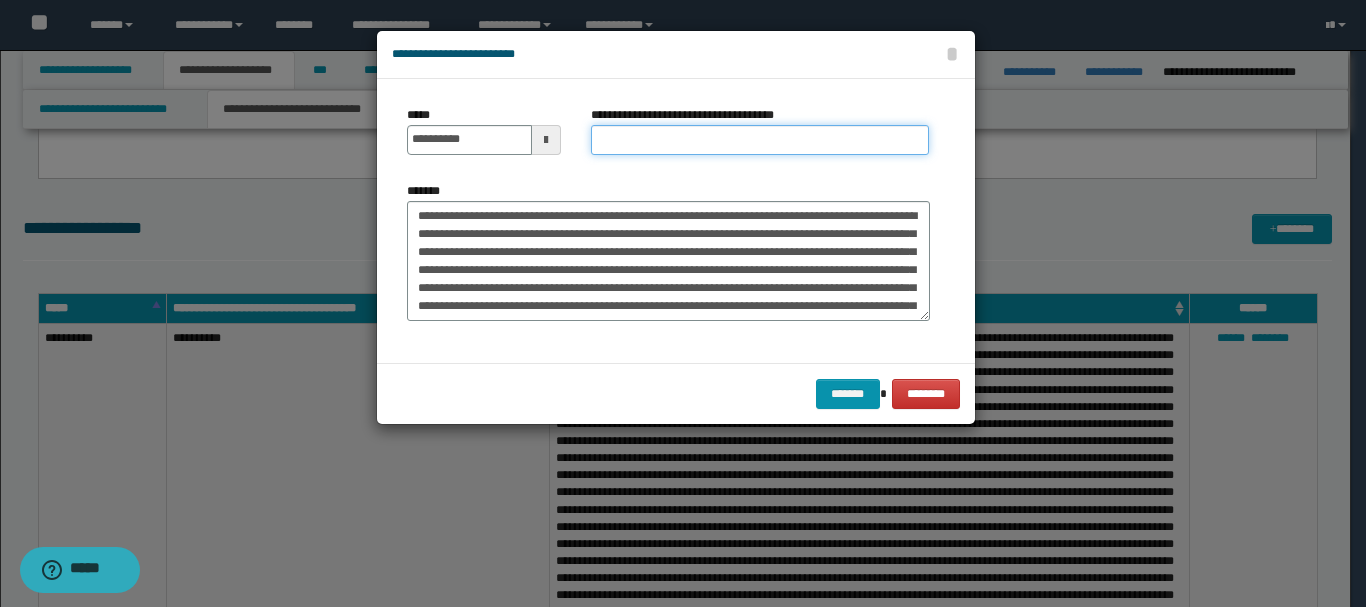 click on "**********" at bounding box center (760, 140) 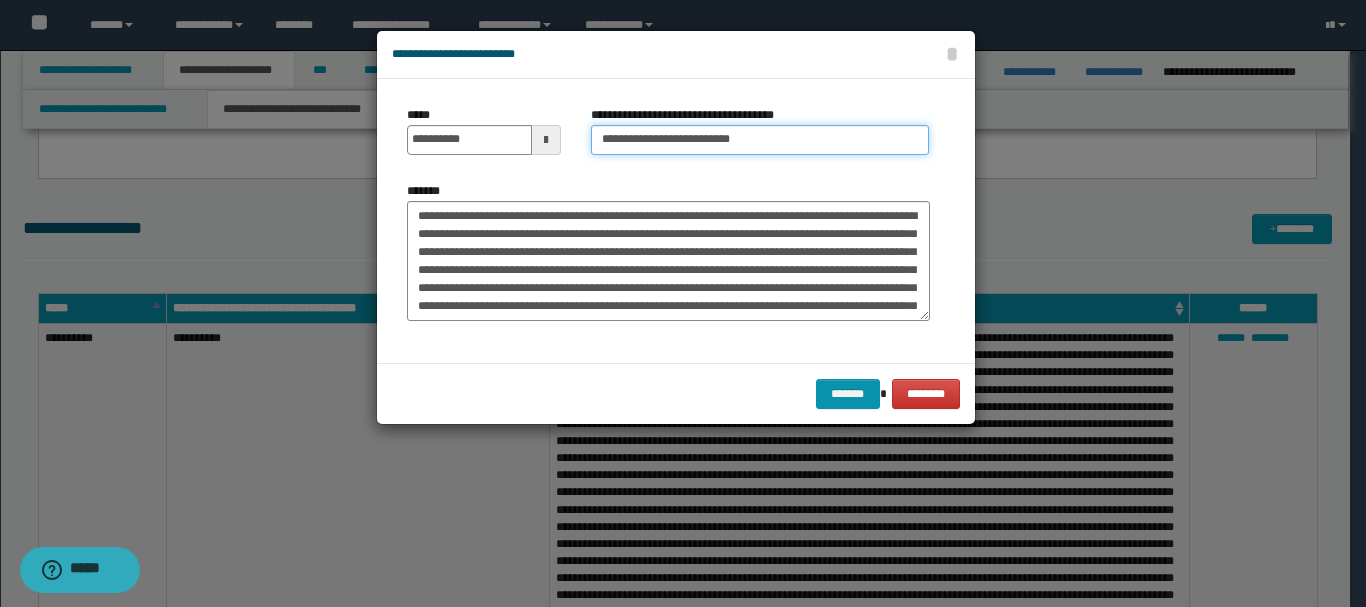 type on "**********" 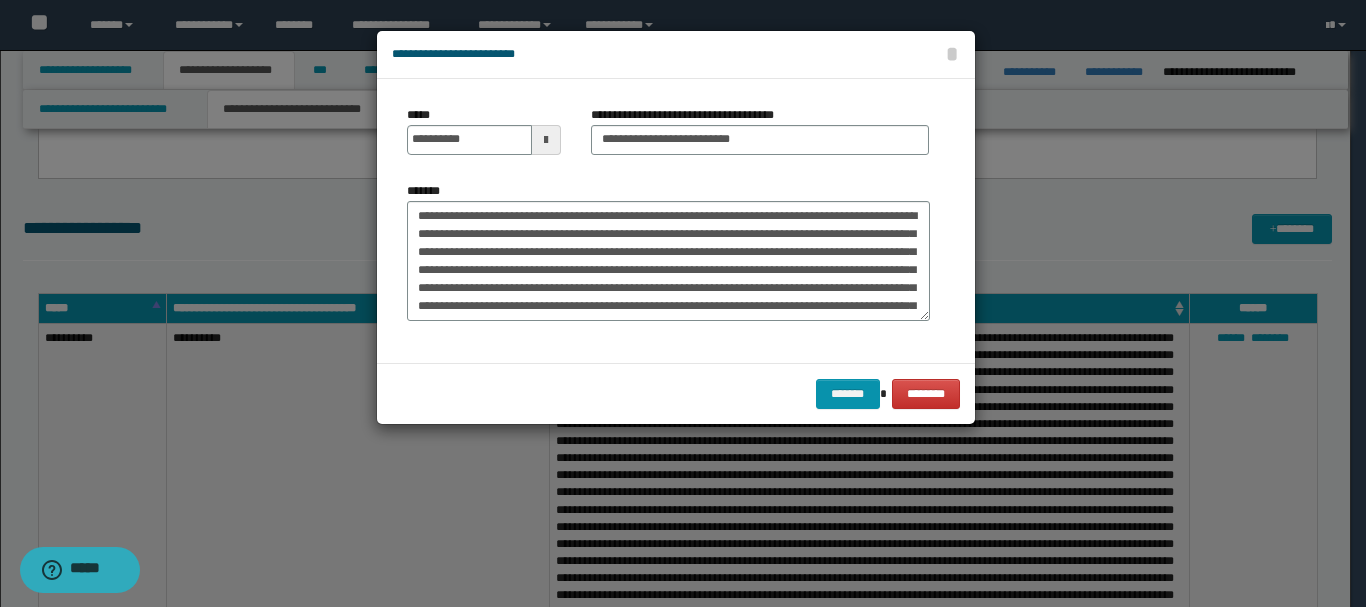 click on "*******
********" at bounding box center [676, 393] 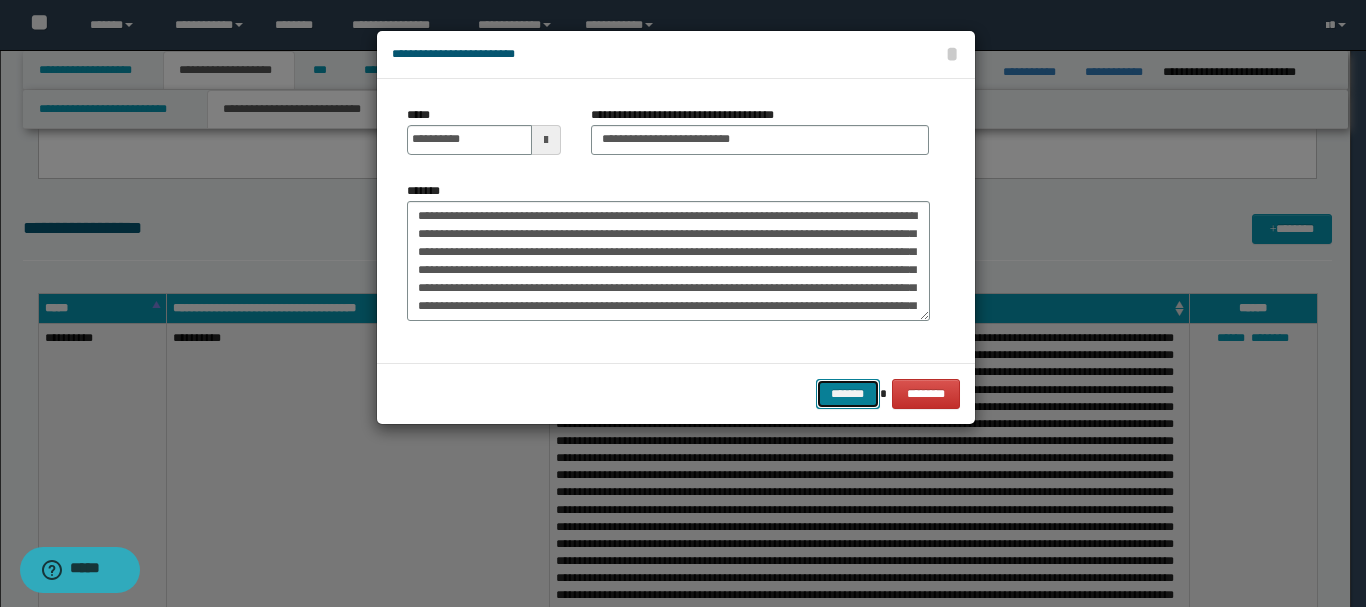 click on "*******" at bounding box center [848, 394] 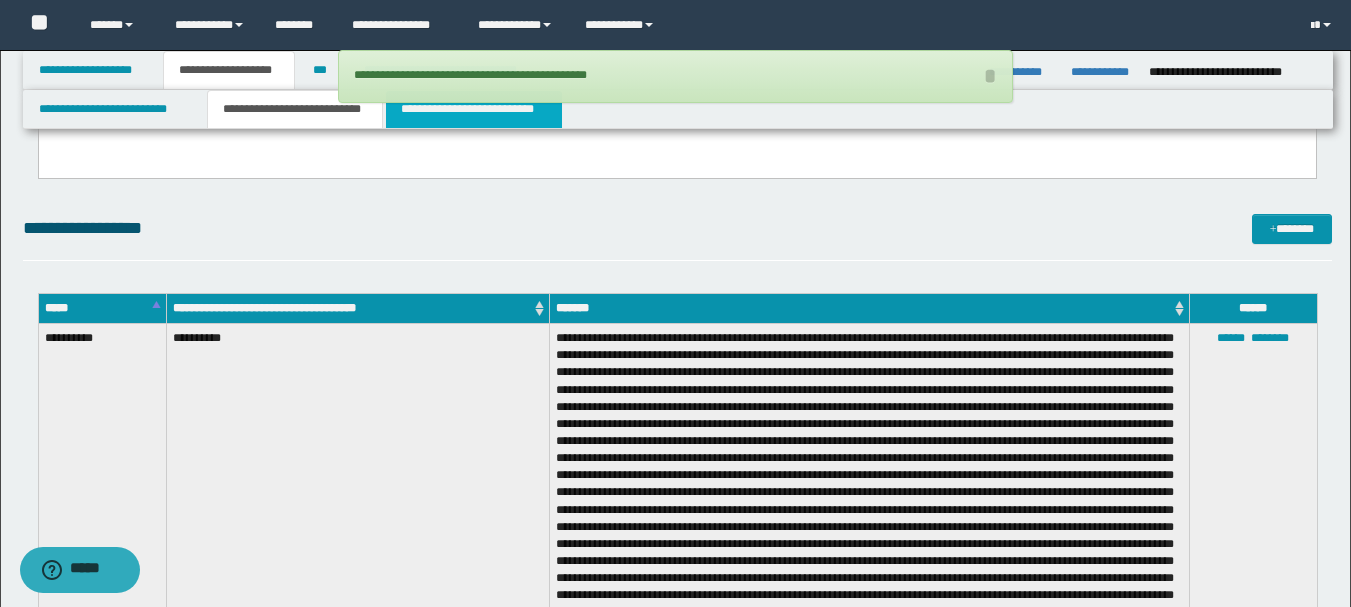 click on "**********" at bounding box center [474, 109] 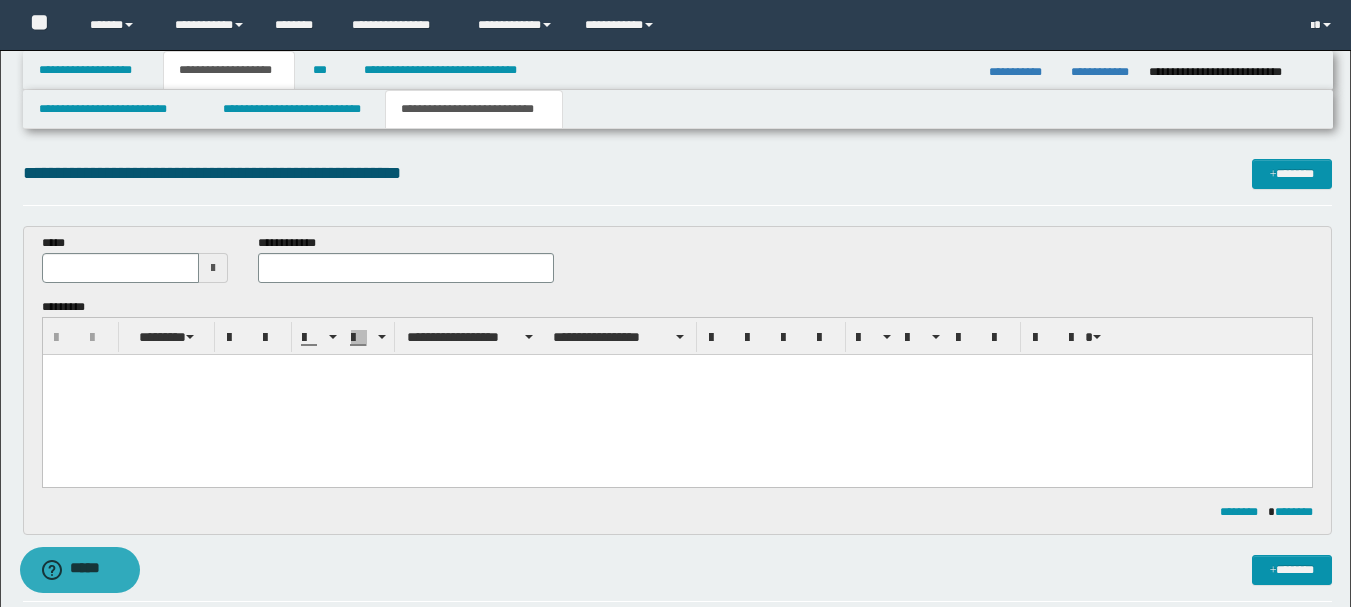 scroll, scrollTop: 0, scrollLeft: 0, axis: both 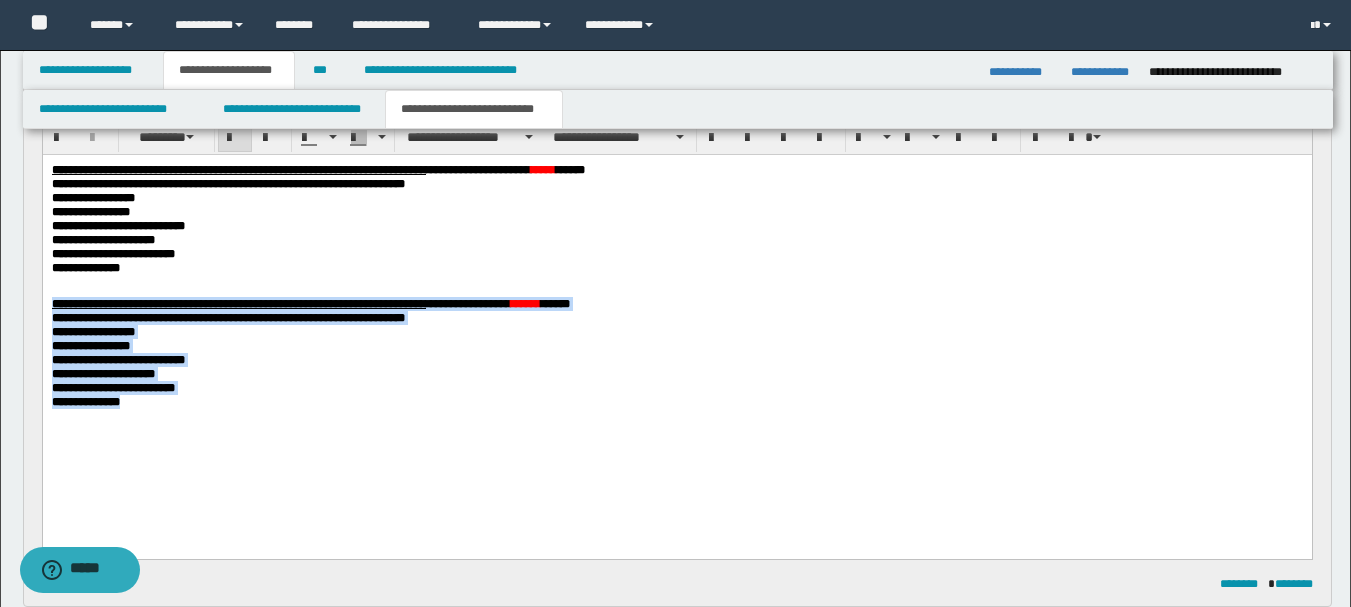 drag, startPoint x: 137, startPoint y: 438, endPoint x: 47, endPoint y: 325, distance: 144.46107 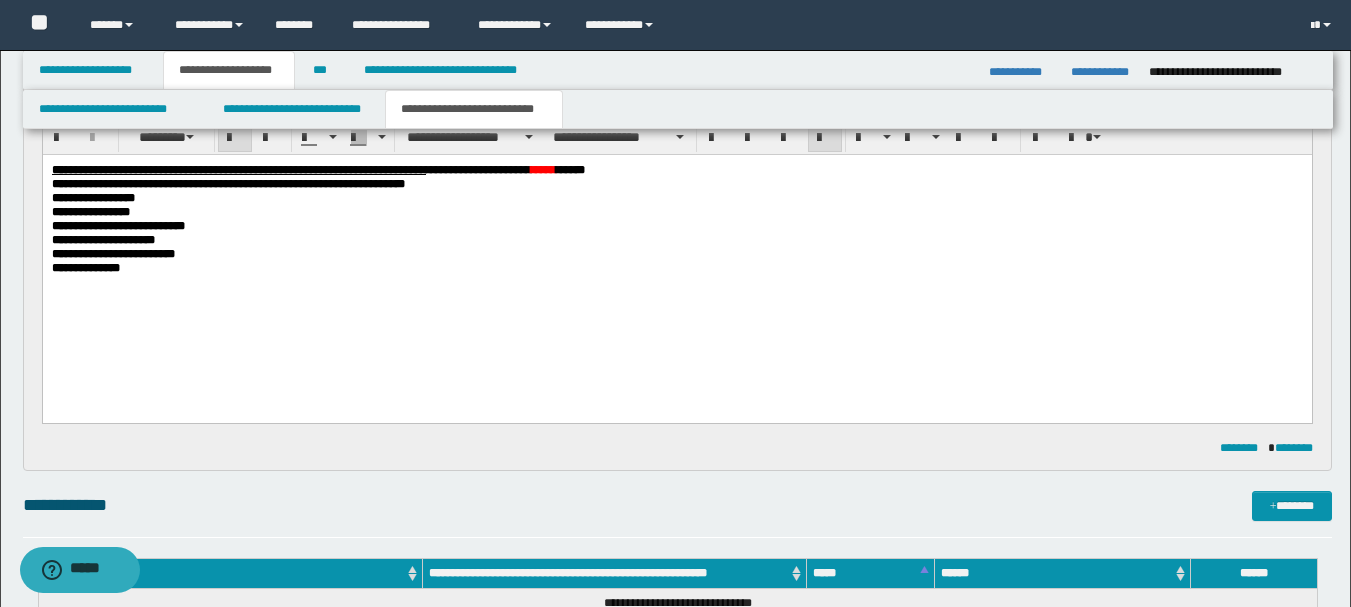scroll, scrollTop: 0, scrollLeft: 0, axis: both 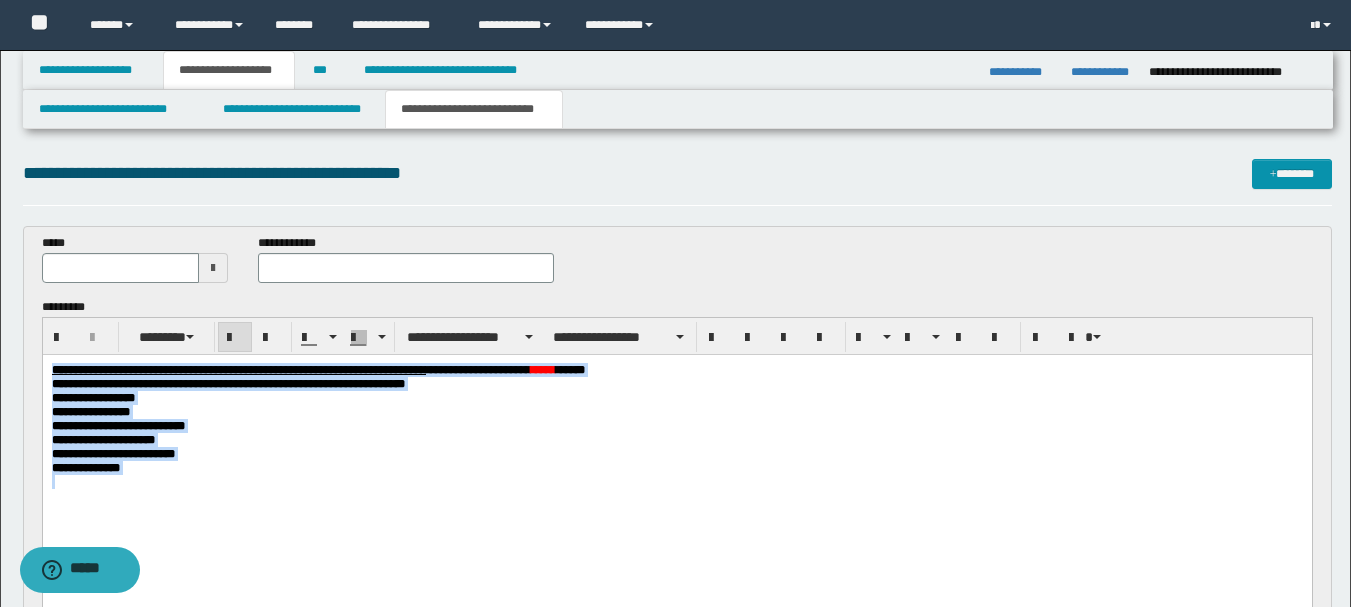 drag, startPoint x: 133, startPoint y: 484, endPoint x: 39, endPoint y: 356, distance: 158.80806 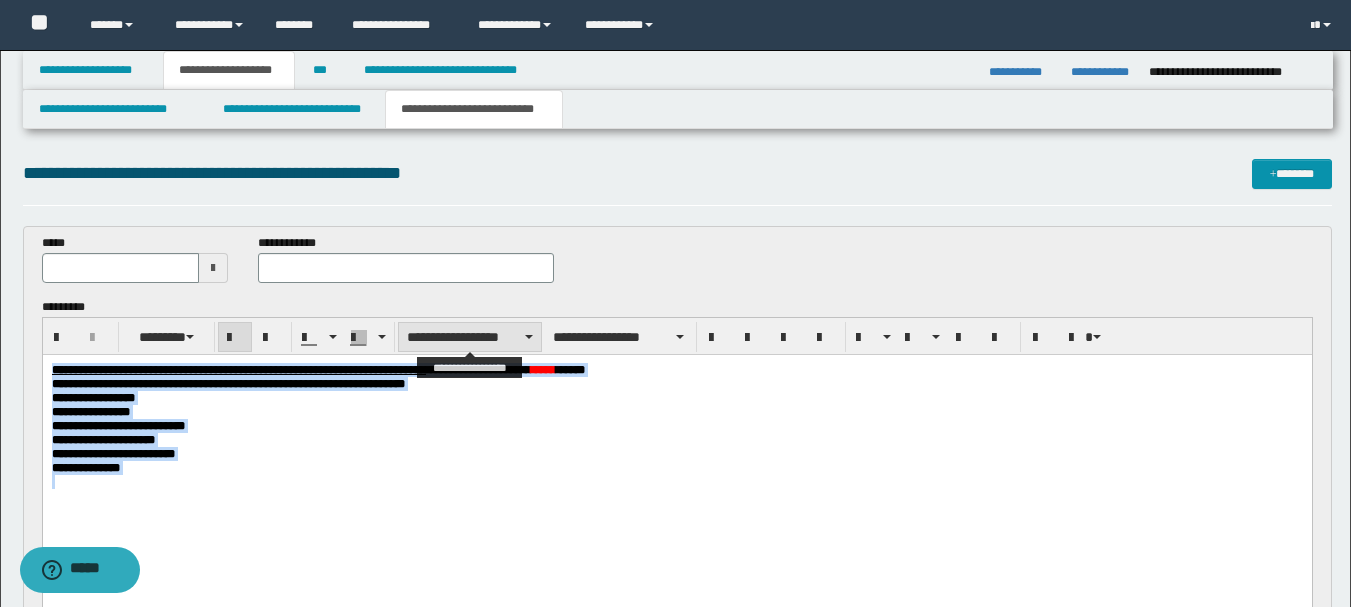 click on "**********" at bounding box center (470, 337) 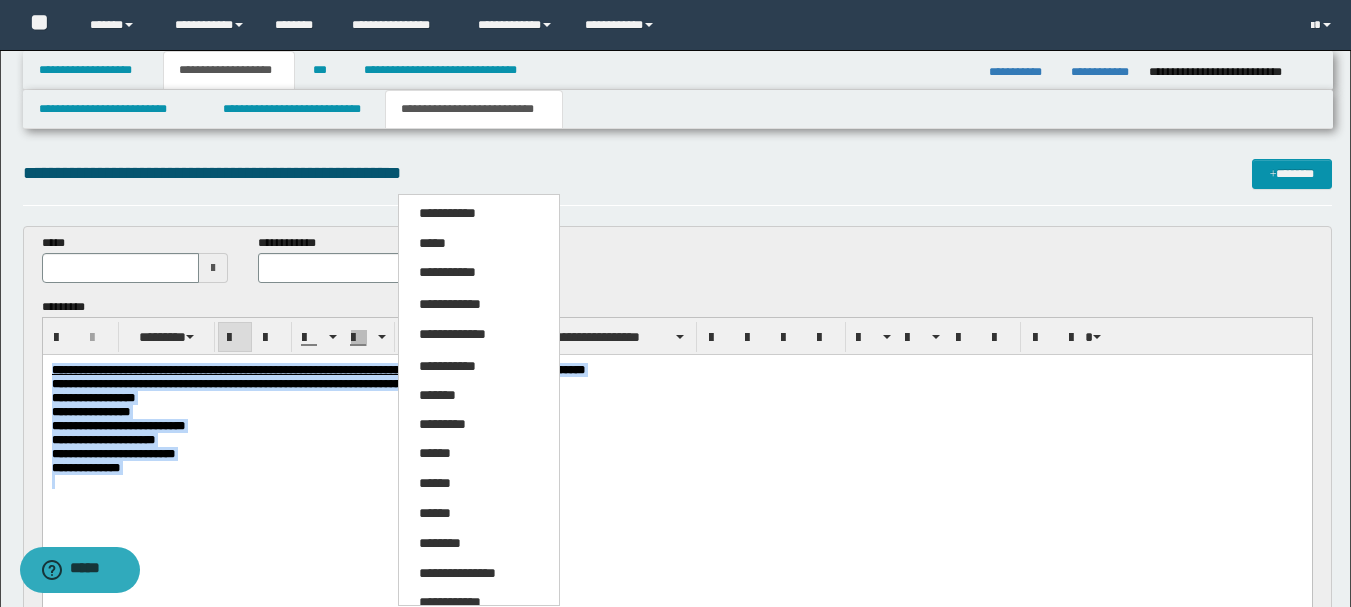 click on "*****" at bounding box center [479, 244] 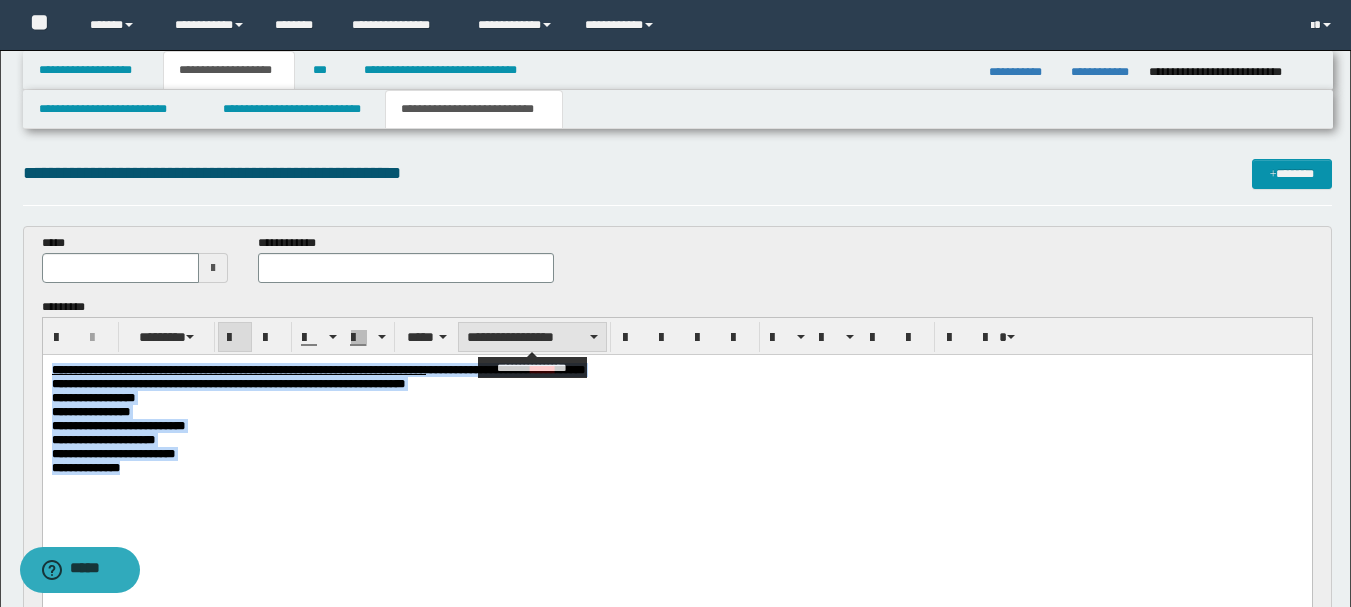click on "**********" at bounding box center [532, 337] 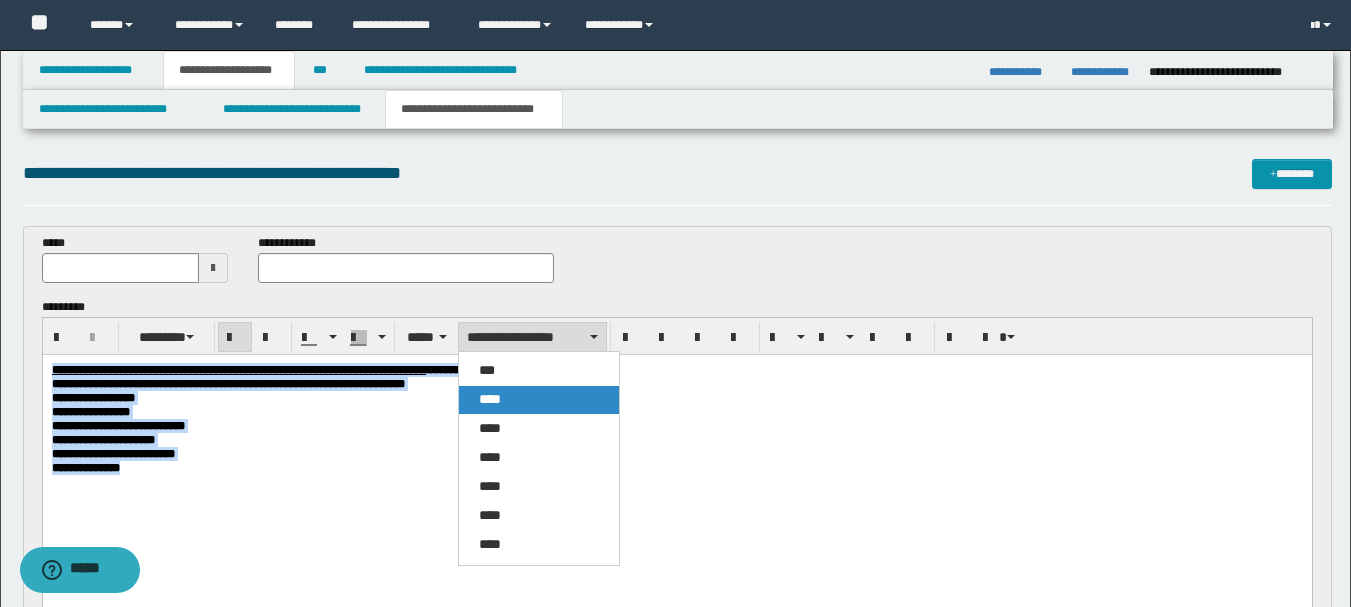 click on "****" at bounding box center (490, 399) 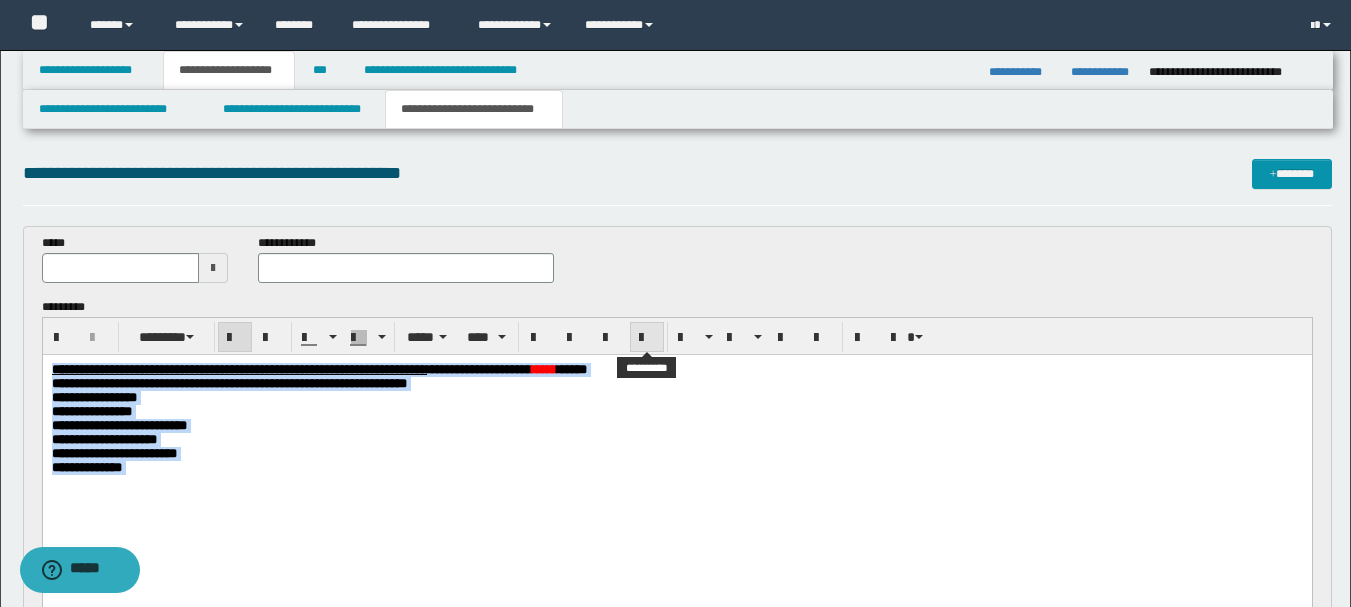 click at bounding box center [647, 338] 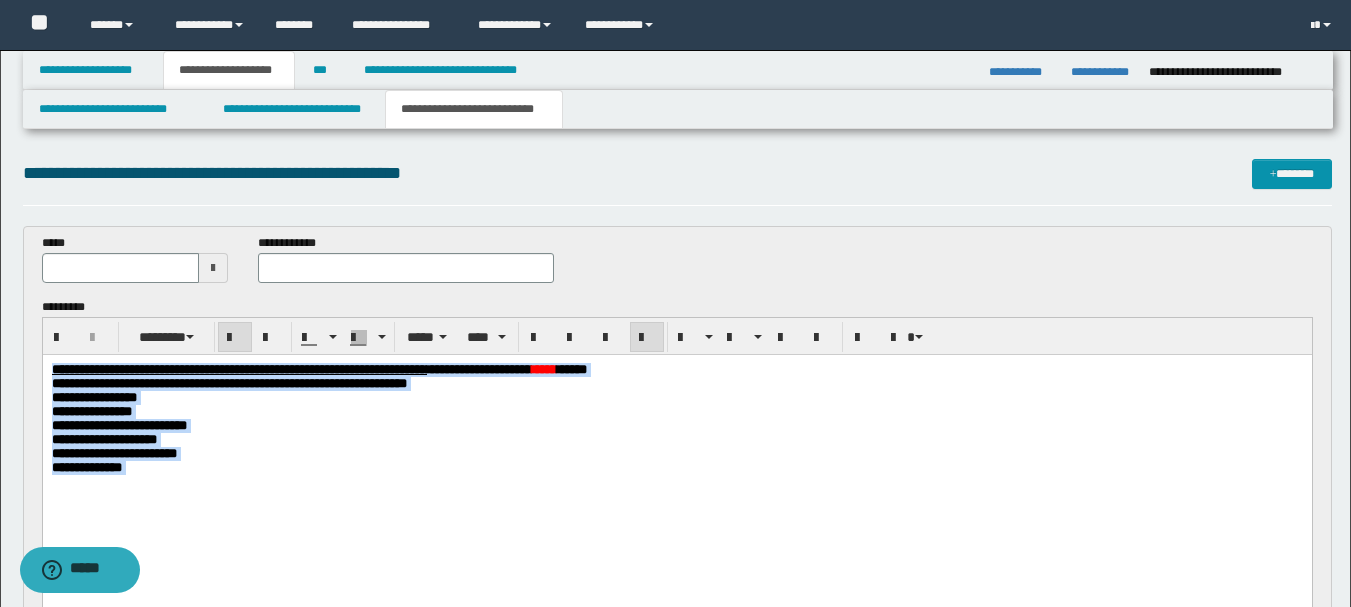 click on "**********" at bounding box center (676, 412) 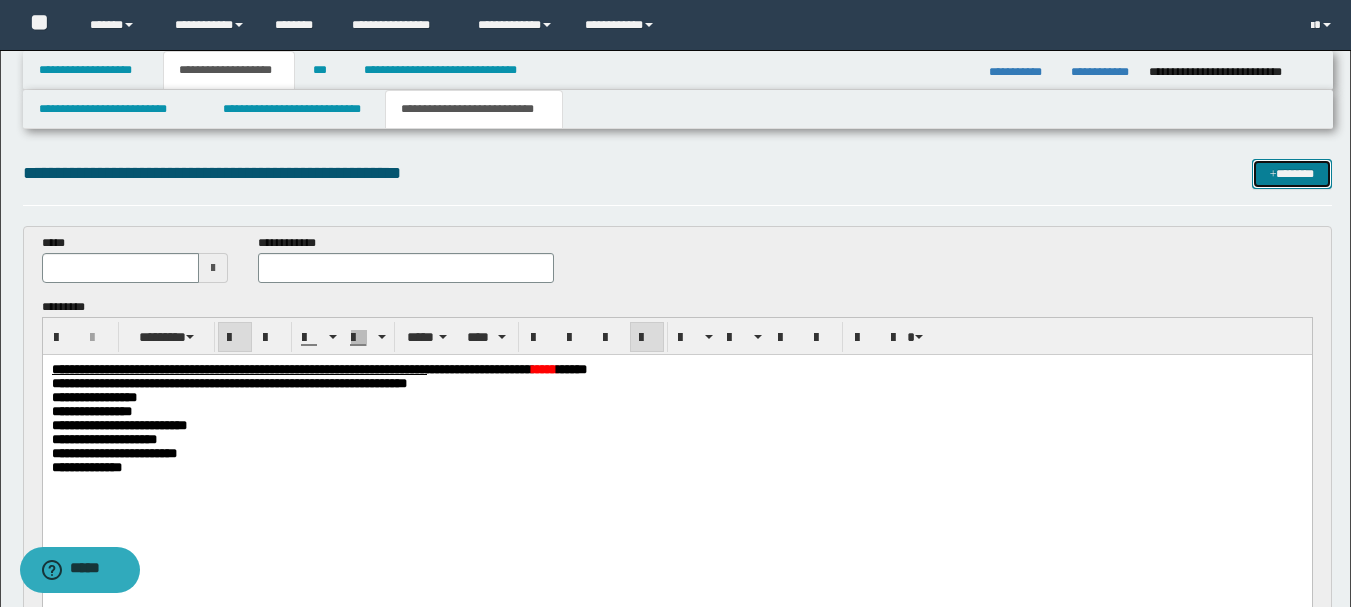 click on "*******" at bounding box center [1292, 174] 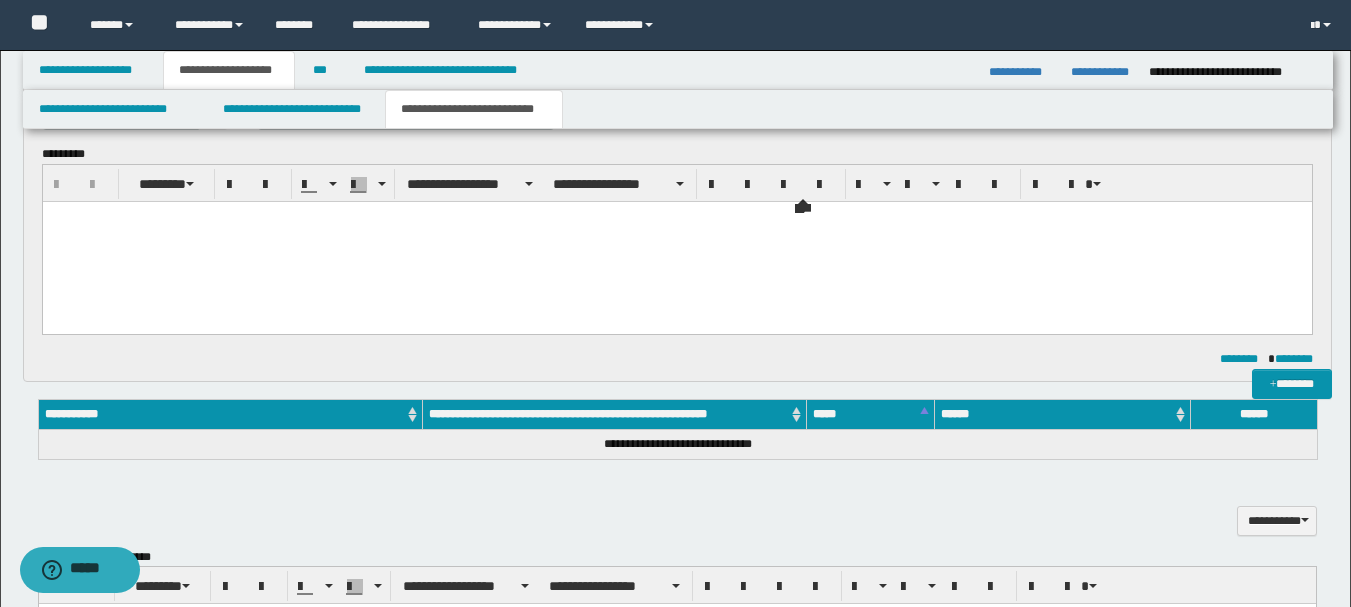 scroll, scrollTop: 0, scrollLeft: 0, axis: both 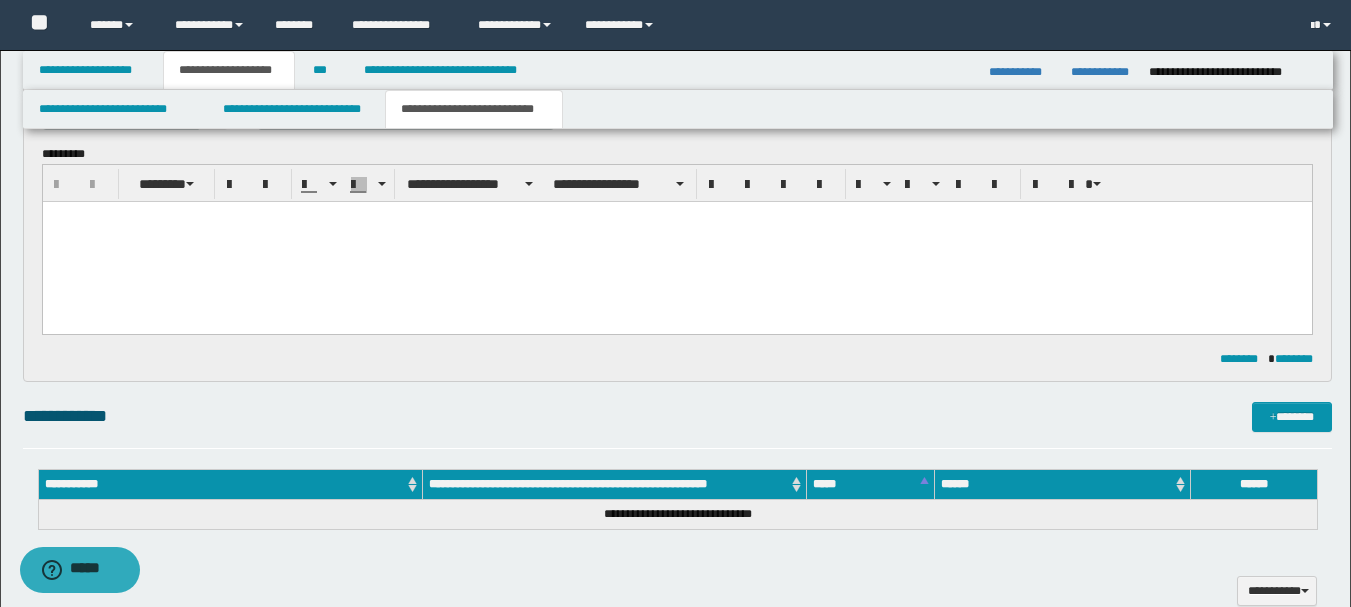 type 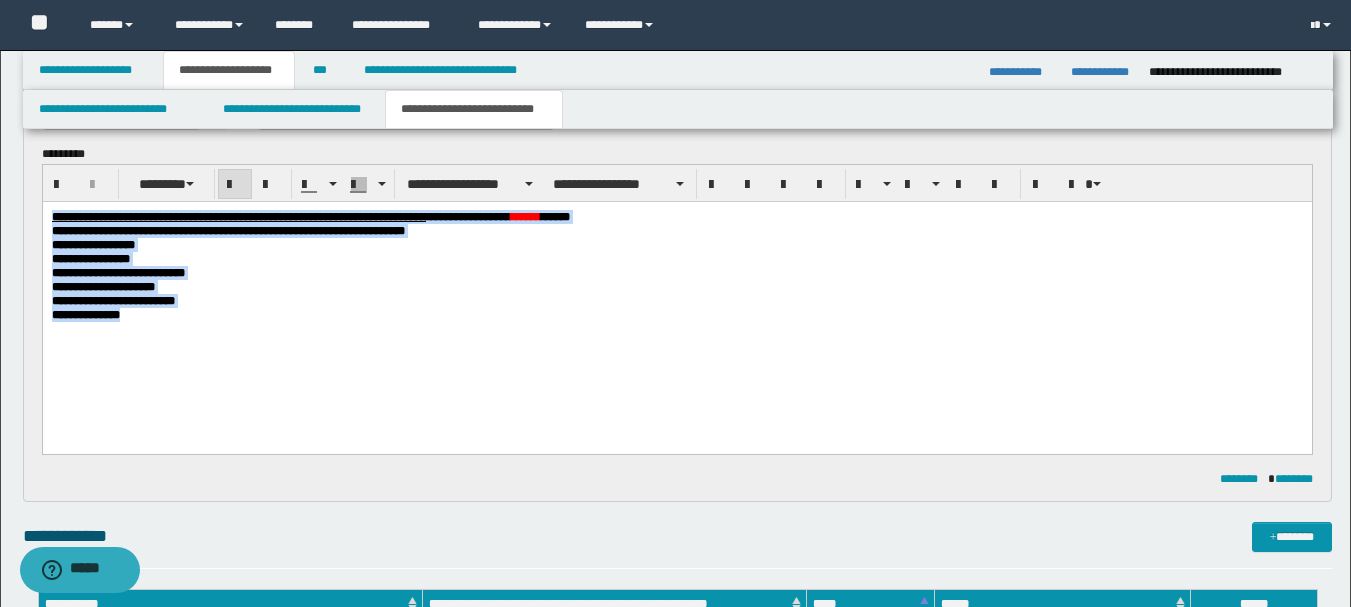 drag, startPoint x: 159, startPoint y: 336, endPoint x: 30, endPoint y: 217, distance: 175.50499 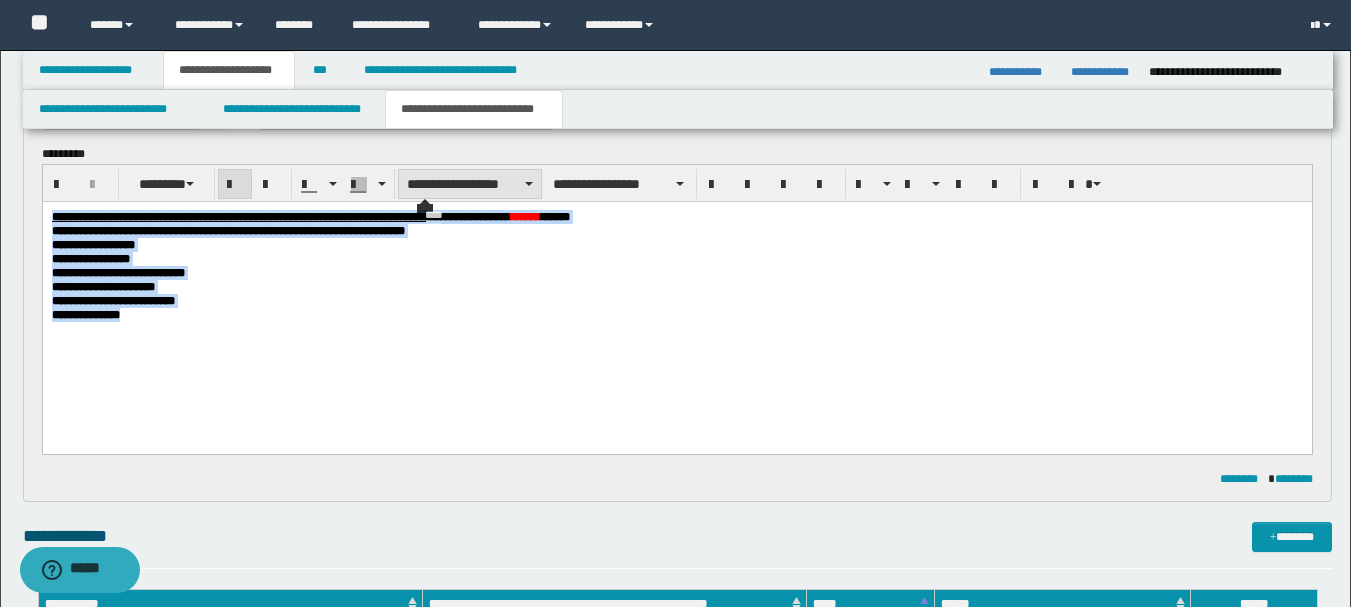 click on "**********" at bounding box center (470, 184) 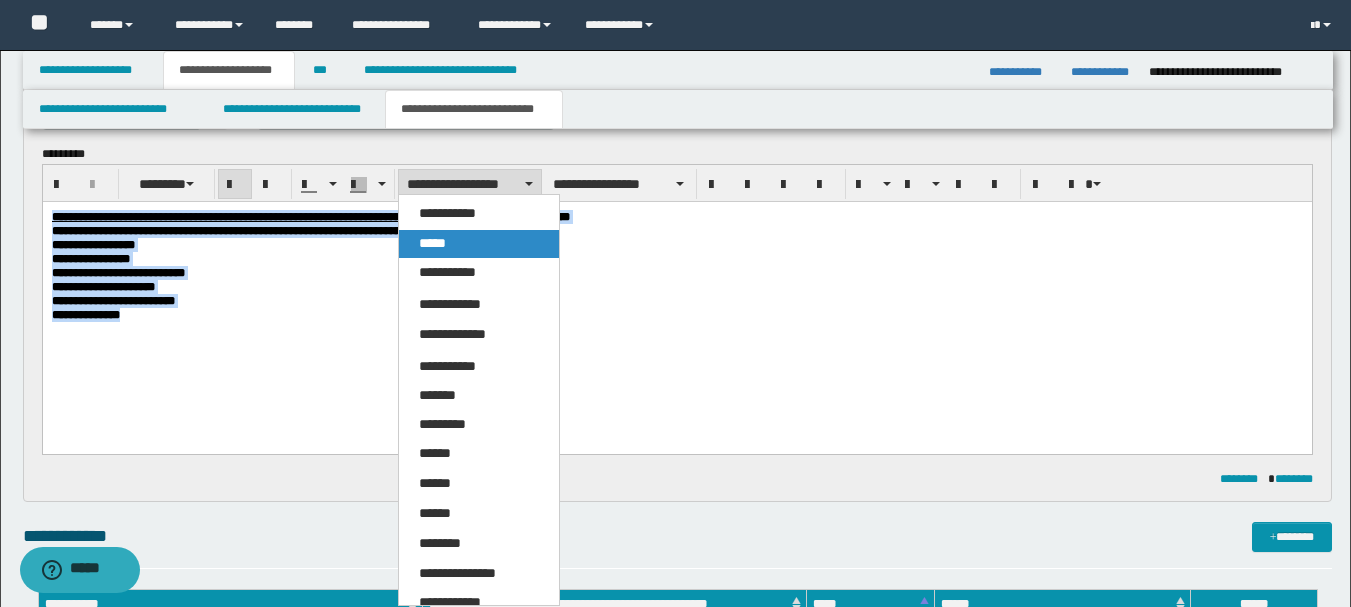 click on "*****" at bounding box center [479, 244] 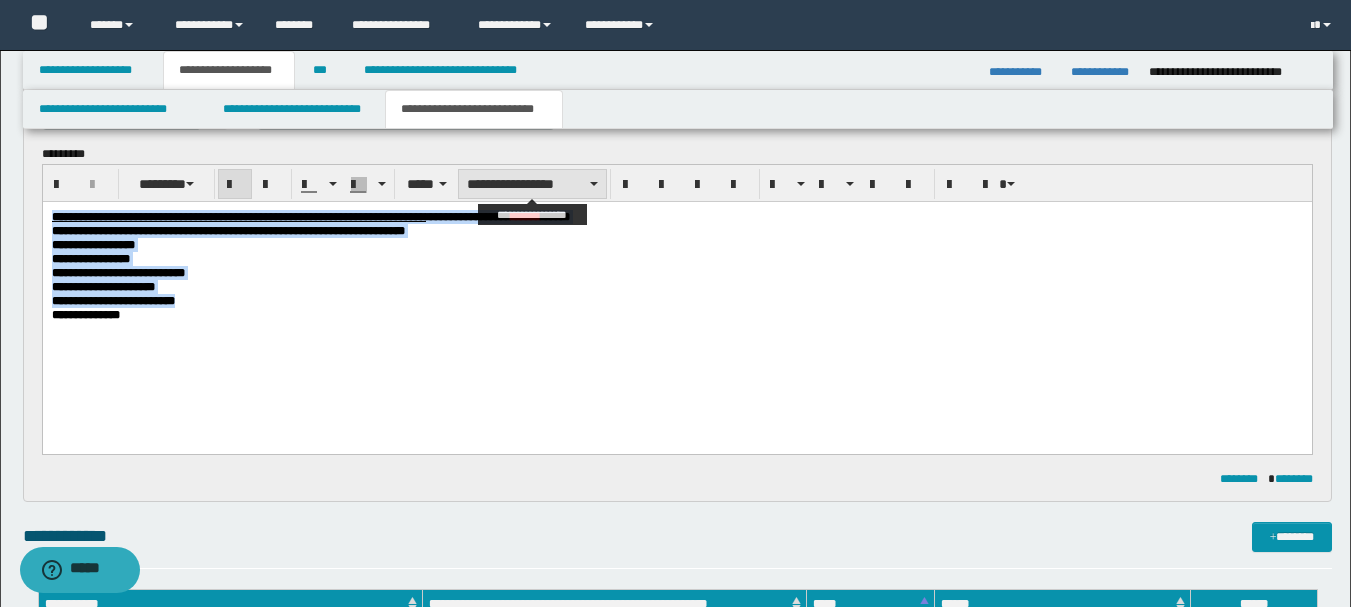 click on "**********" at bounding box center [532, 184] 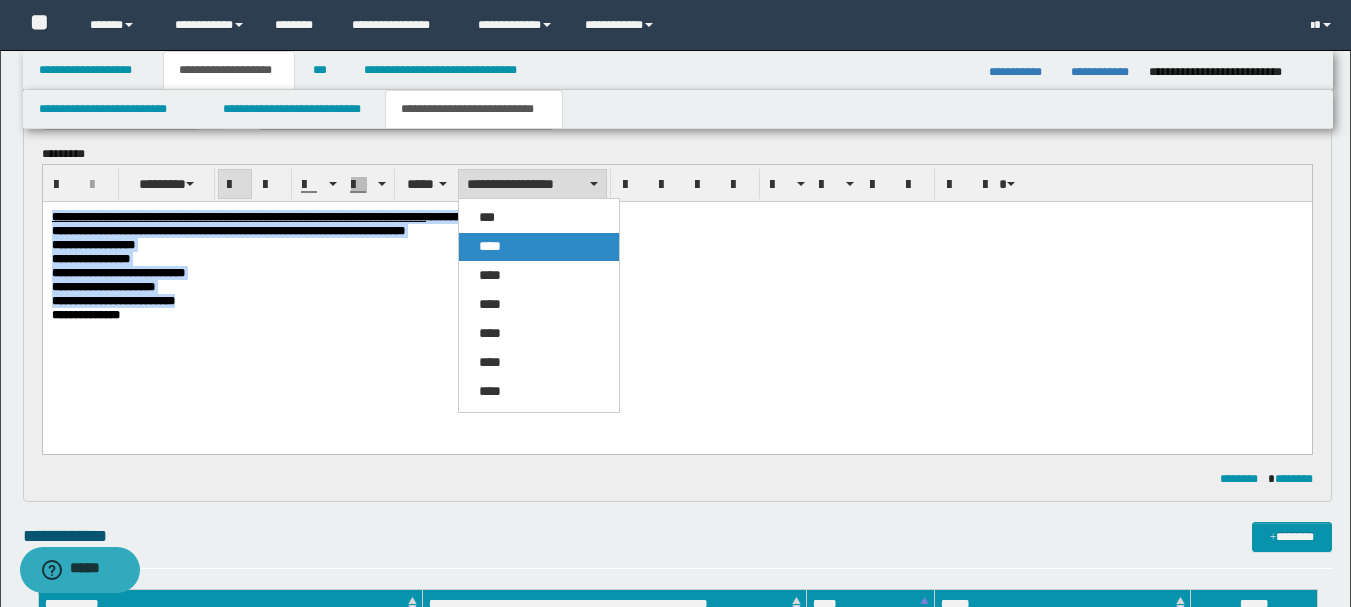 click on "****" at bounding box center (539, 247) 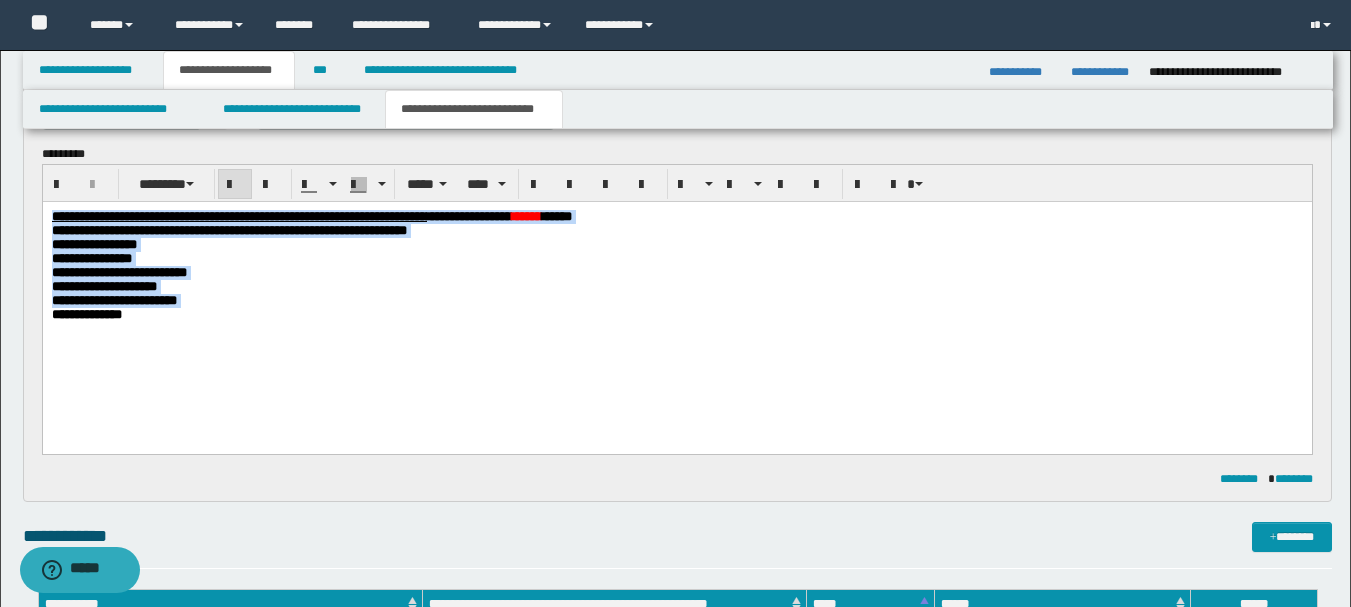 click on "**********" at bounding box center [676, 272] 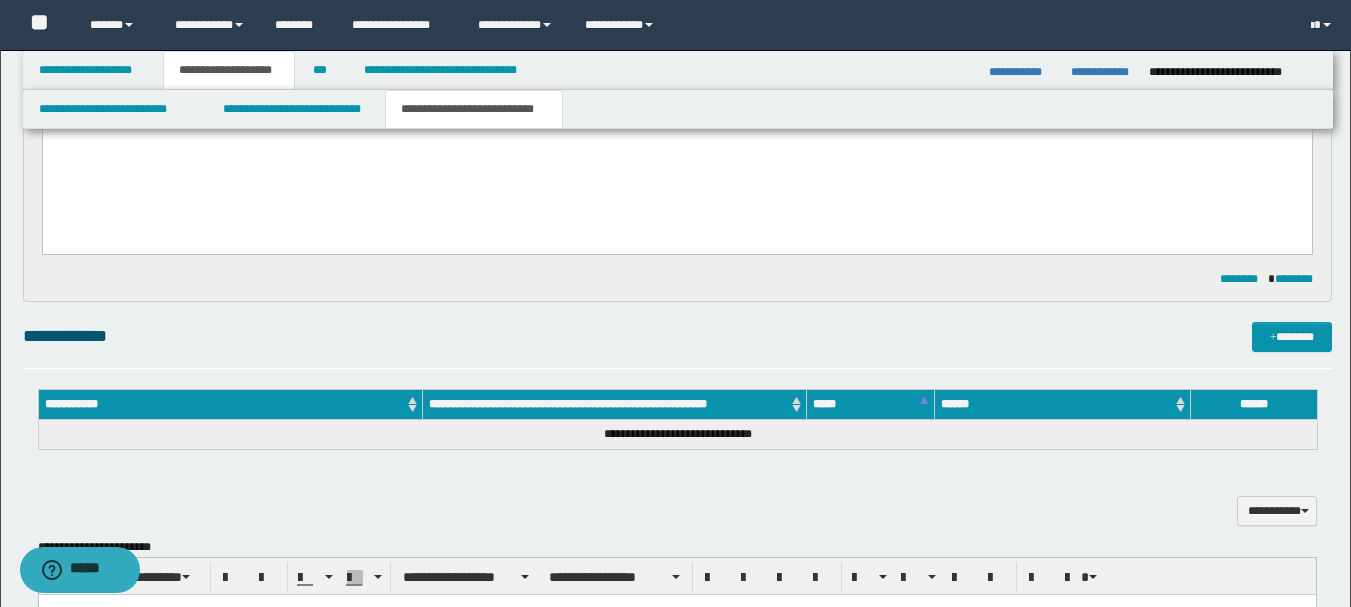 scroll, scrollTop: 918, scrollLeft: 0, axis: vertical 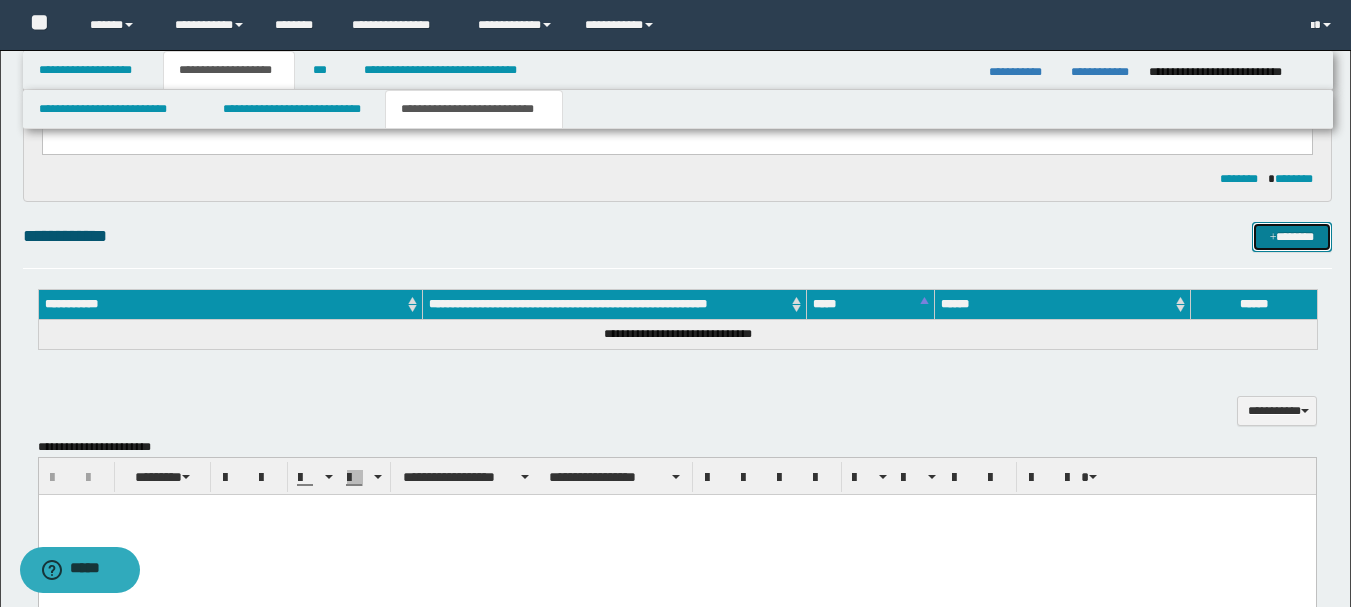 click on "*******" at bounding box center [1292, 237] 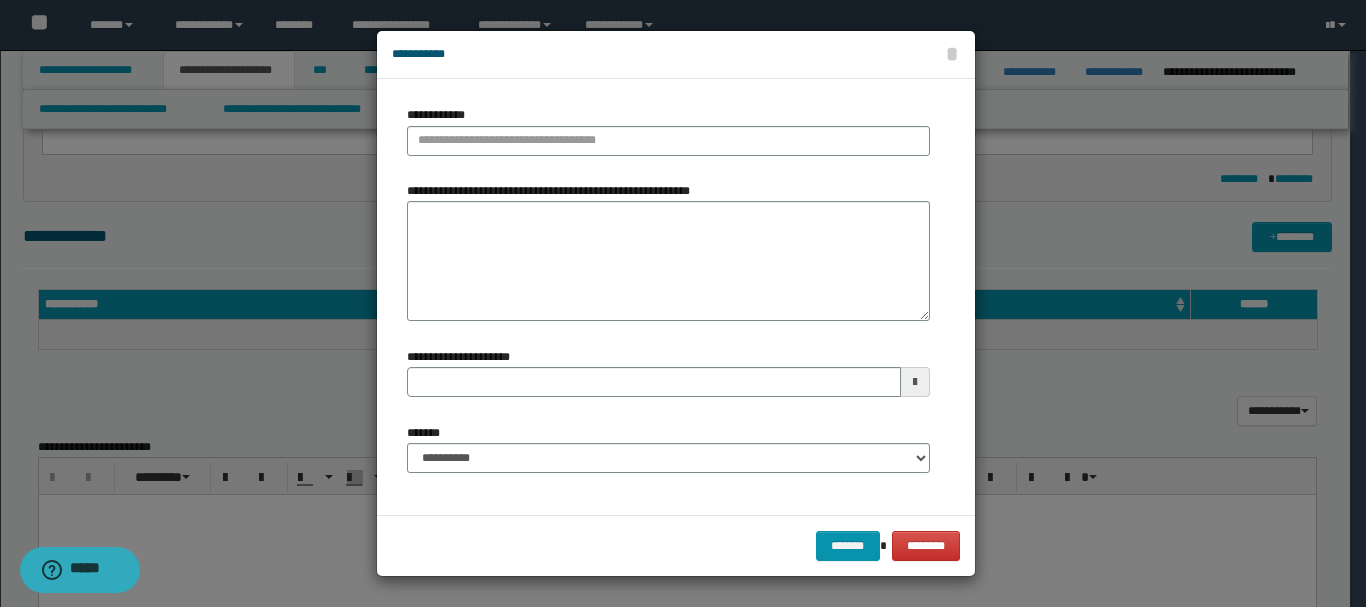 type 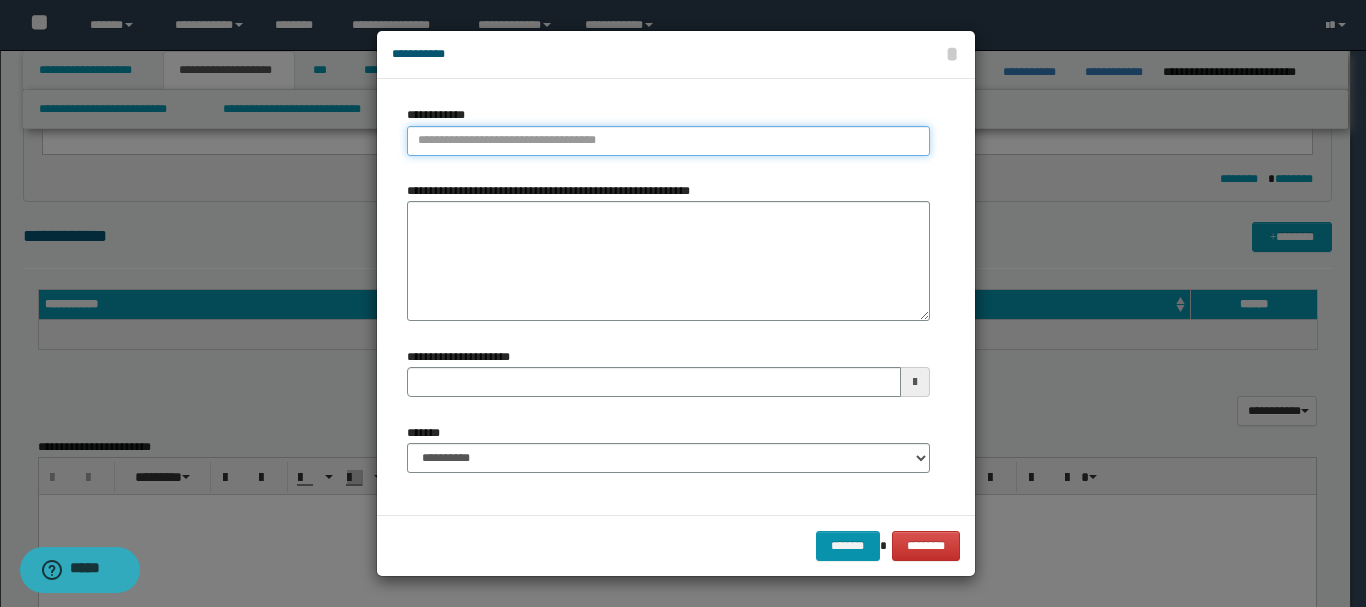 click on "**********" at bounding box center (668, 141) 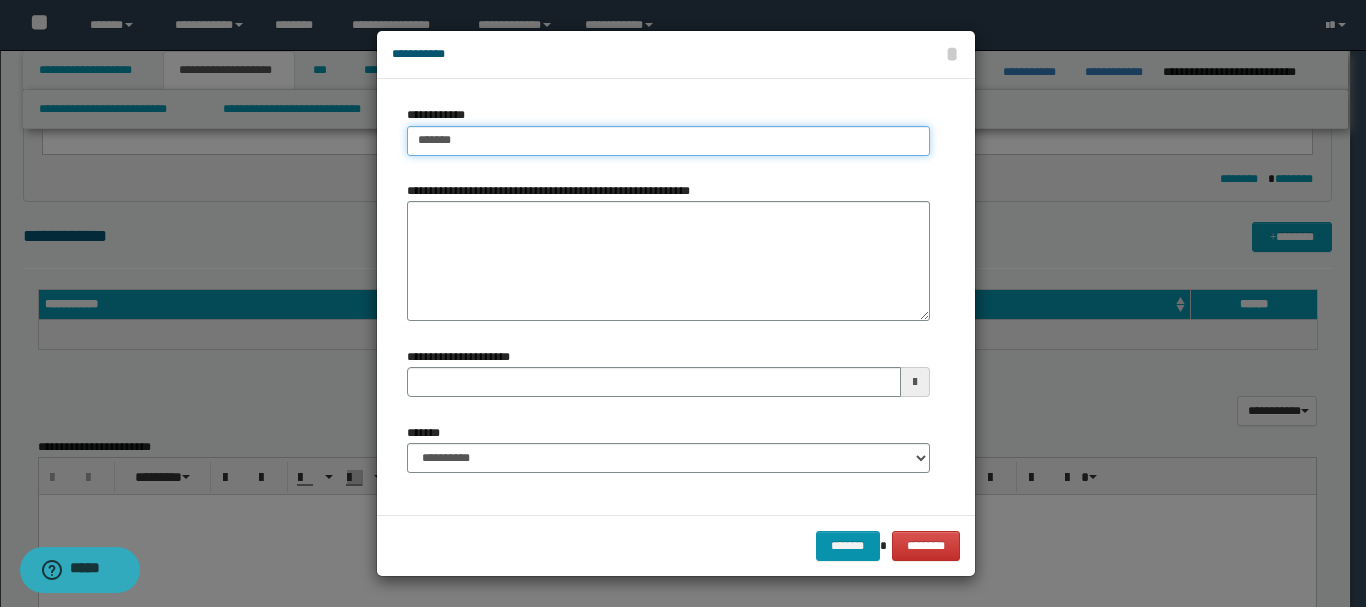 click on "*******" at bounding box center [668, 141] 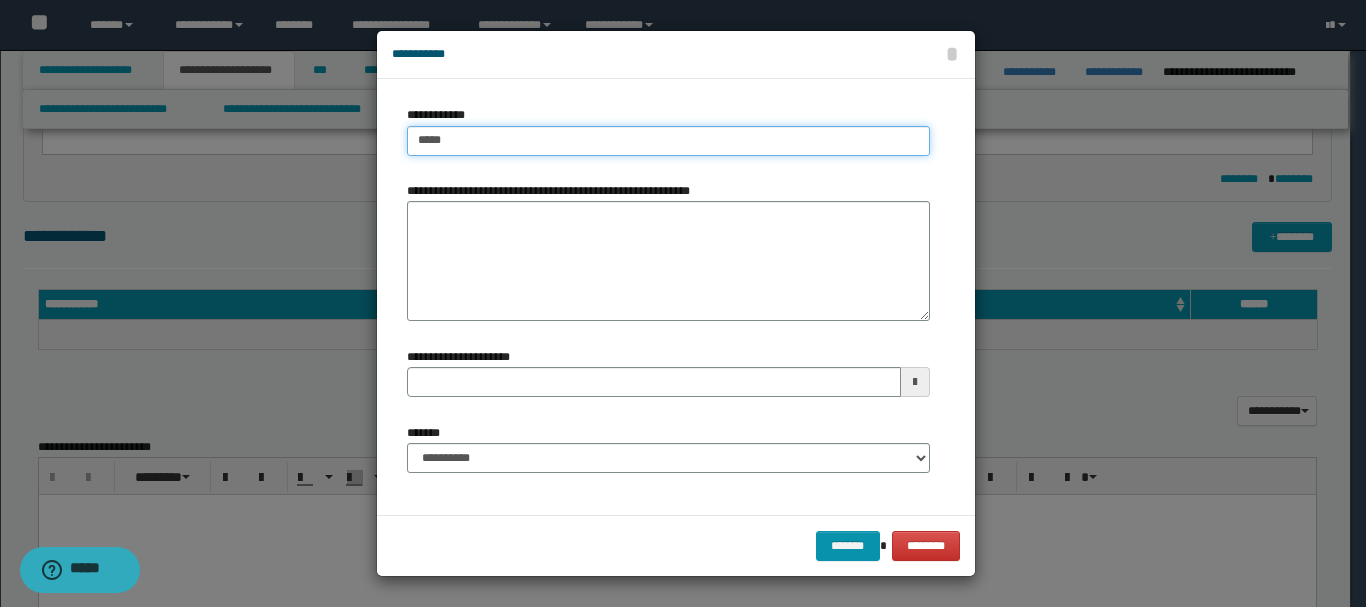type on "****" 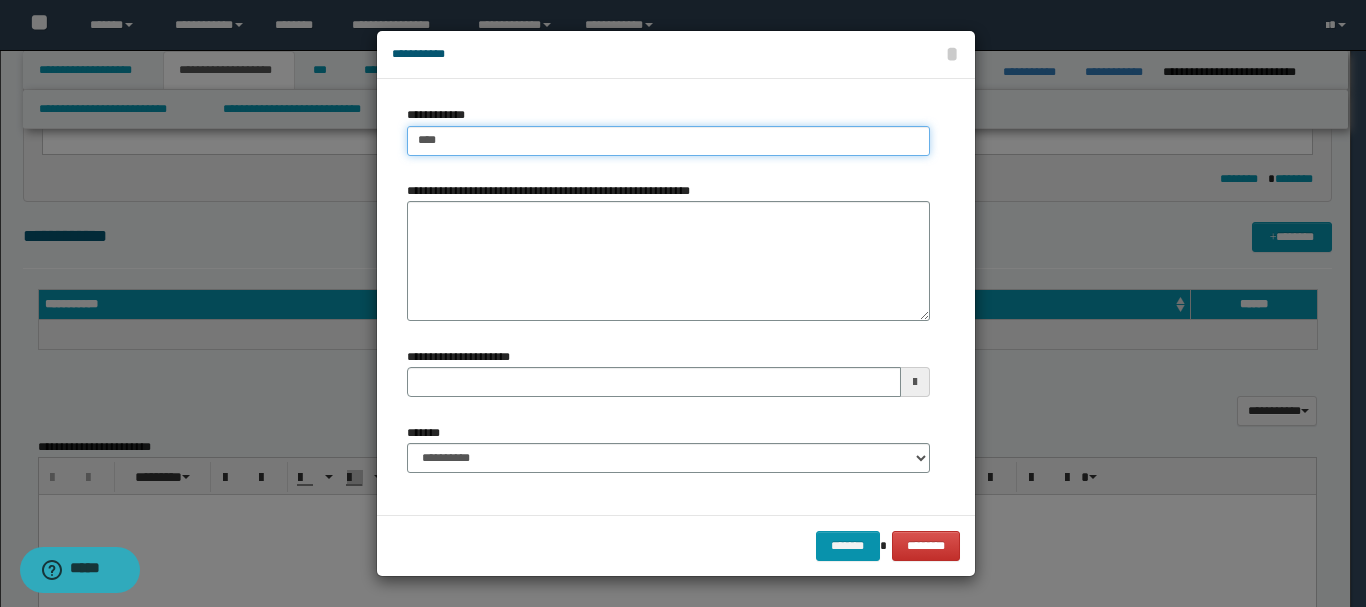 type on "****" 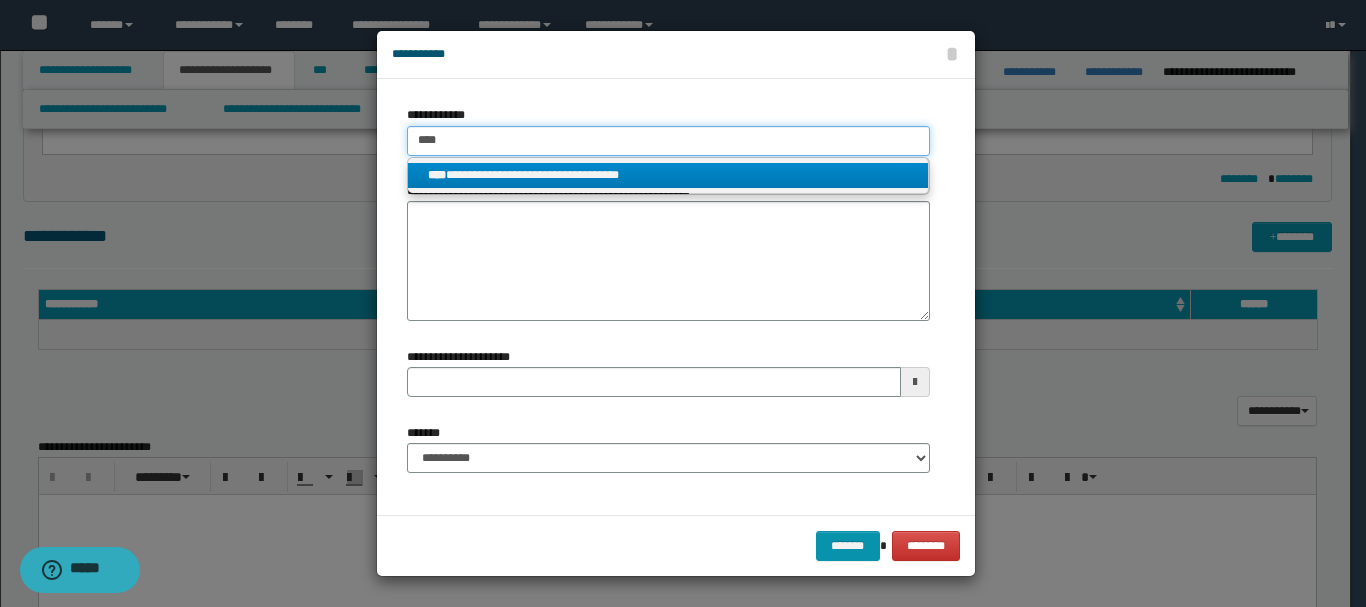 type on "****" 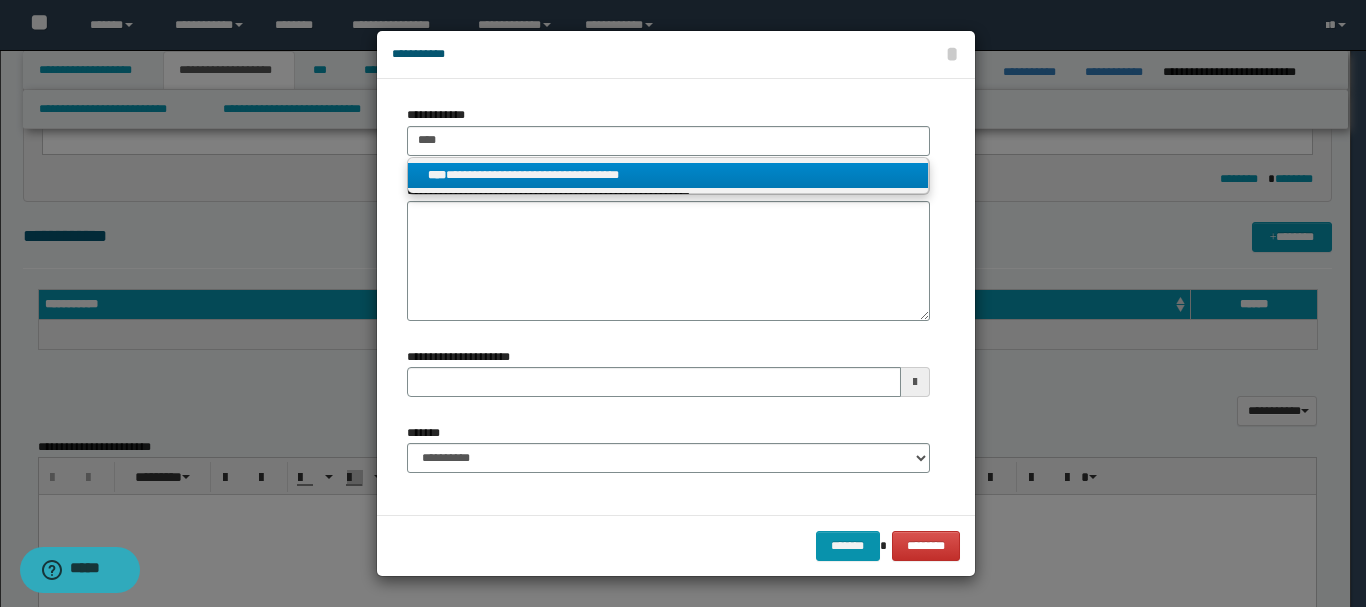 click on "**********" at bounding box center (668, 175) 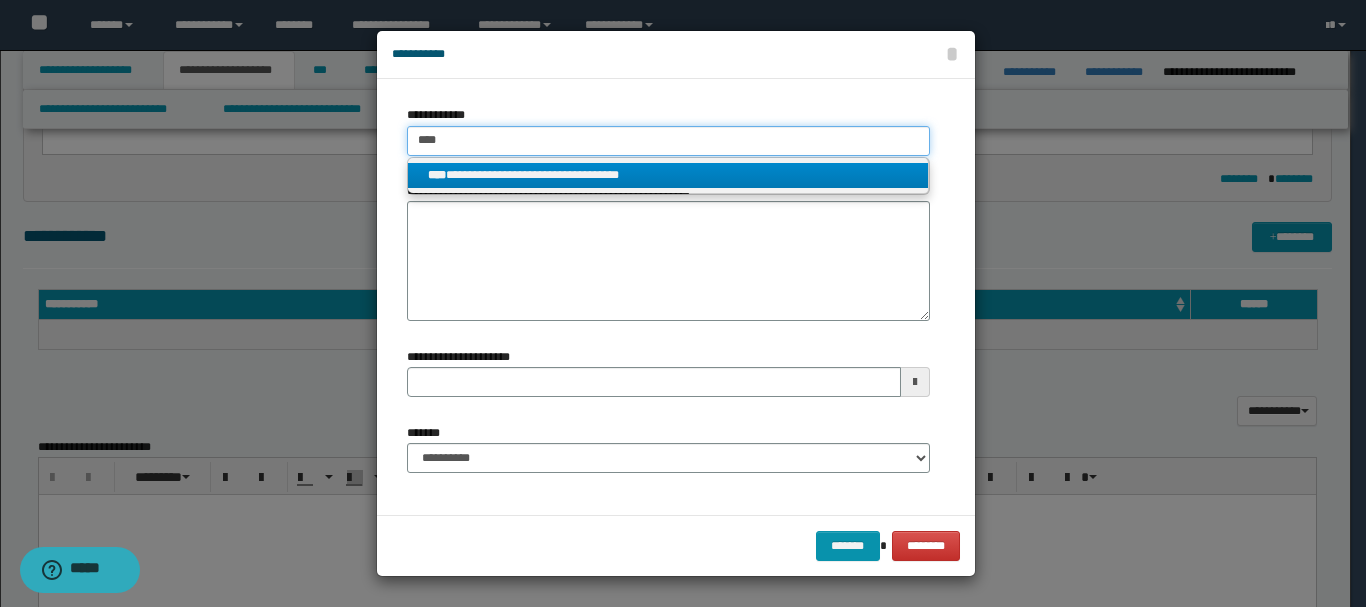 type 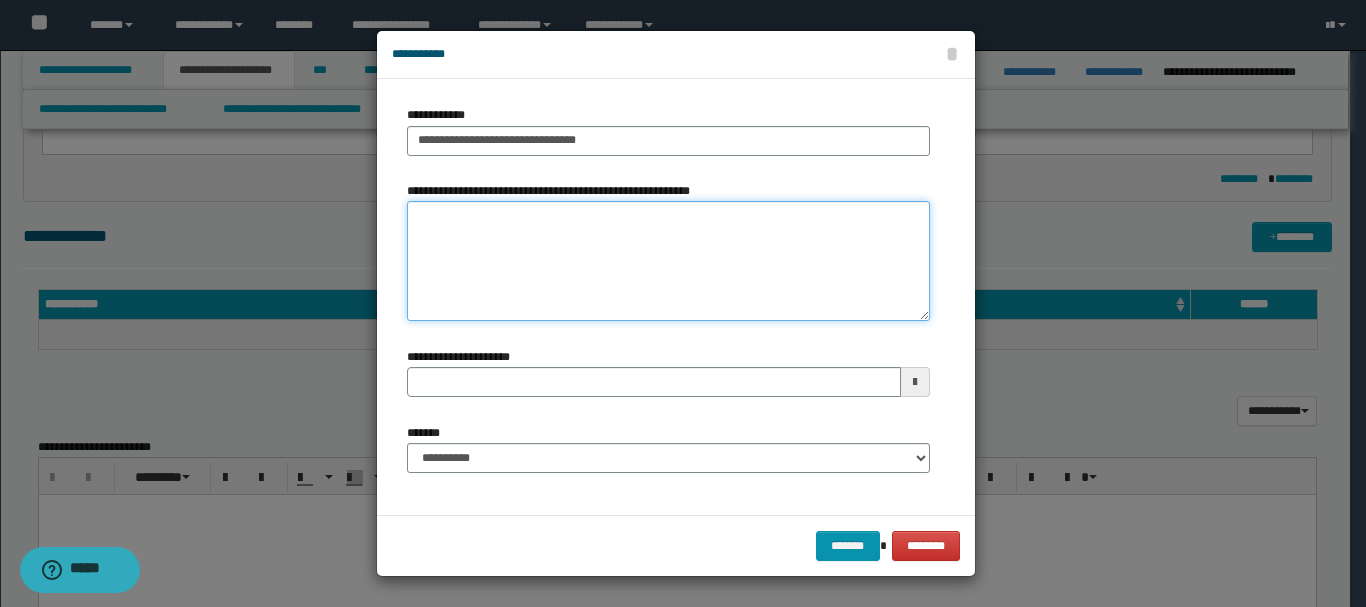 click on "**********" at bounding box center (668, 261) 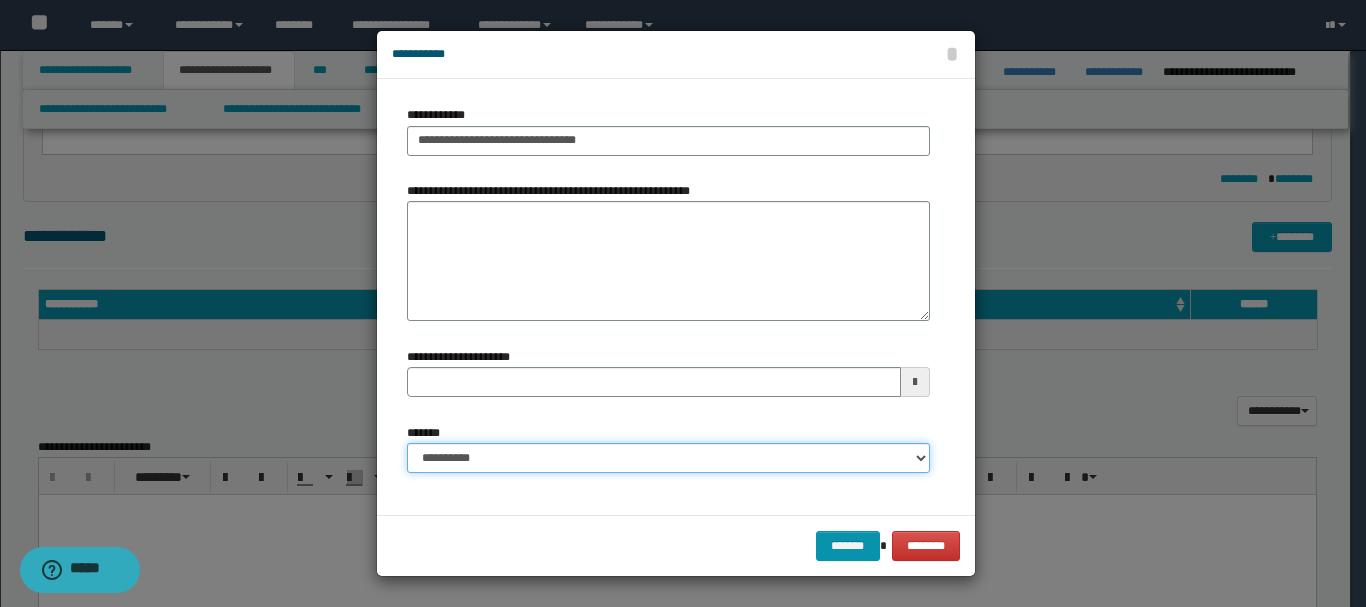 click on "**********" at bounding box center [668, 458] 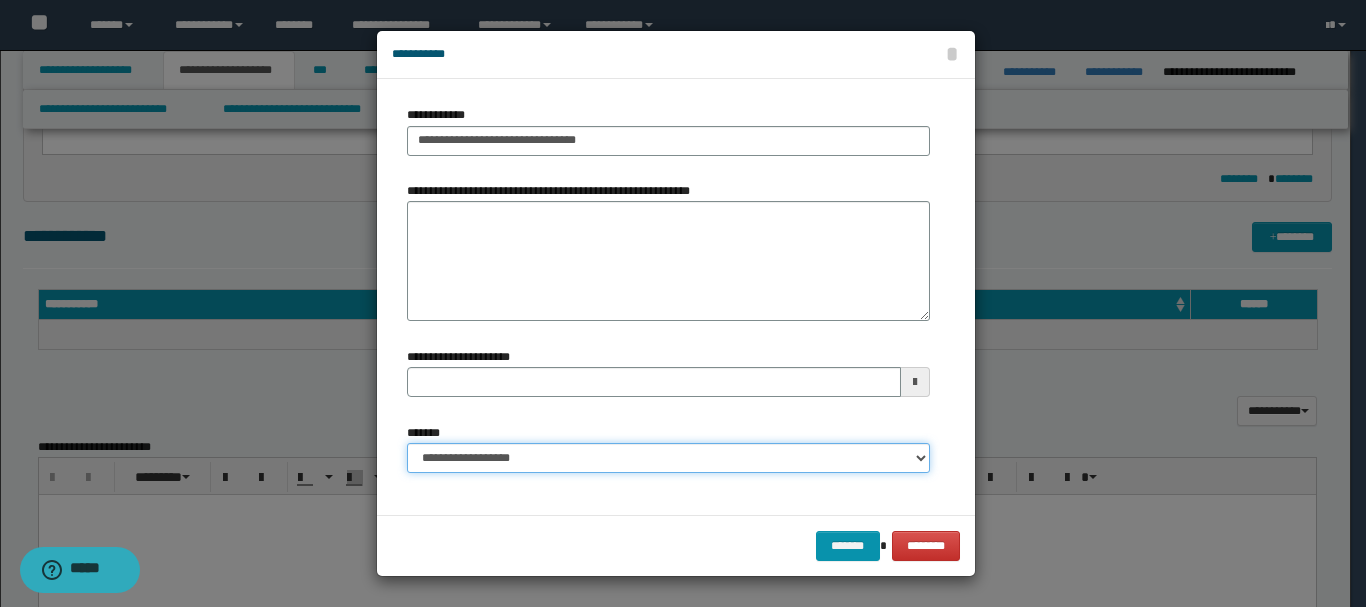 click on "**********" at bounding box center (668, 458) 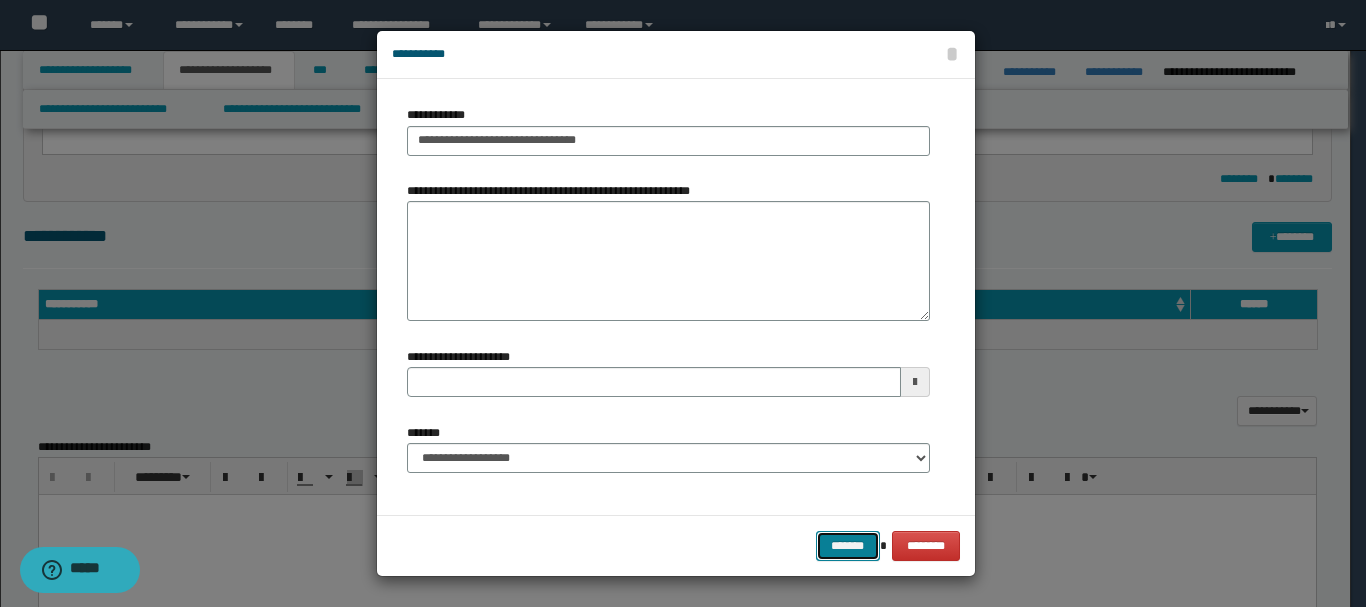 click on "*******" at bounding box center (848, 546) 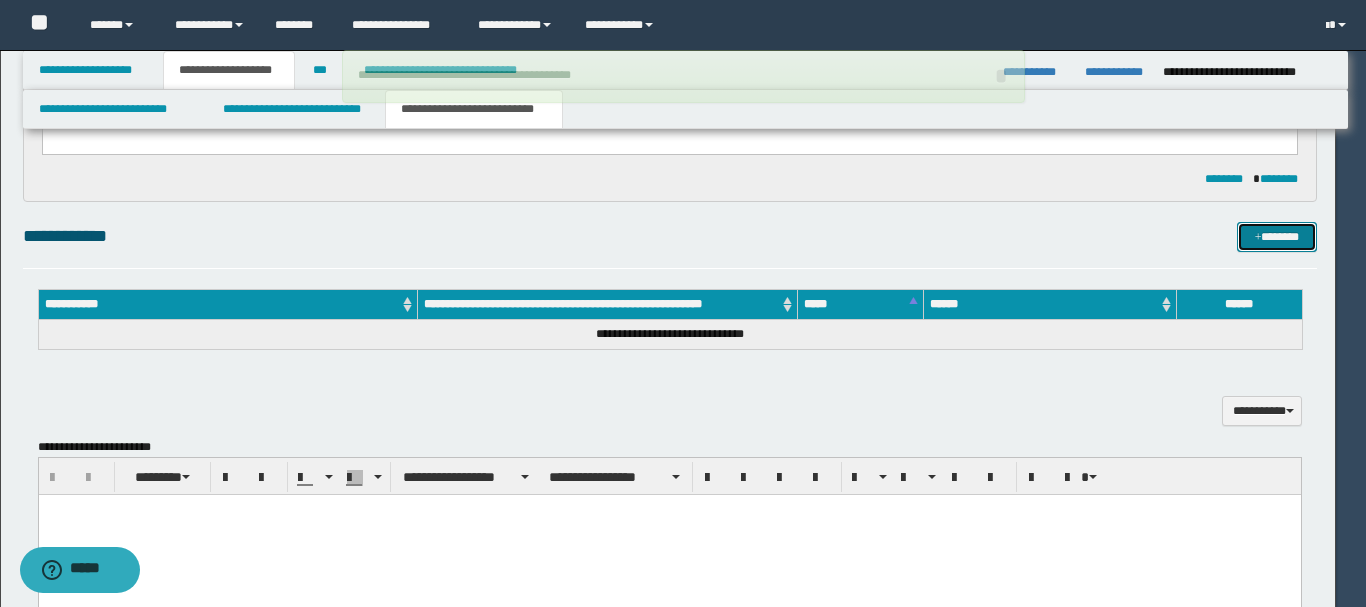 type 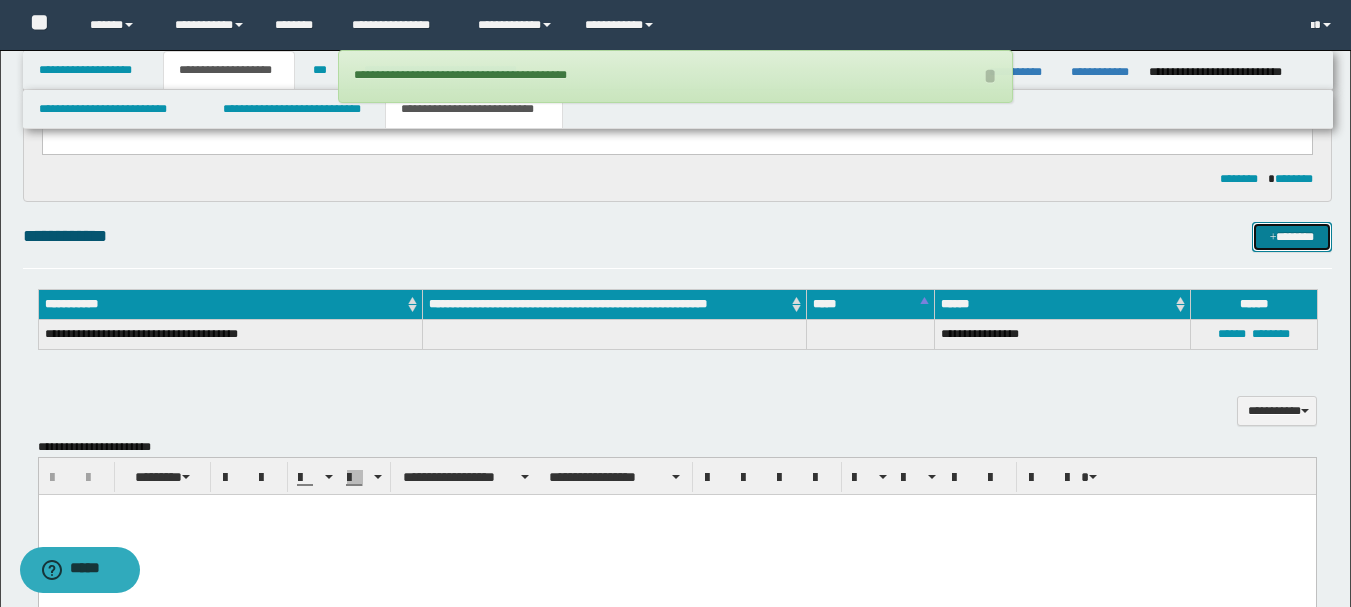 click on "*******" at bounding box center (1292, 237) 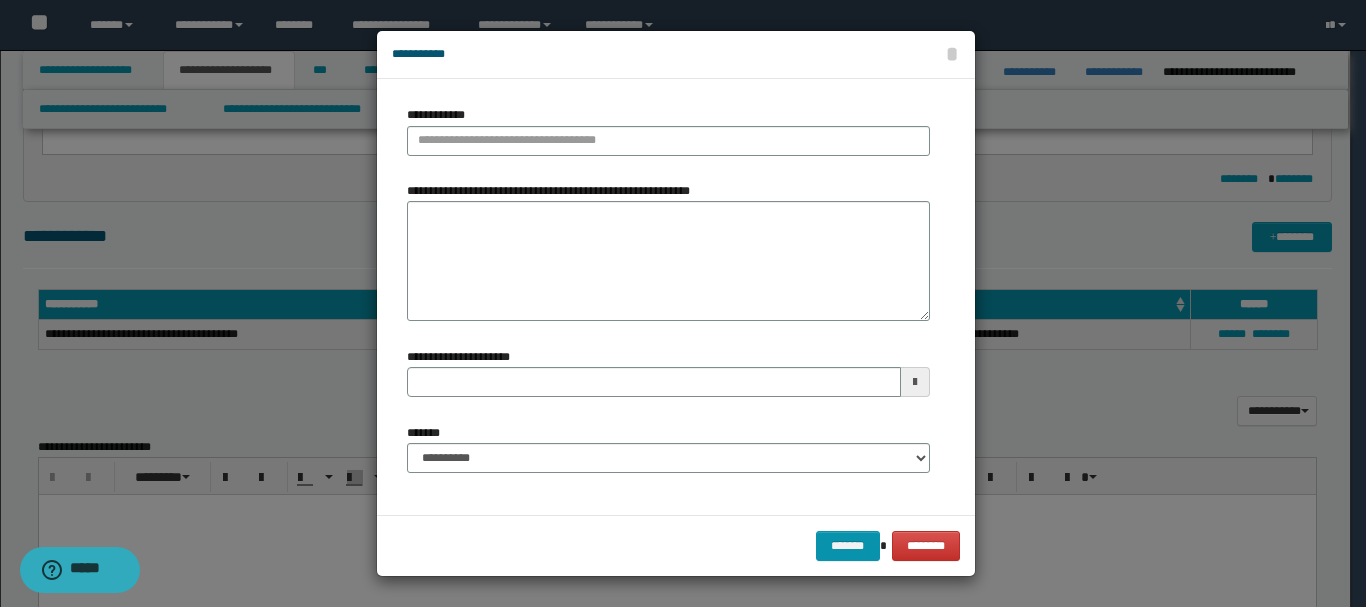 type 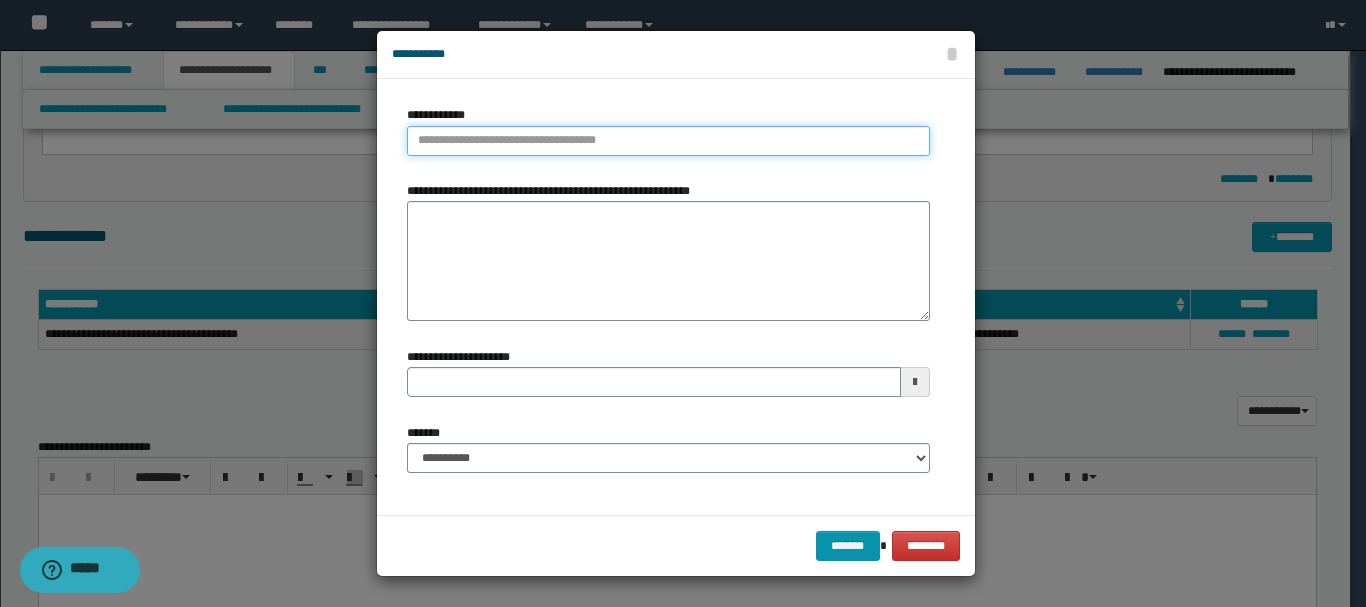type on "**********" 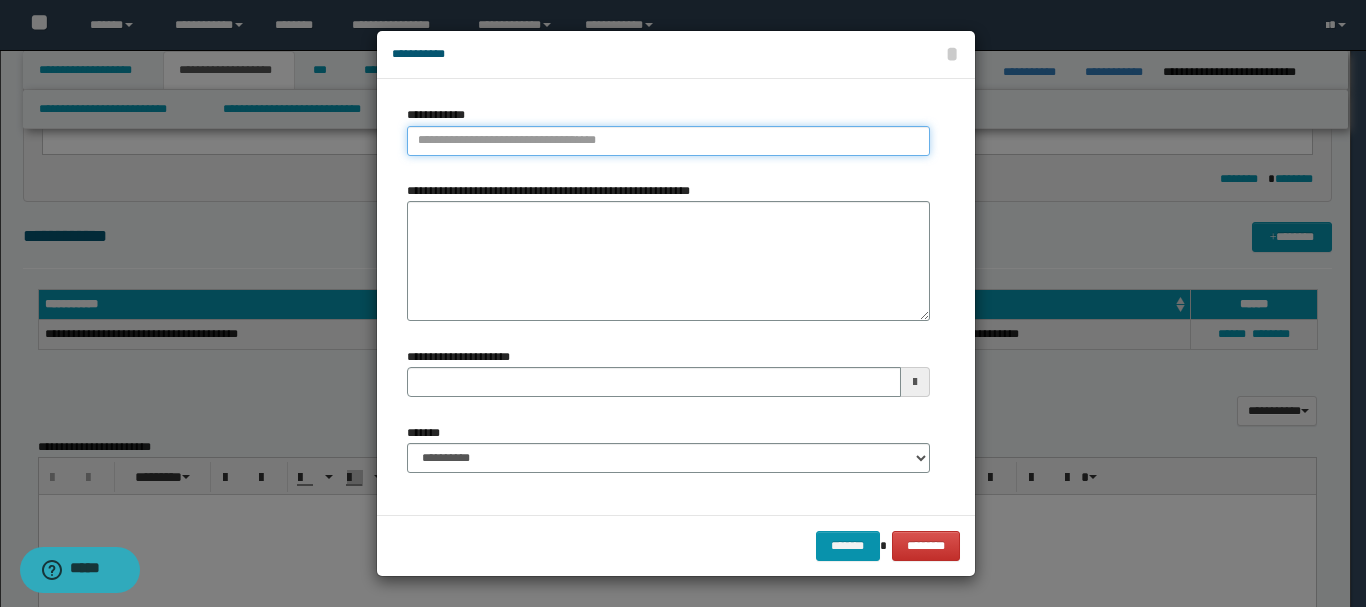 click on "**********" at bounding box center (668, 141) 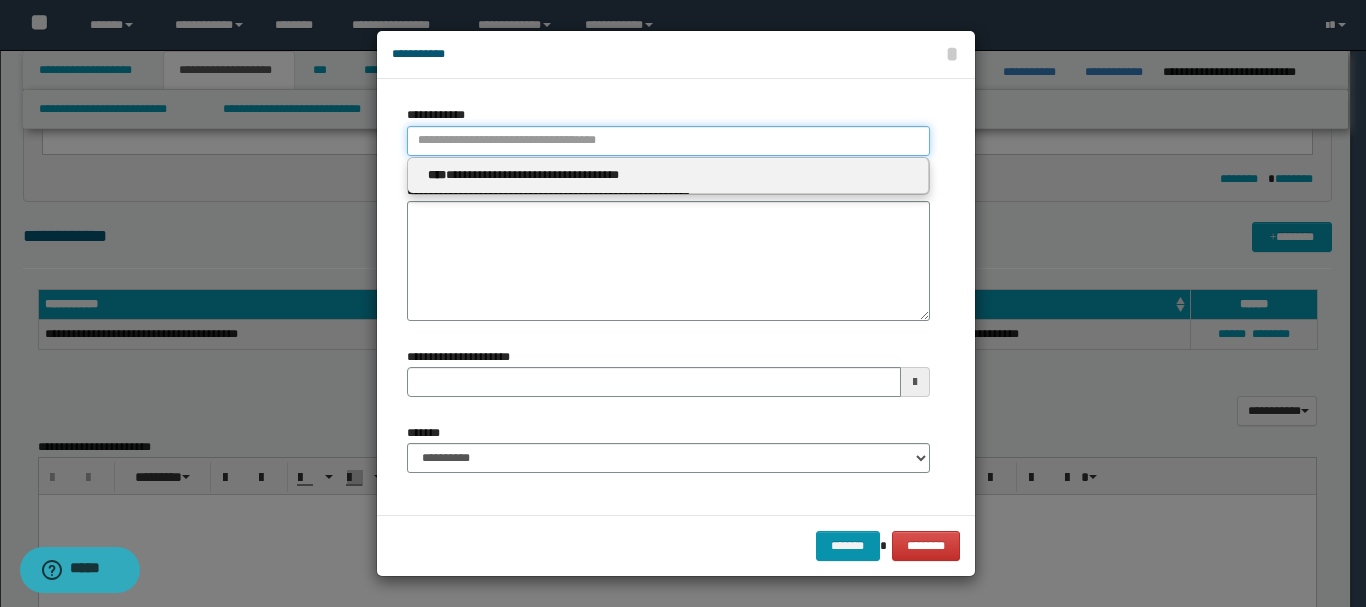 paste on "*******" 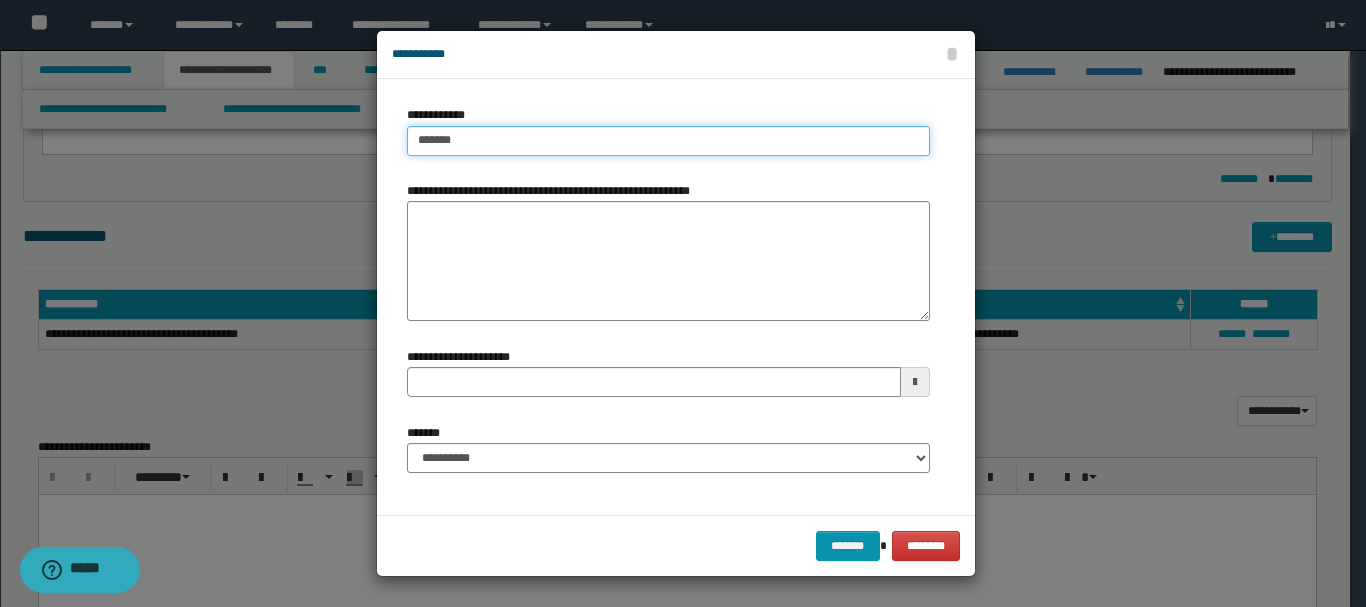 click on "*******" at bounding box center [668, 141] 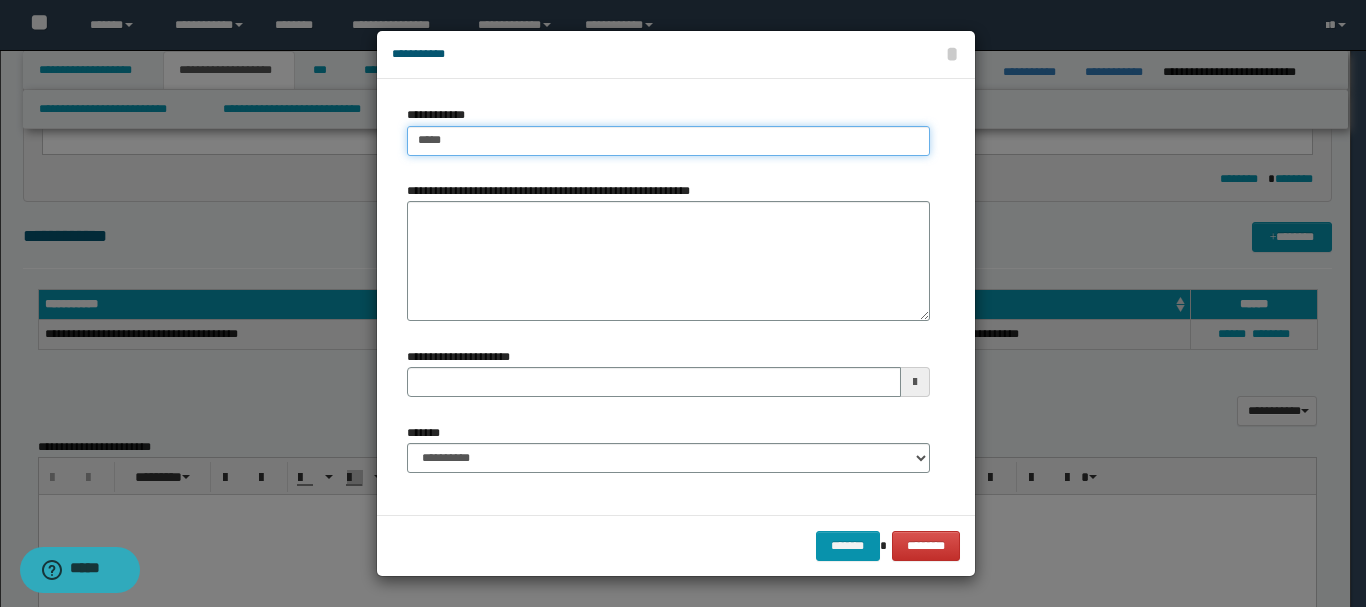 type on "****" 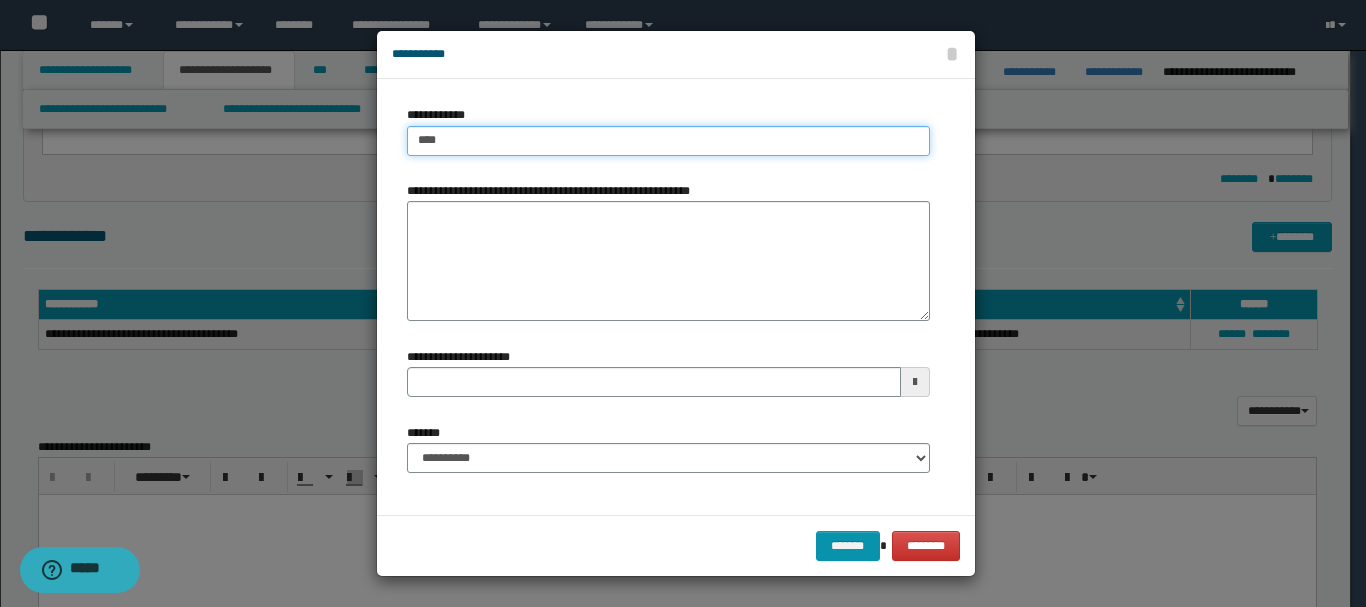 type on "****" 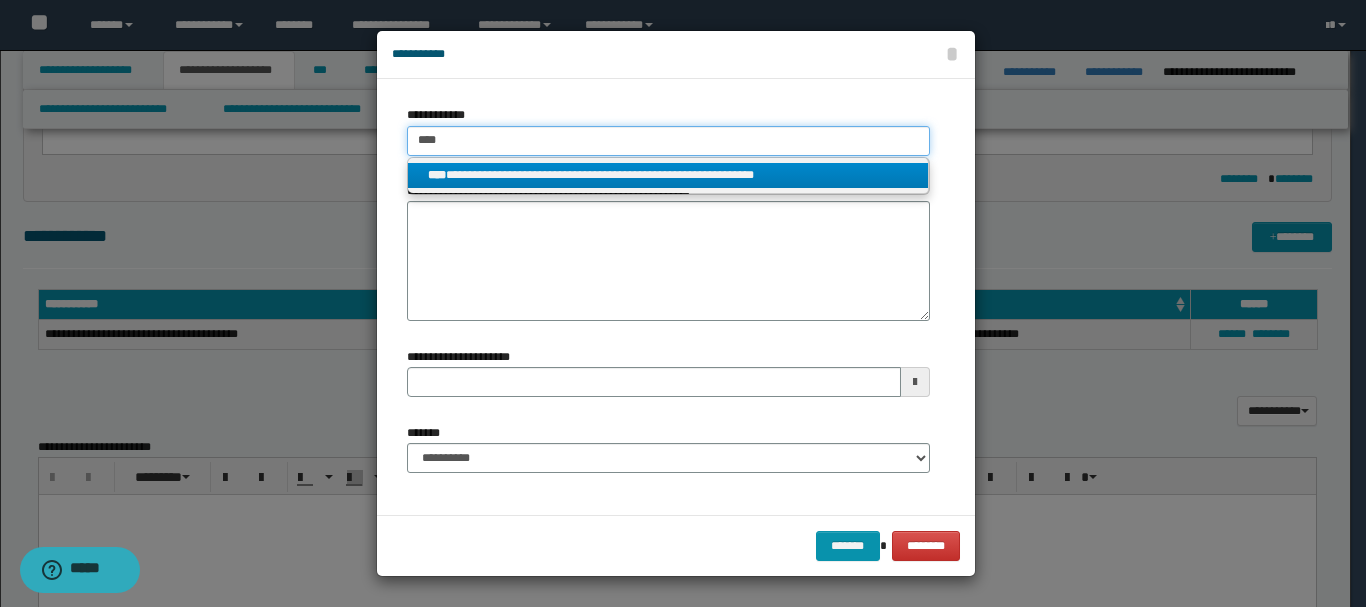 type on "****" 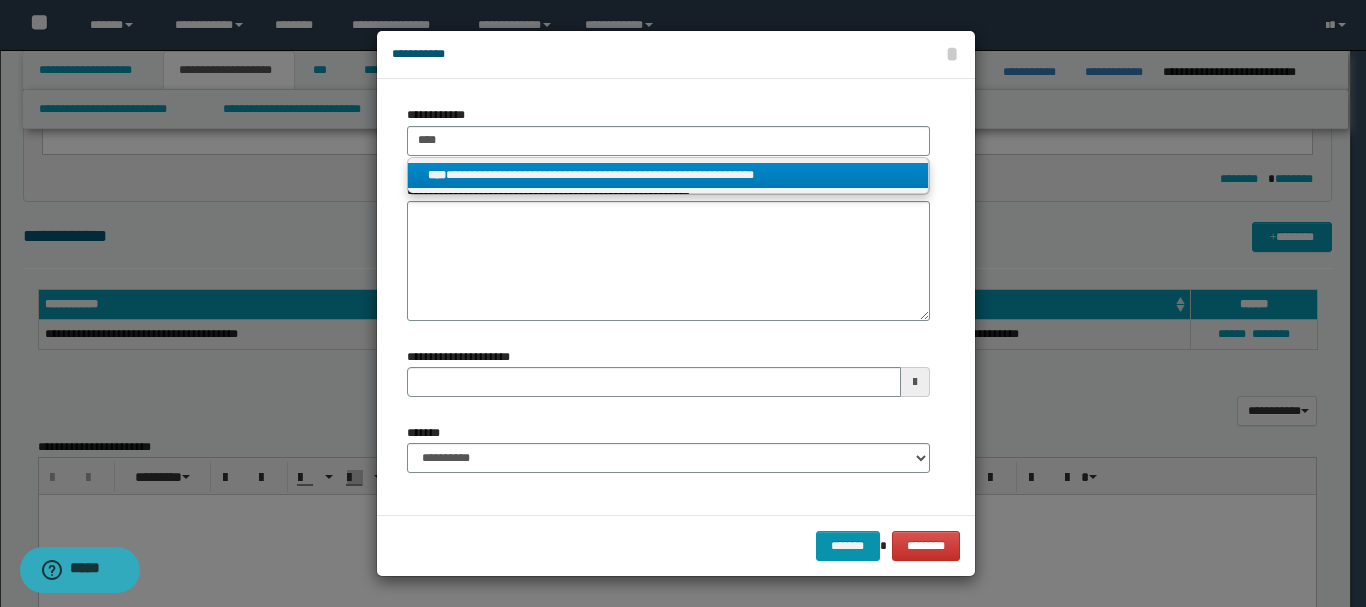 click on "**********" at bounding box center (668, 175) 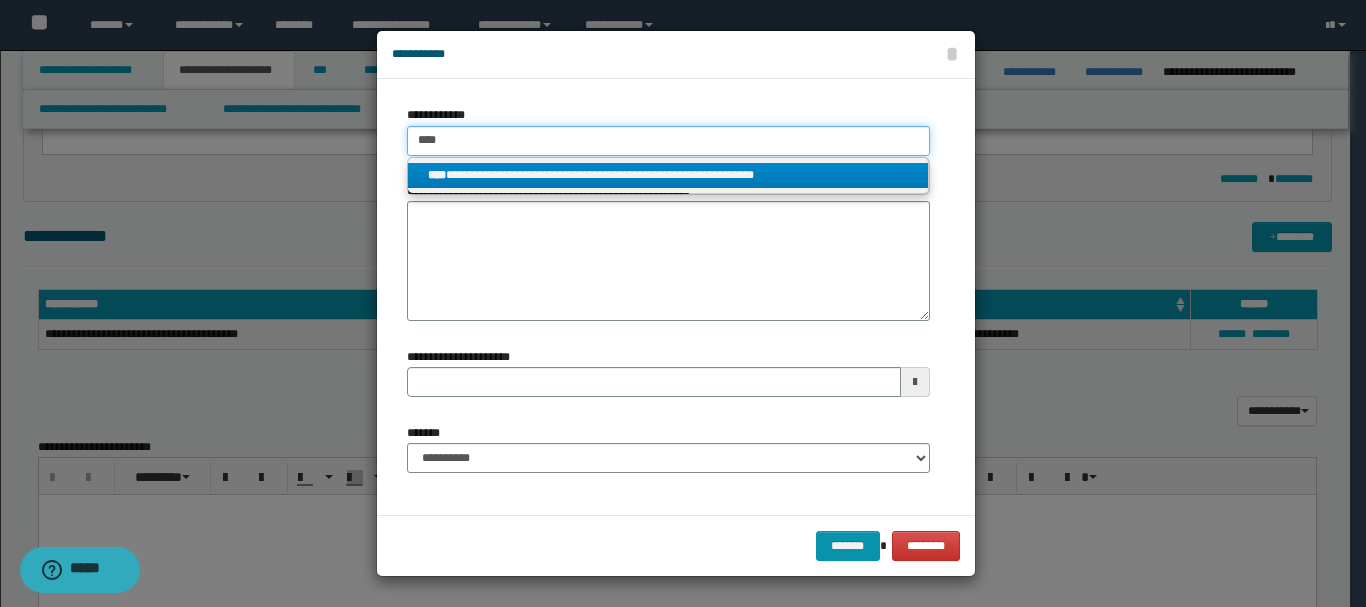 type 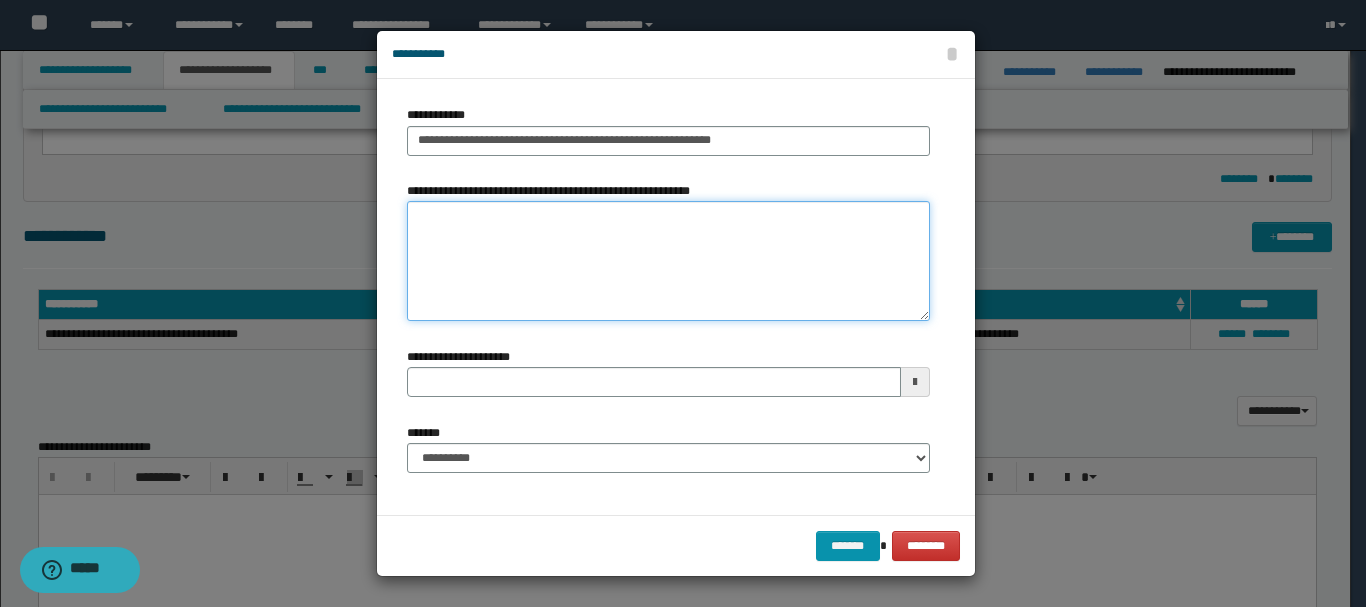 click on "**********" at bounding box center [668, 261] 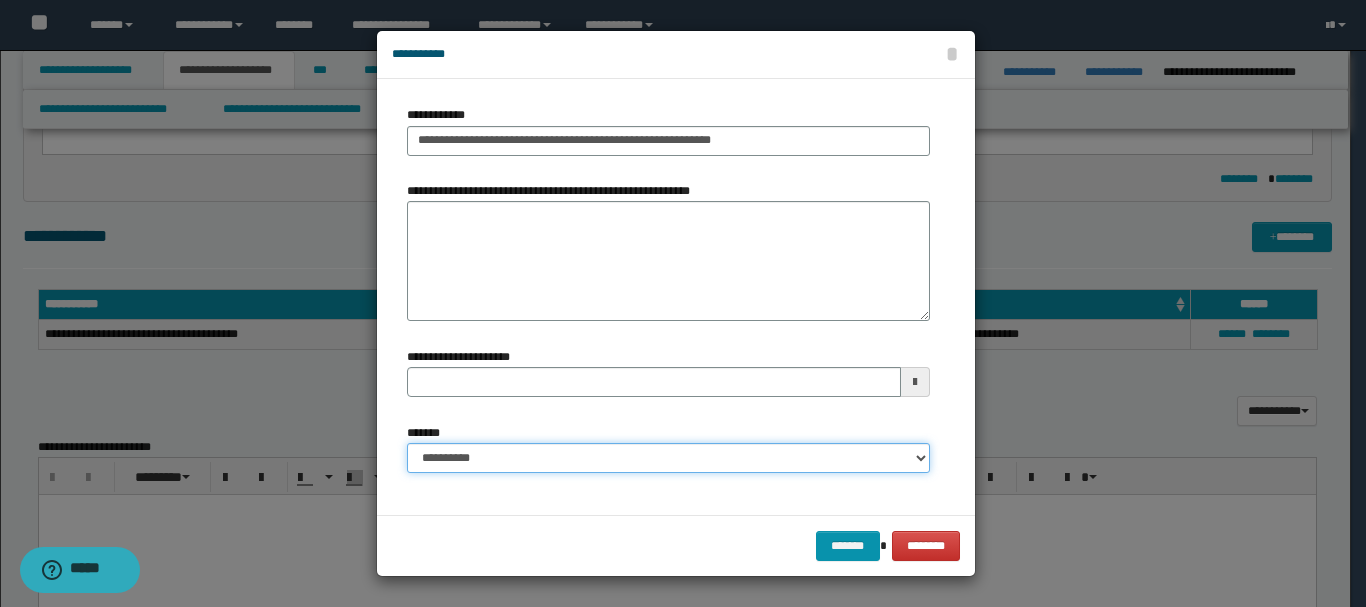 click on "**********" at bounding box center (668, 458) 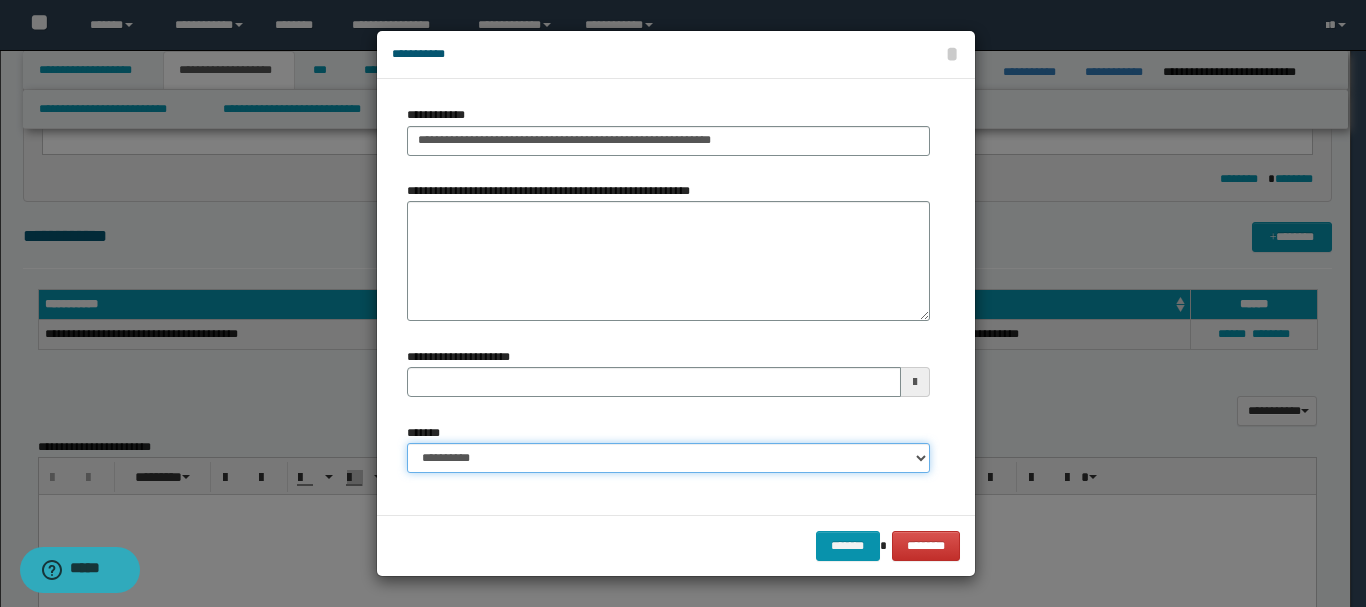 select on "*" 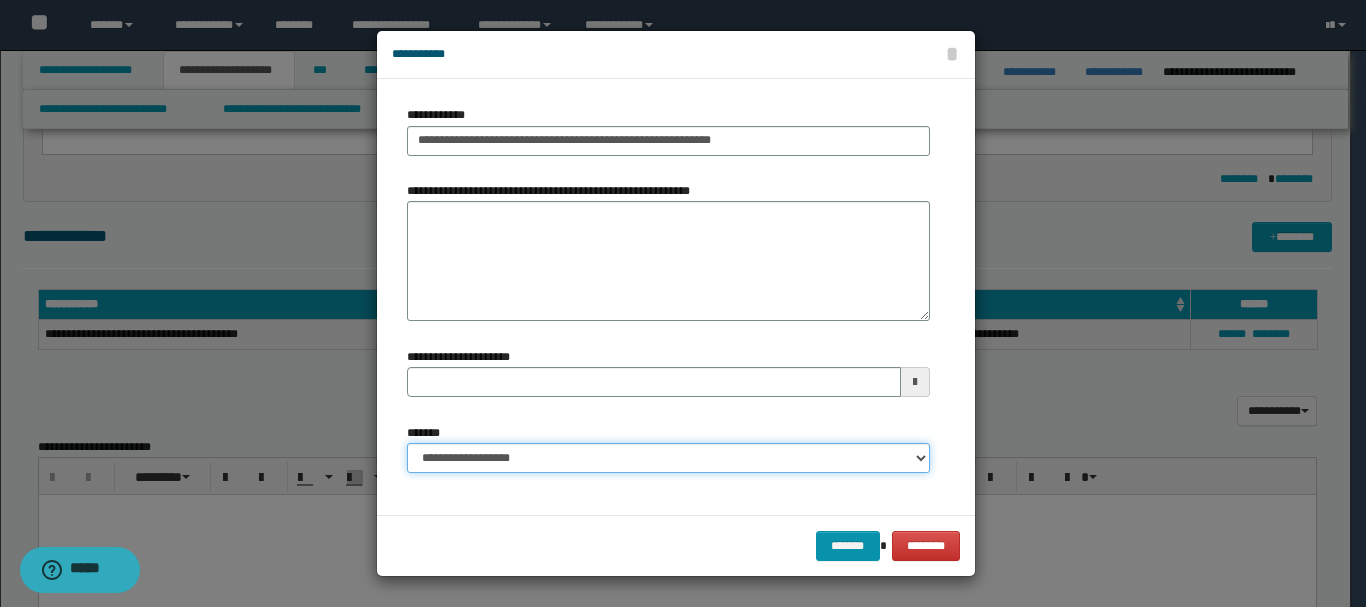 click on "**********" at bounding box center [668, 458] 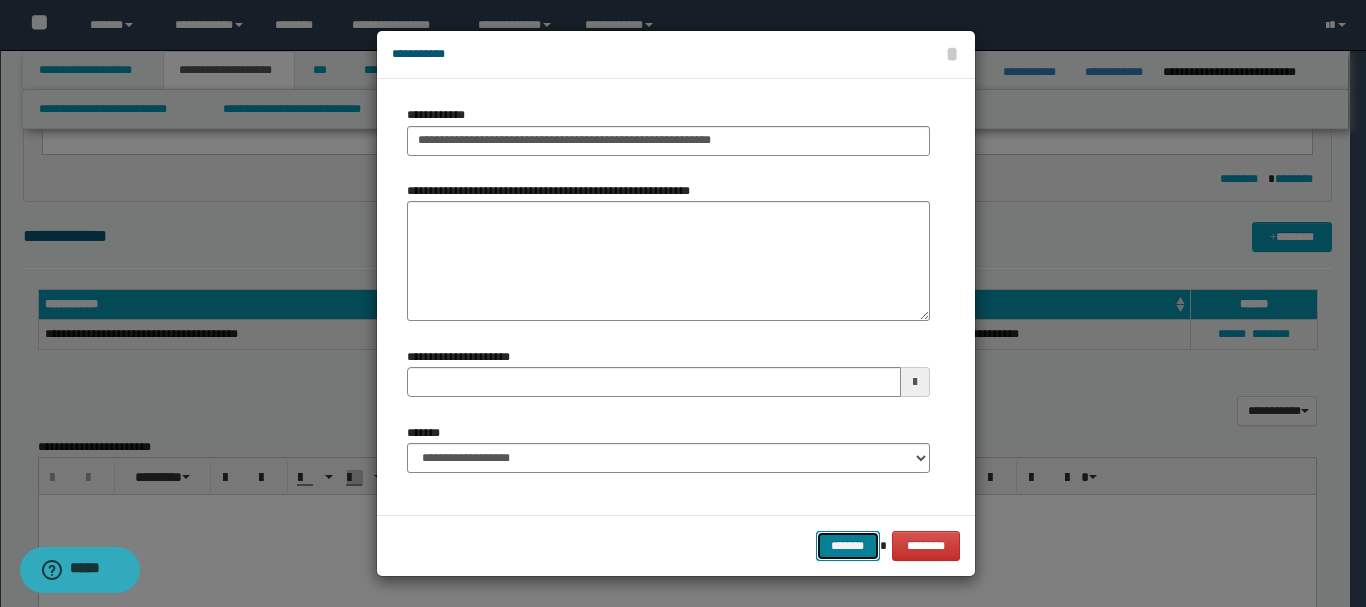 click on "*******" at bounding box center [848, 546] 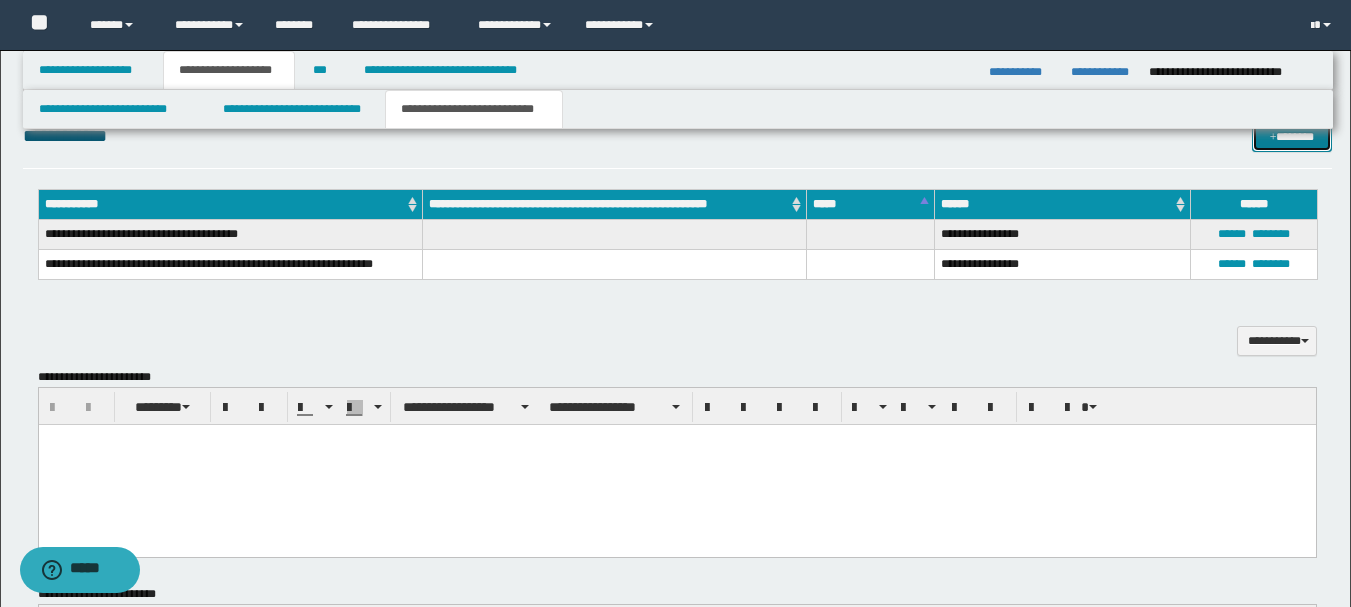 scroll, scrollTop: 1418, scrollLeft: 0, axis: vertical 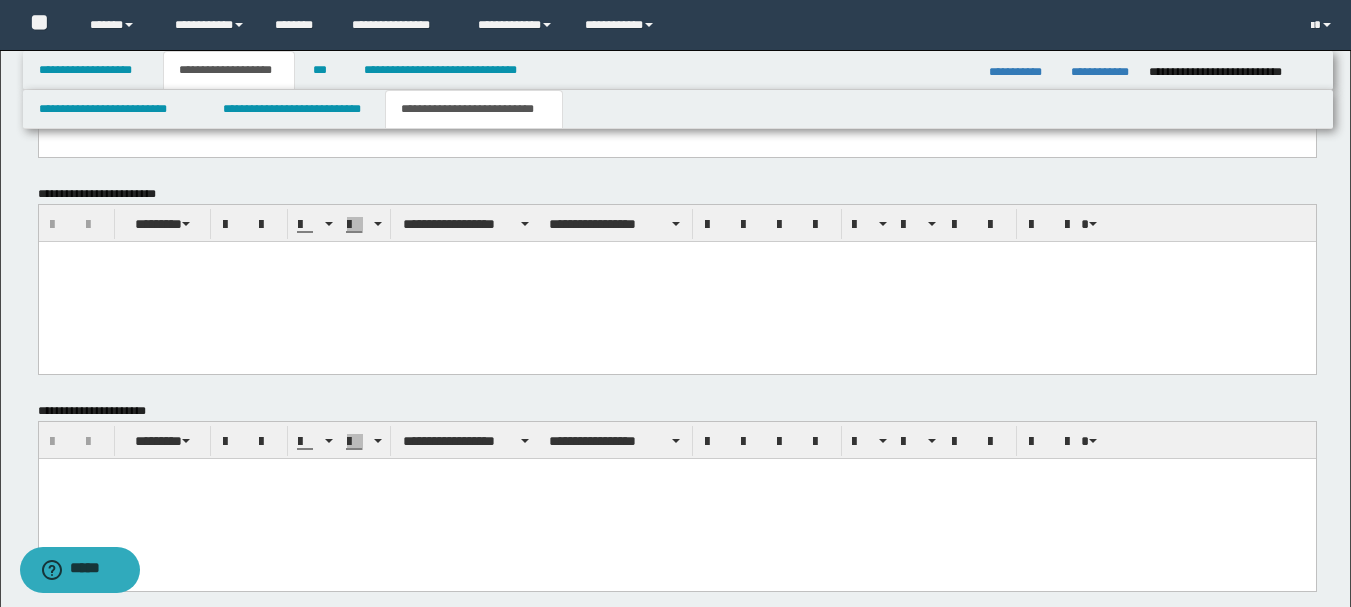 click at bounding box center (676, 281) 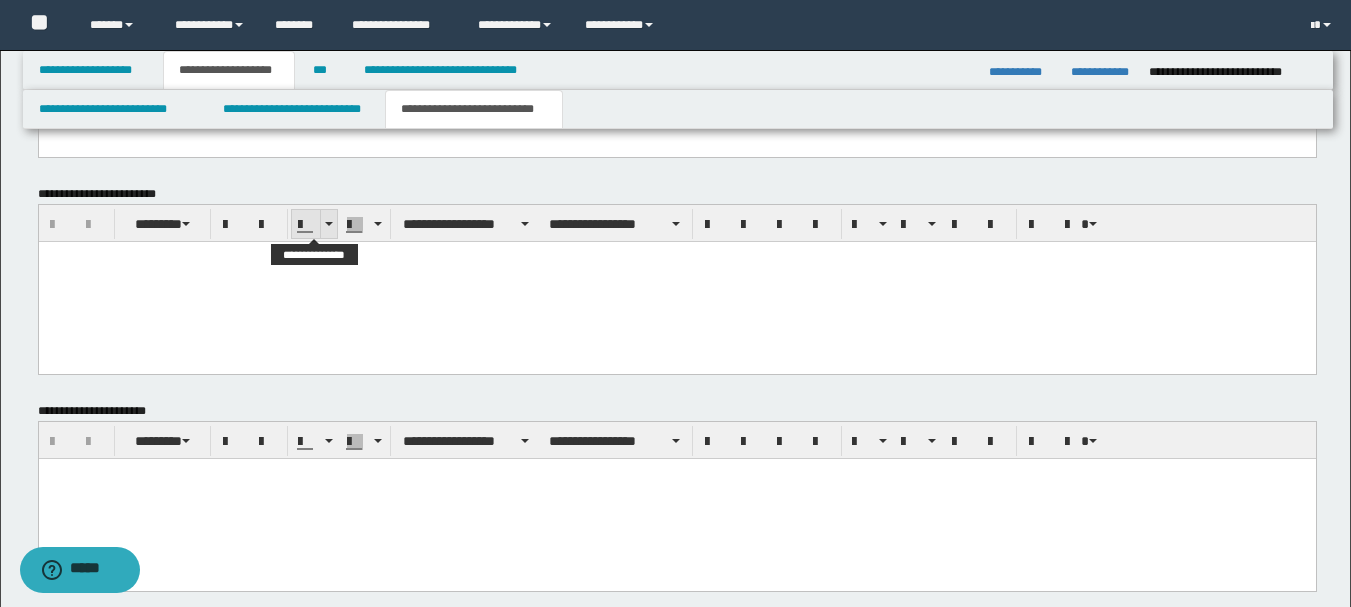 scroll, scrollTop: 1218, scrollLeft: 0, axis: vertical 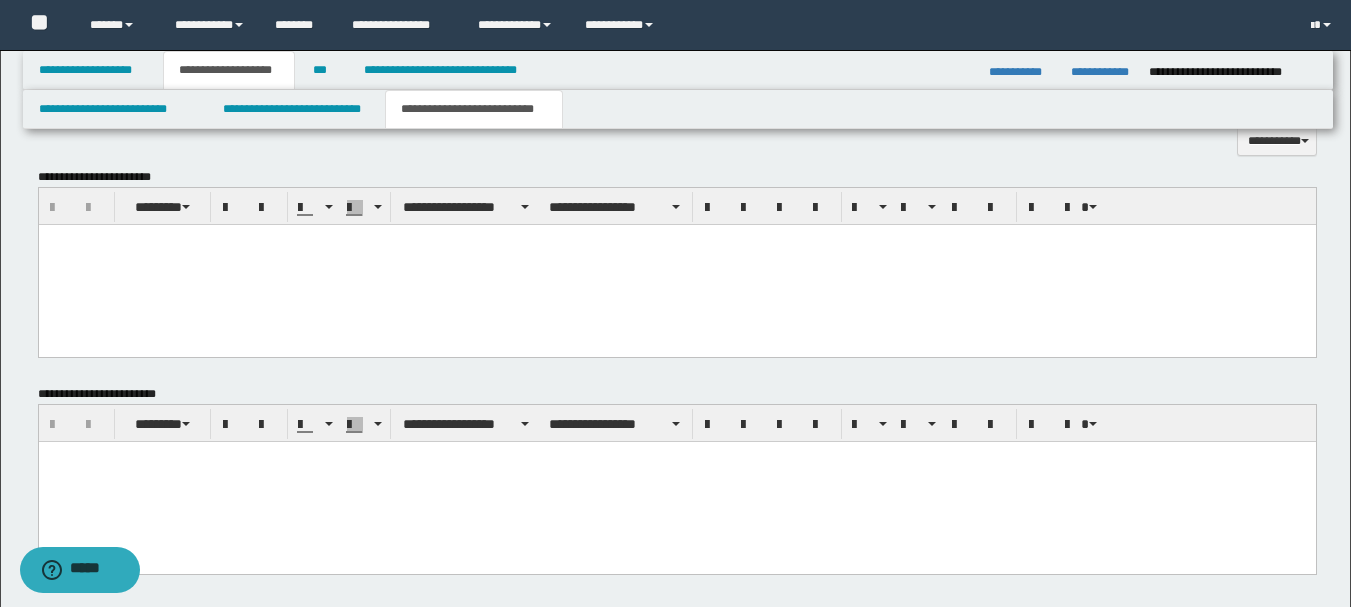 click at bounding box center [676, 264] 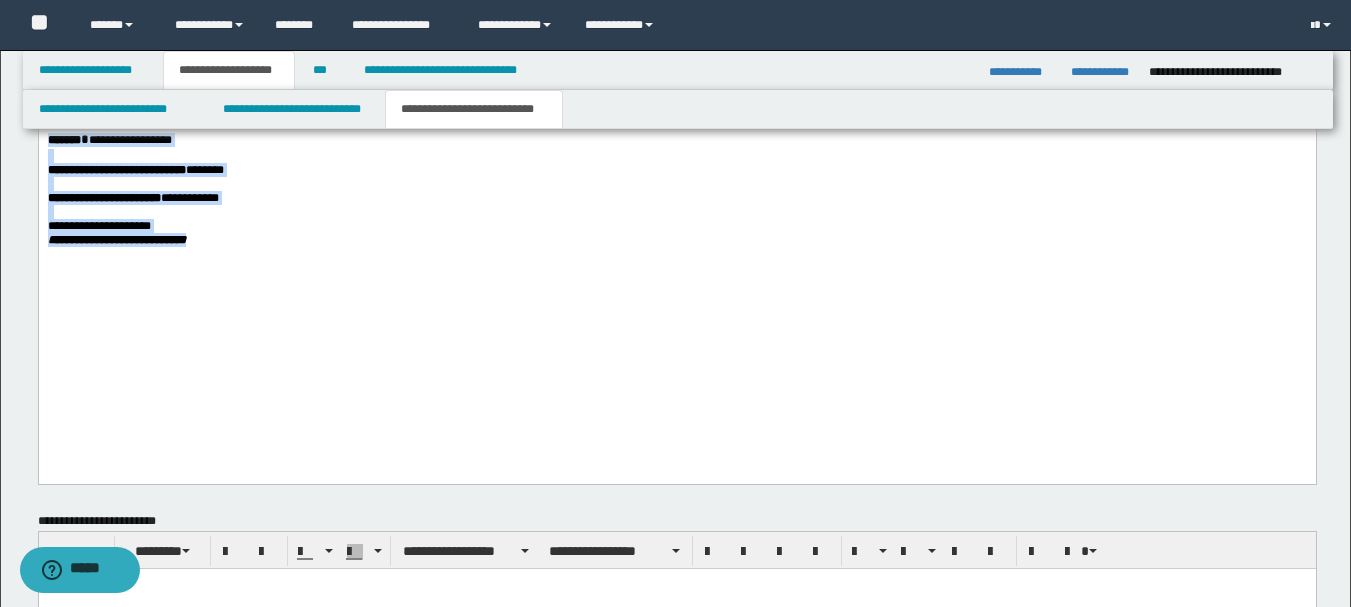 drag, startPoint x: 50, startPoint y: -711, endPoint x: 638, endPoint y: 478, distance: 1326.4482 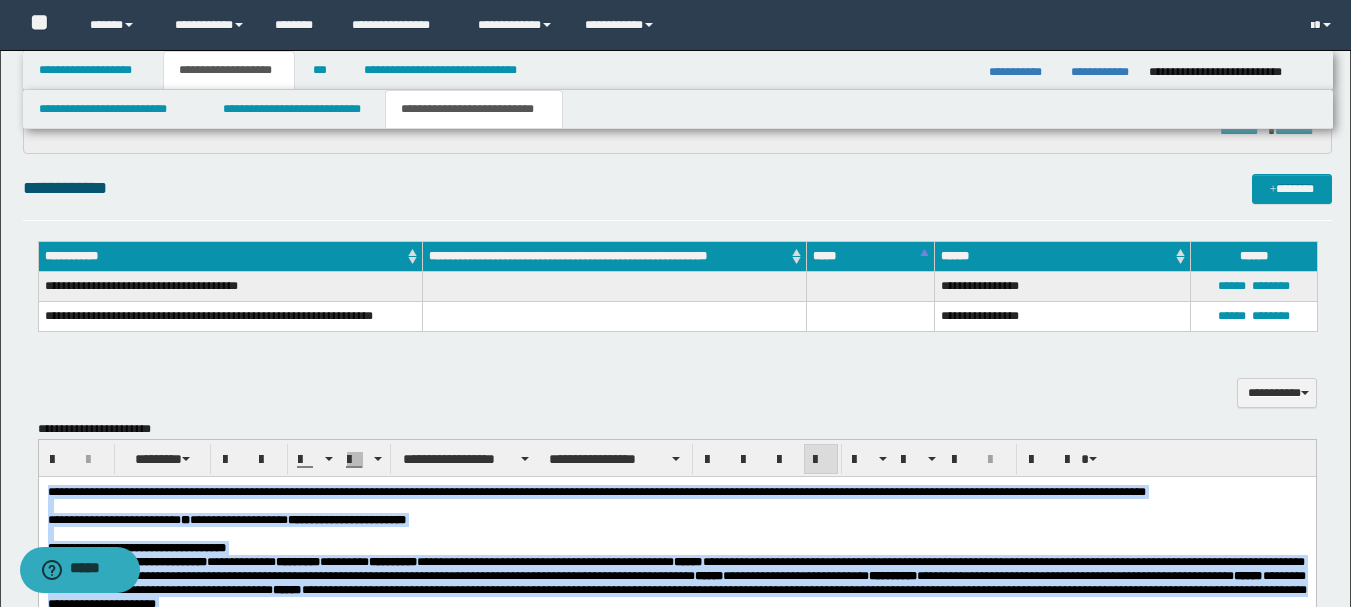 scroll, scrollTop: 1066, scrollLeft: 0, axis: vertical 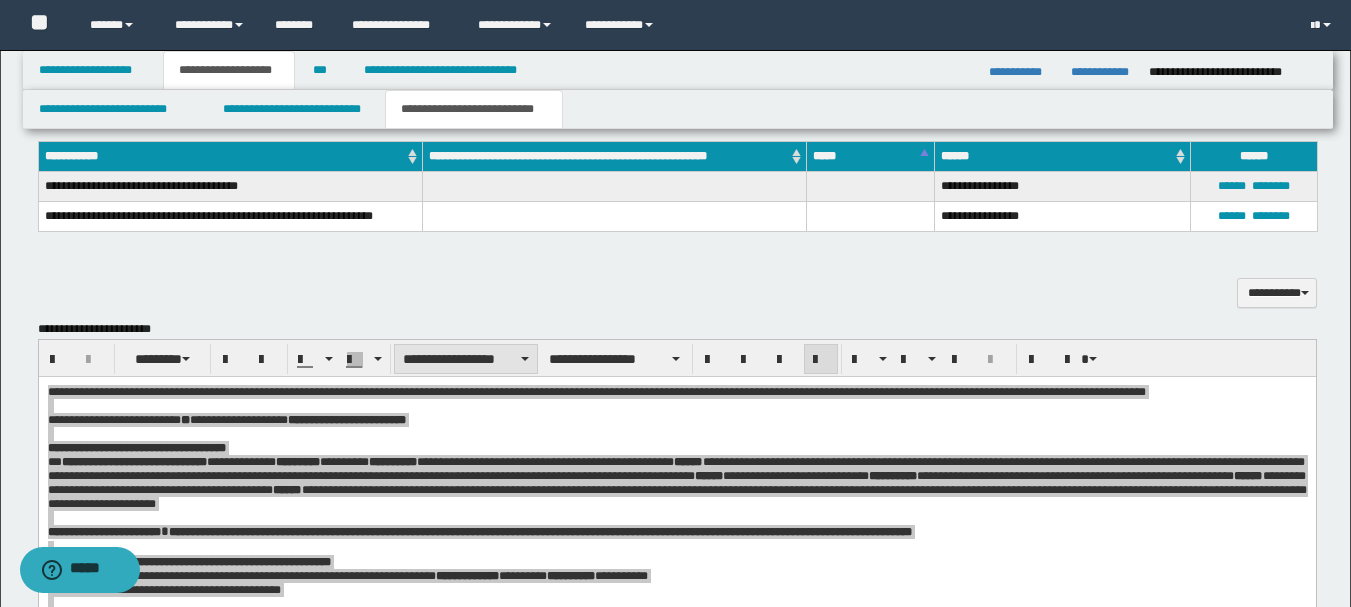 click on "**********" at bounding box center (677, 358) 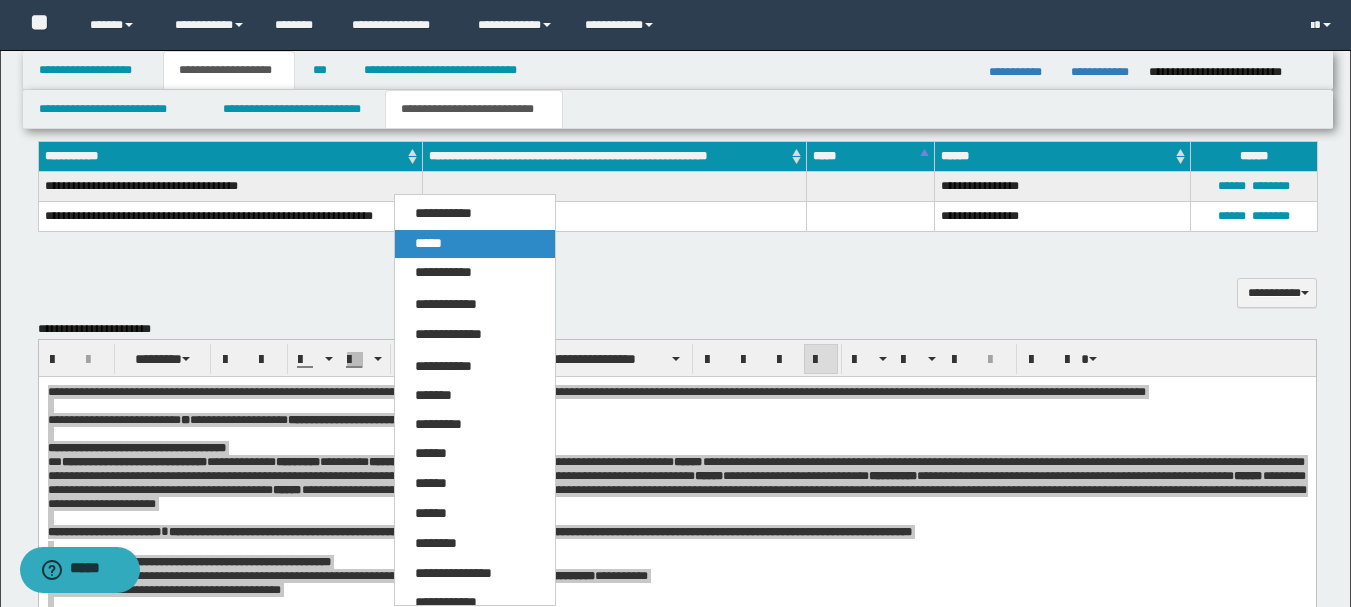 click on "*****" at bounding box center (428, 243) 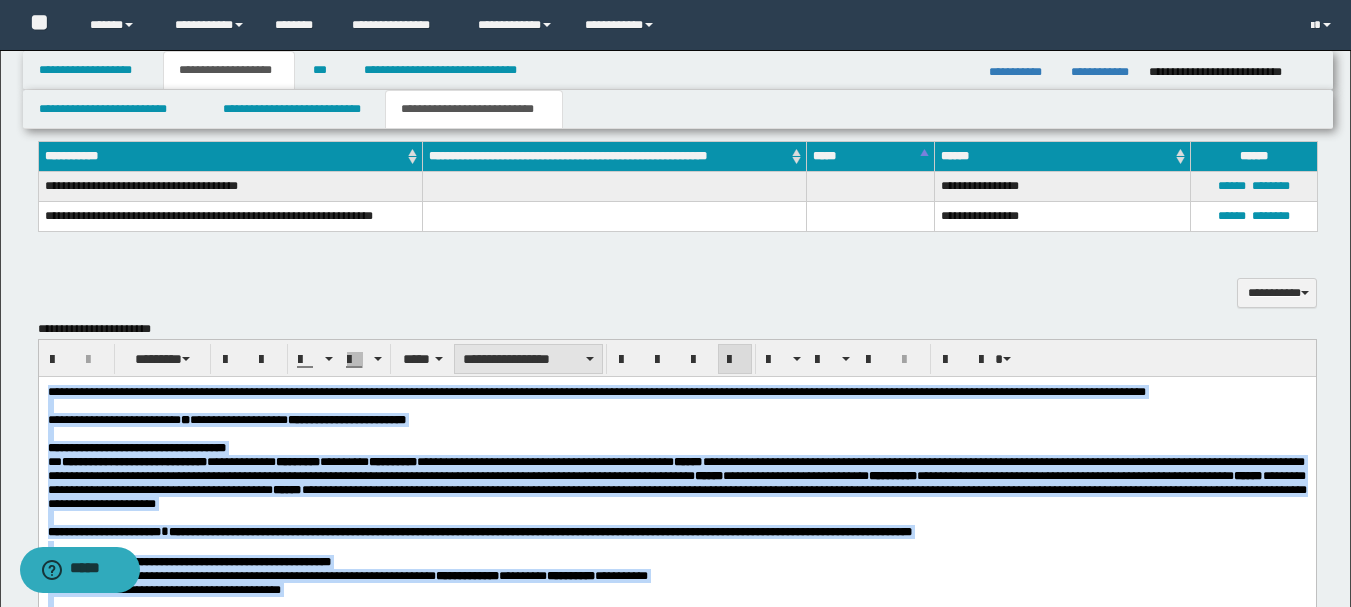 click on "**********" at bounding box center (528, 359) 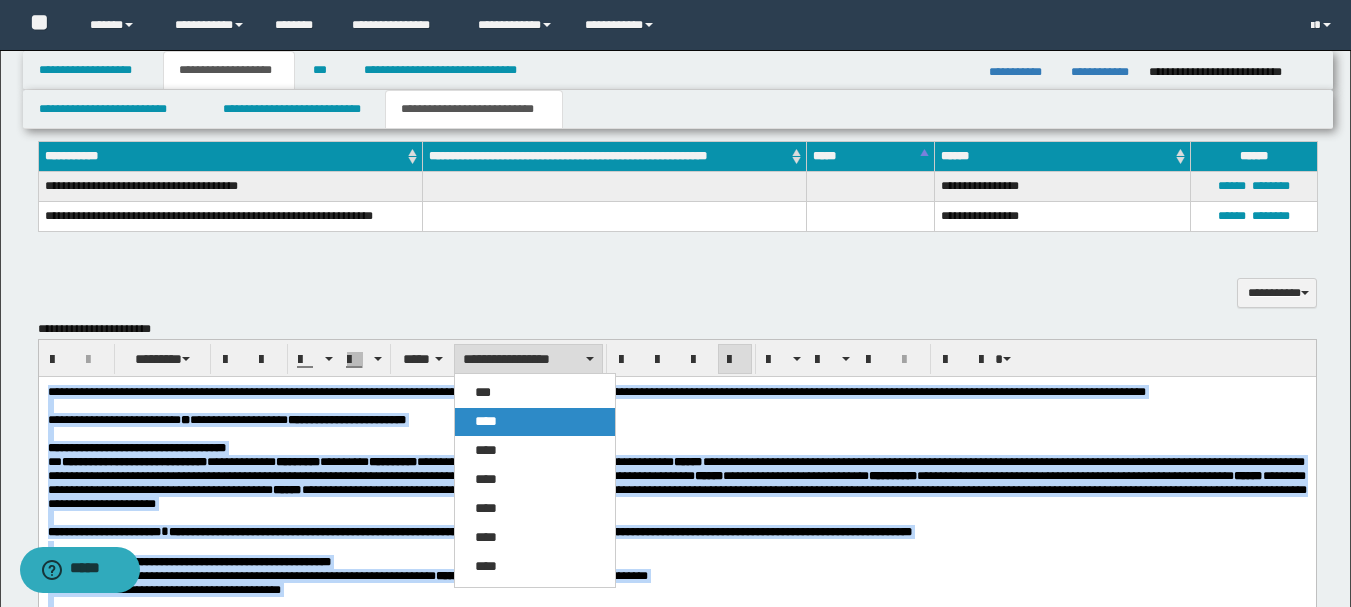 click on "****" at bounding box center [535, 422] 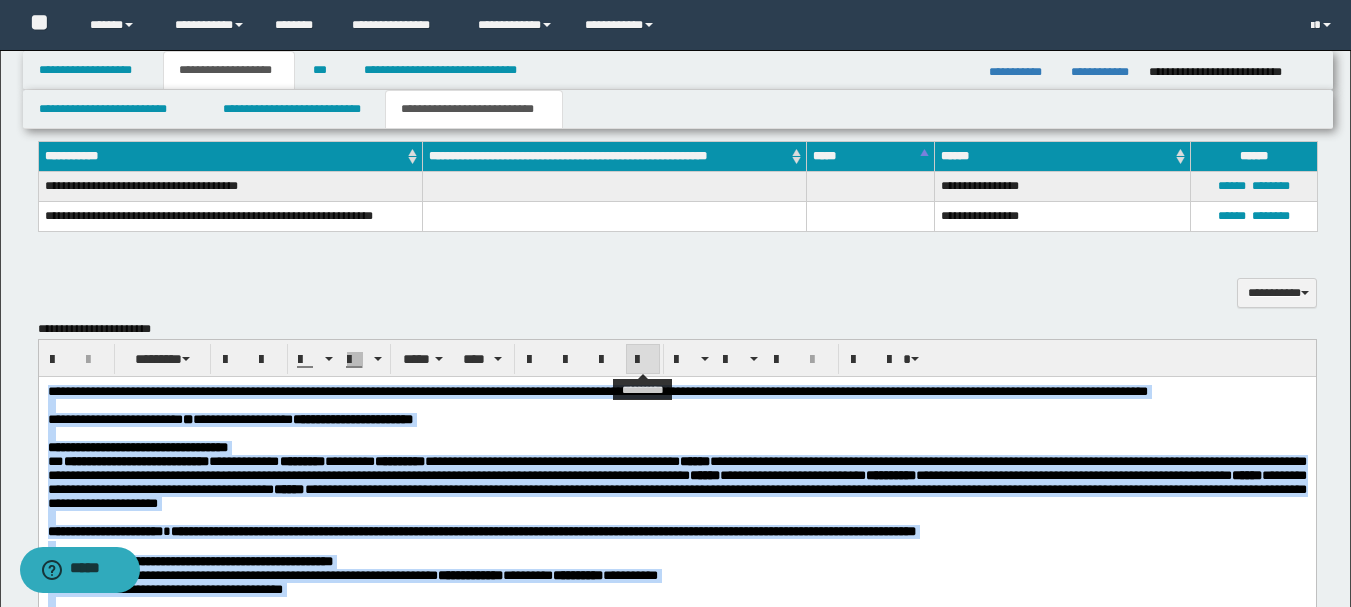 click at bounding box center [643, 360] 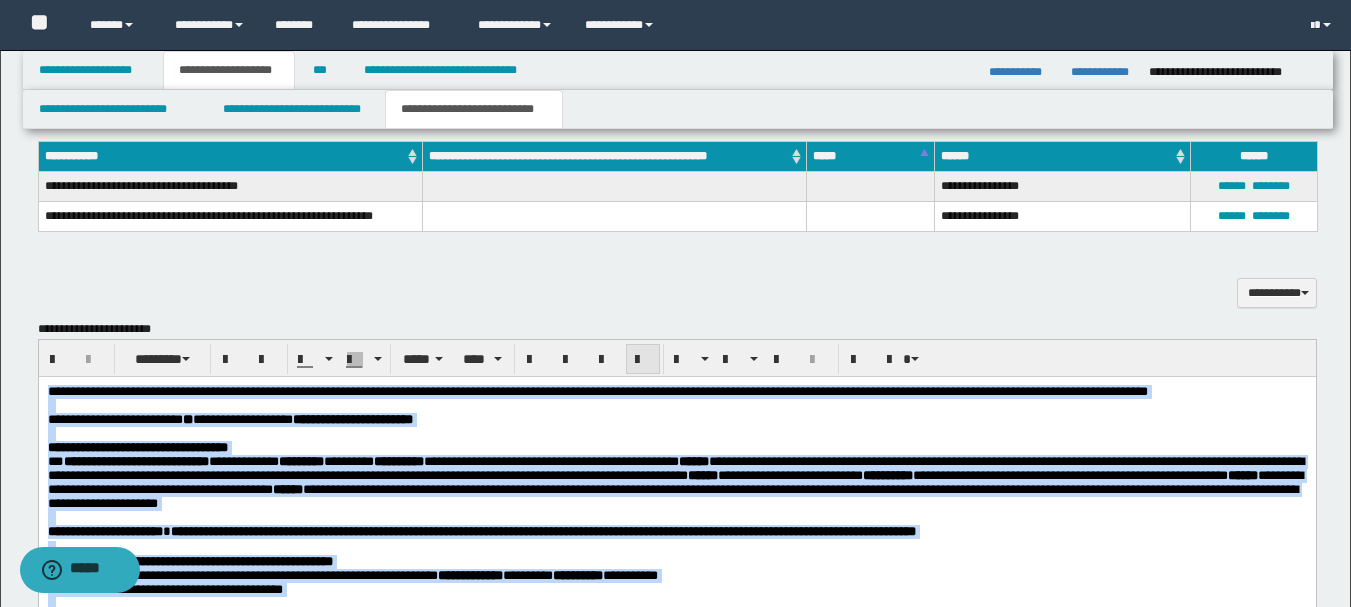 click at bounding box center (643, 360) 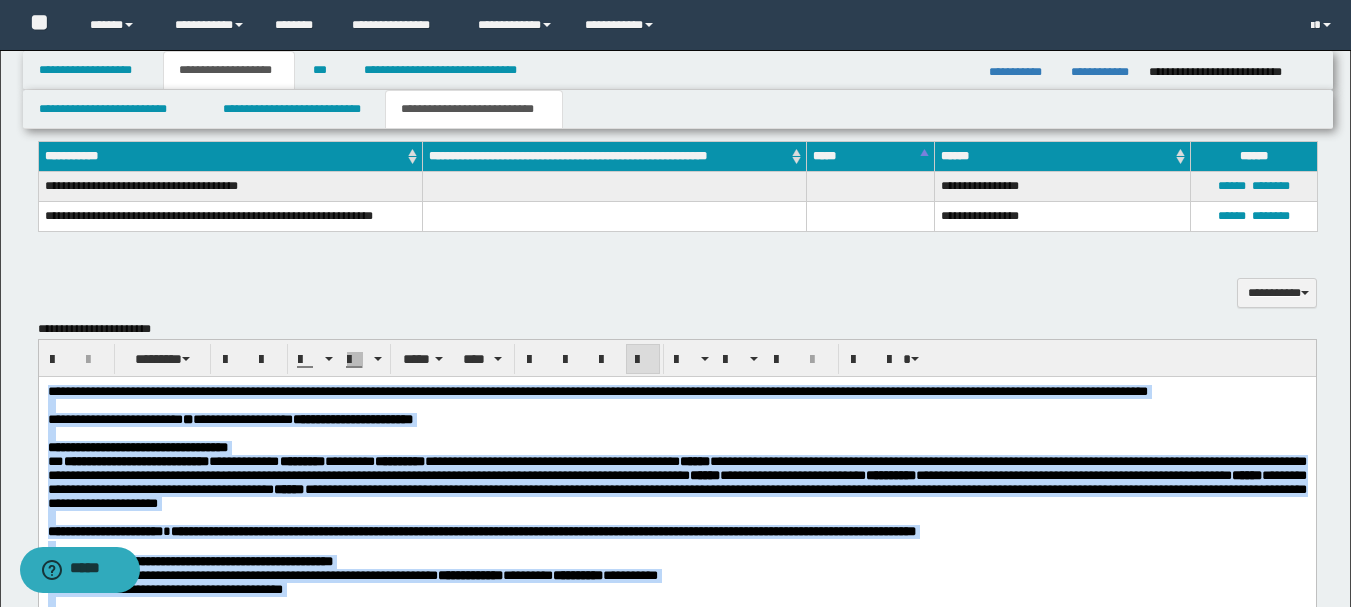 click on "**********" at bounding box center [676, 447] 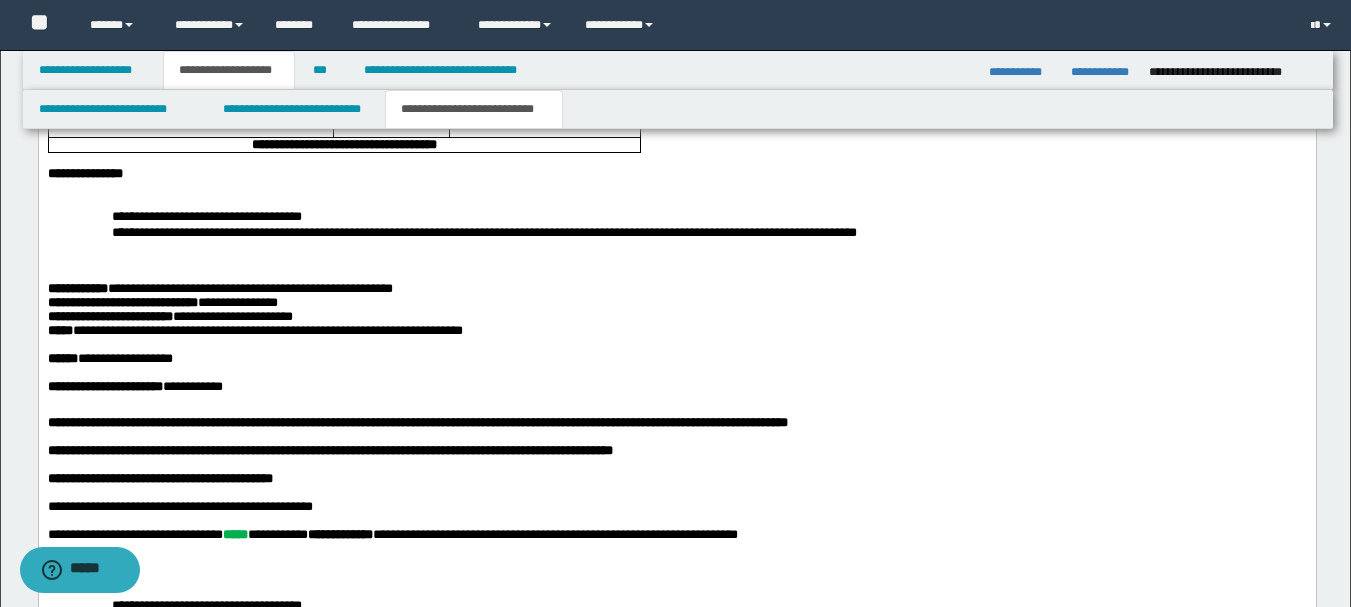scroll, scrollTop: 1766, scrollLeft: 0, axis: vertical 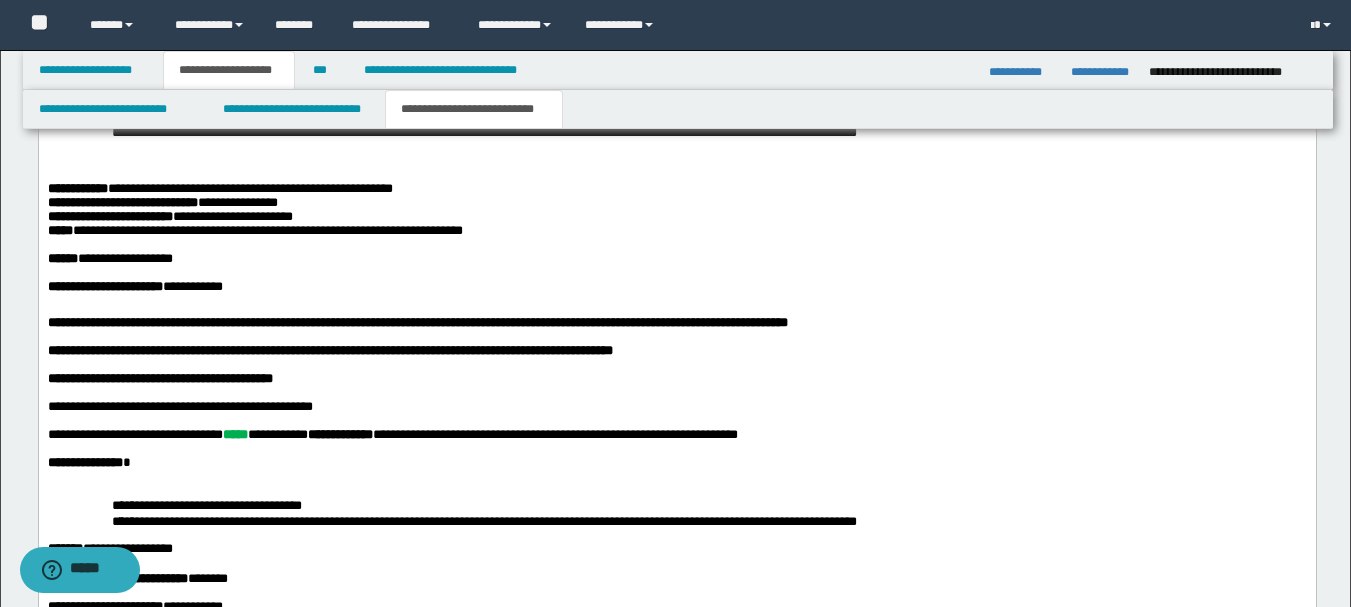 click on "**********" at bounding box center [254, 230] 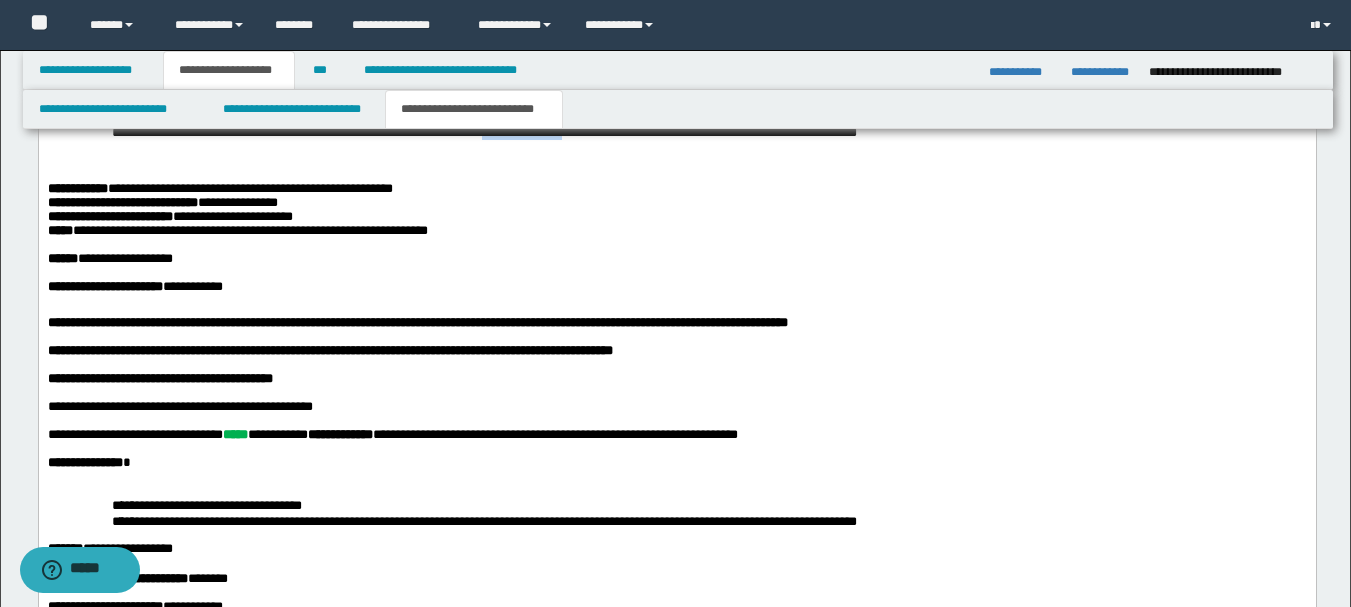 drag, startPoint x: 602, startPoint y: 211, endPoint x: 644, endPoint y: 214, distance: 42.107006 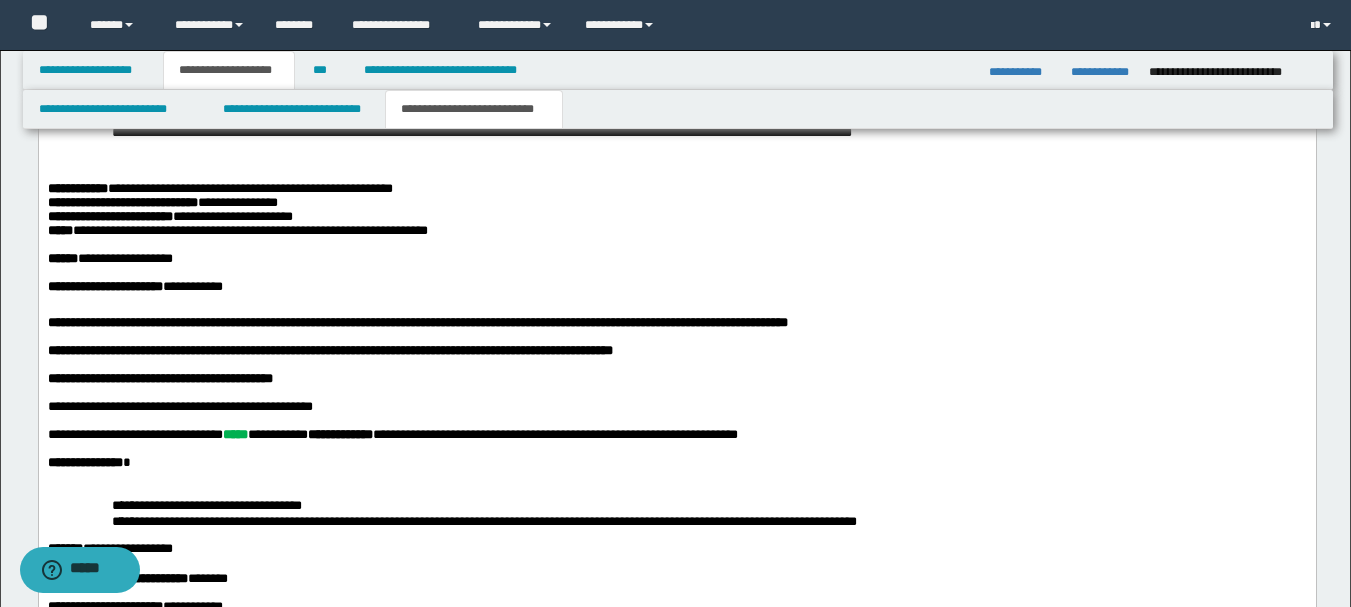 click at bounding box center [676, 175] 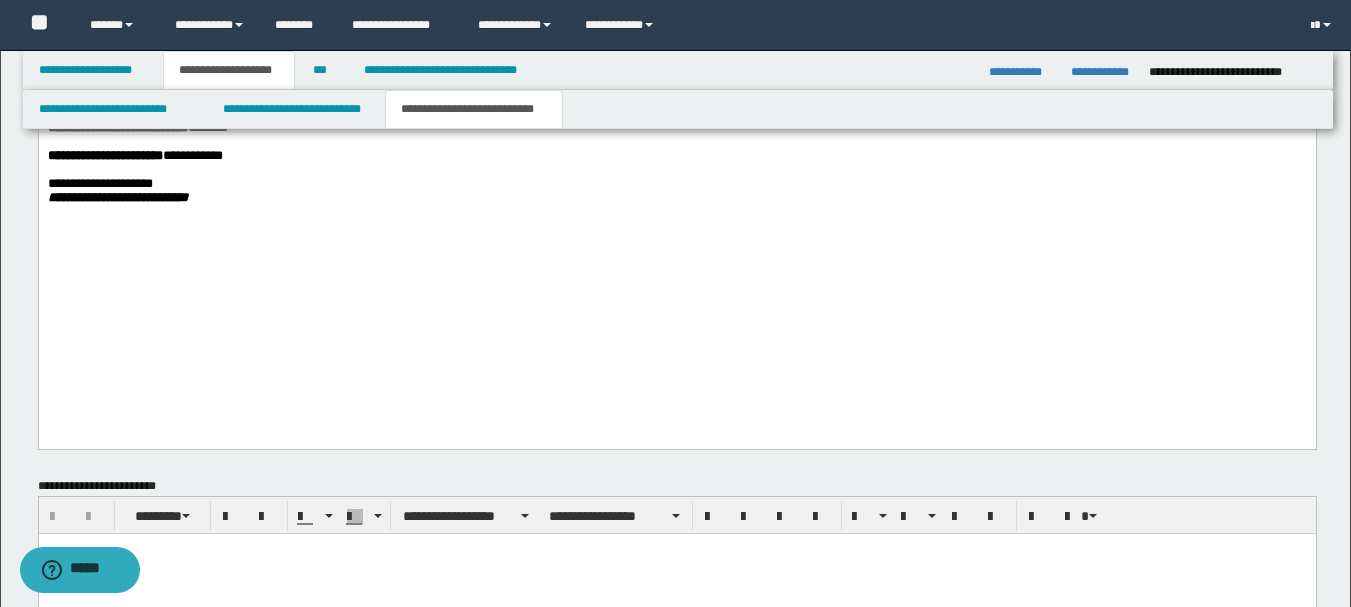 scroll, scrollTop: 2617, scrollLeft: 0, axis: vertical 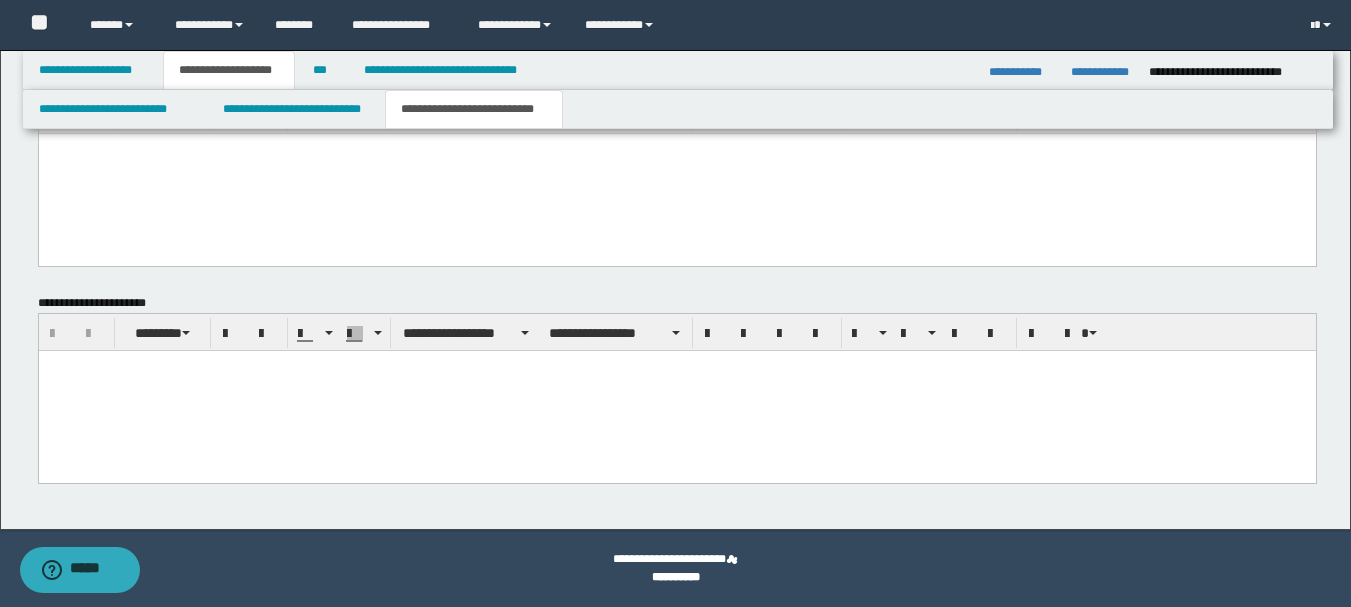 click at bounding box center (676, 390) 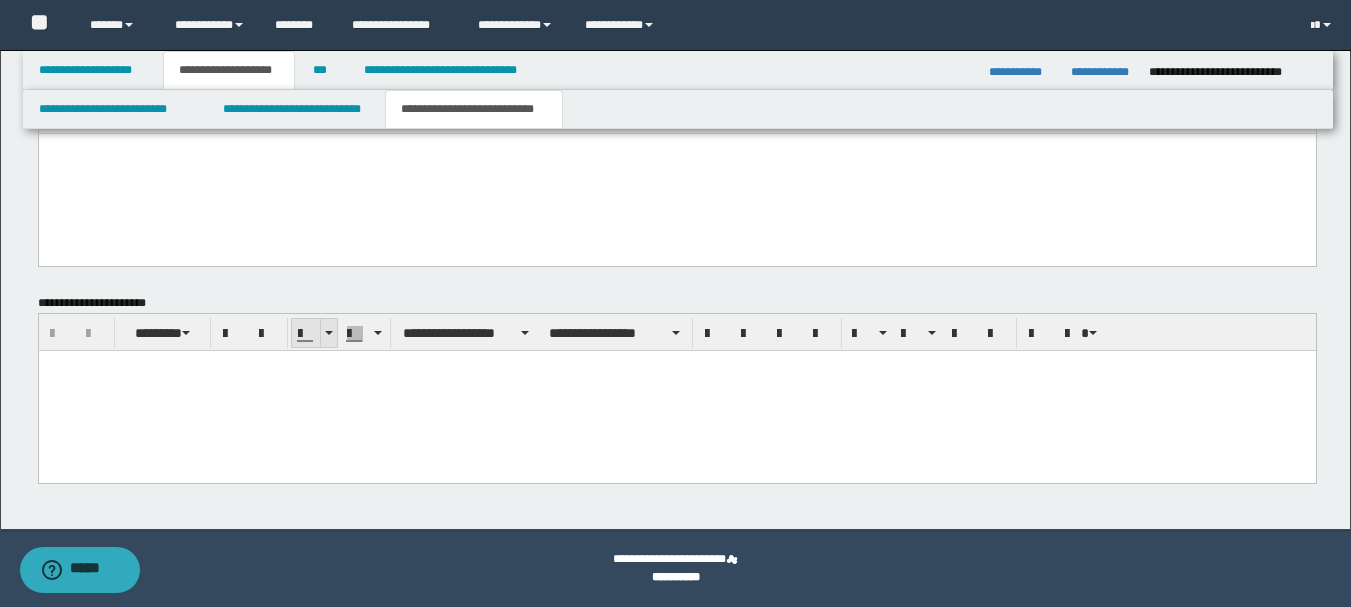 type 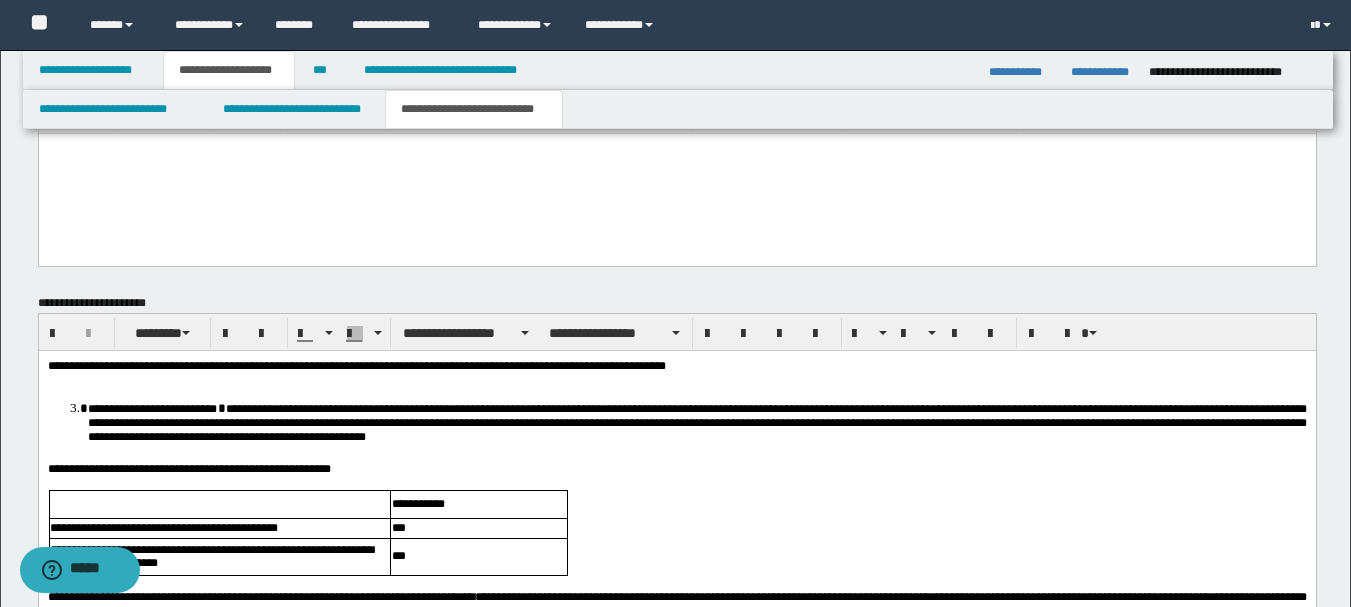 click on "**********" at bounding box center [676, 635] 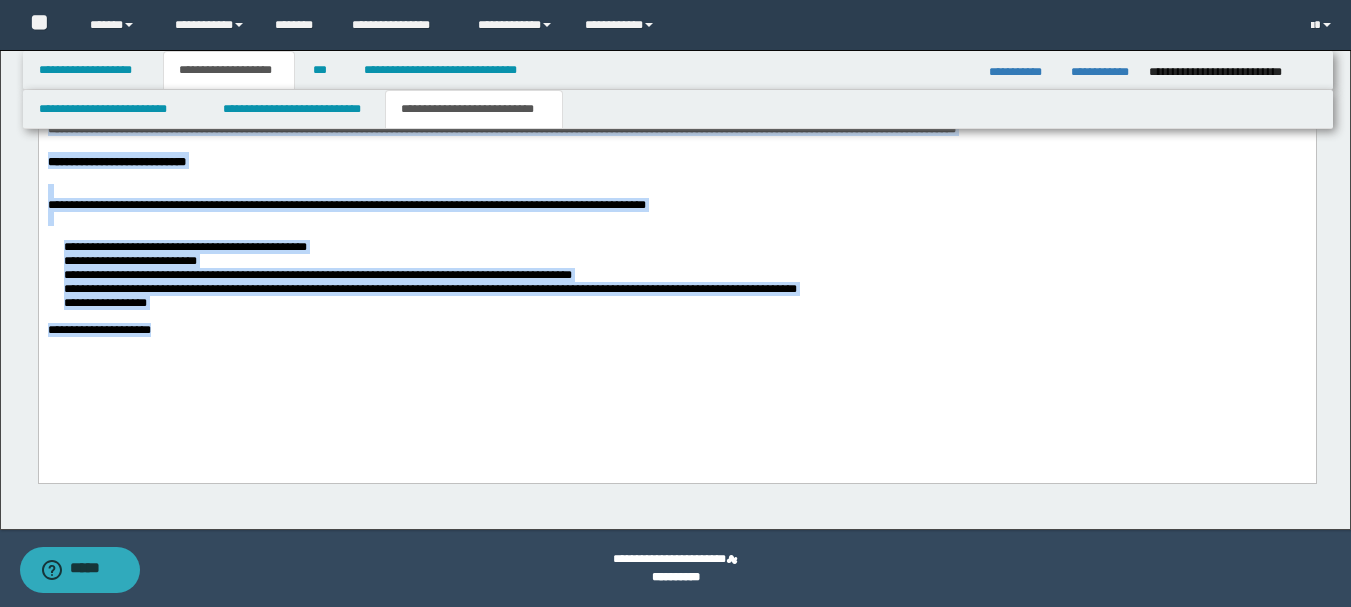drag, startPoint x: 45, startPoint y: -156, endPoint x: 528, endPoint y: 449, distance: 774.15375 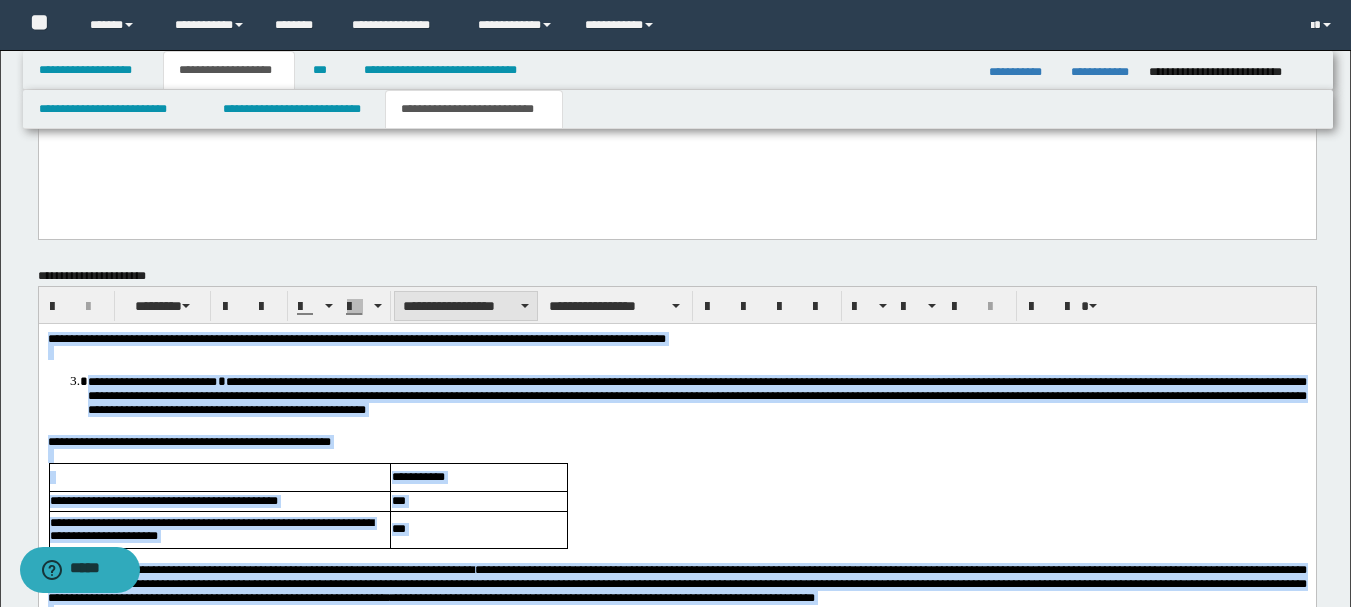 click on "**********" at bounding box center (466, 306) 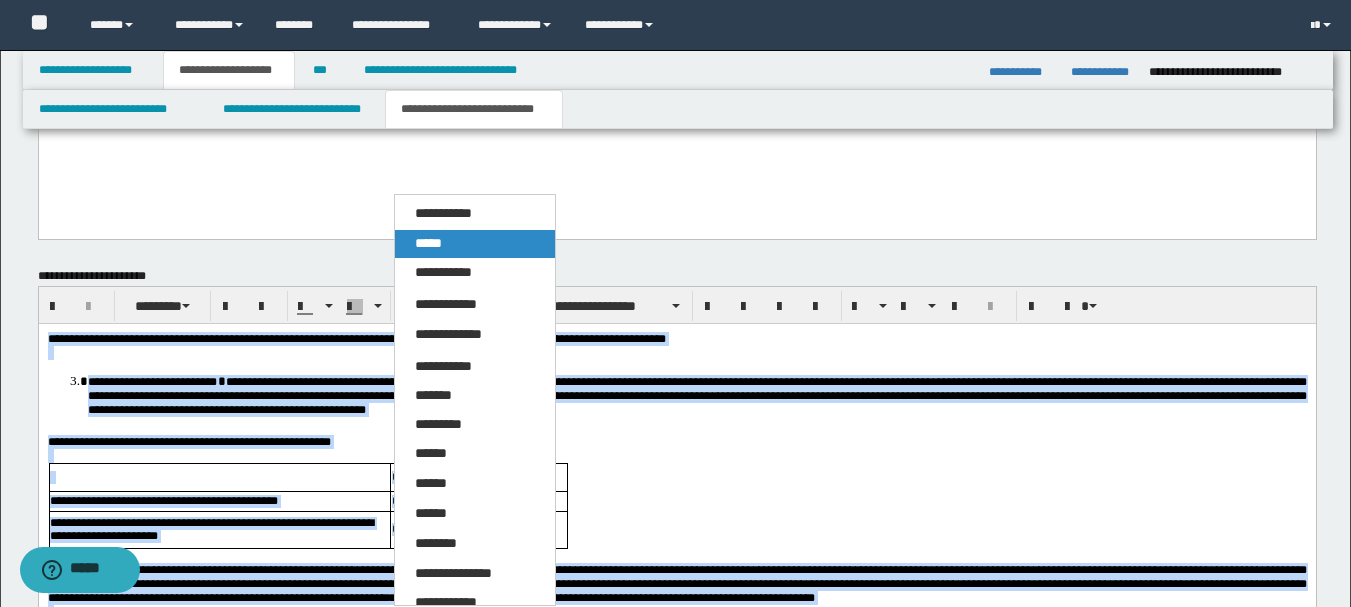click on "*****" at bounding box center [475, 244] 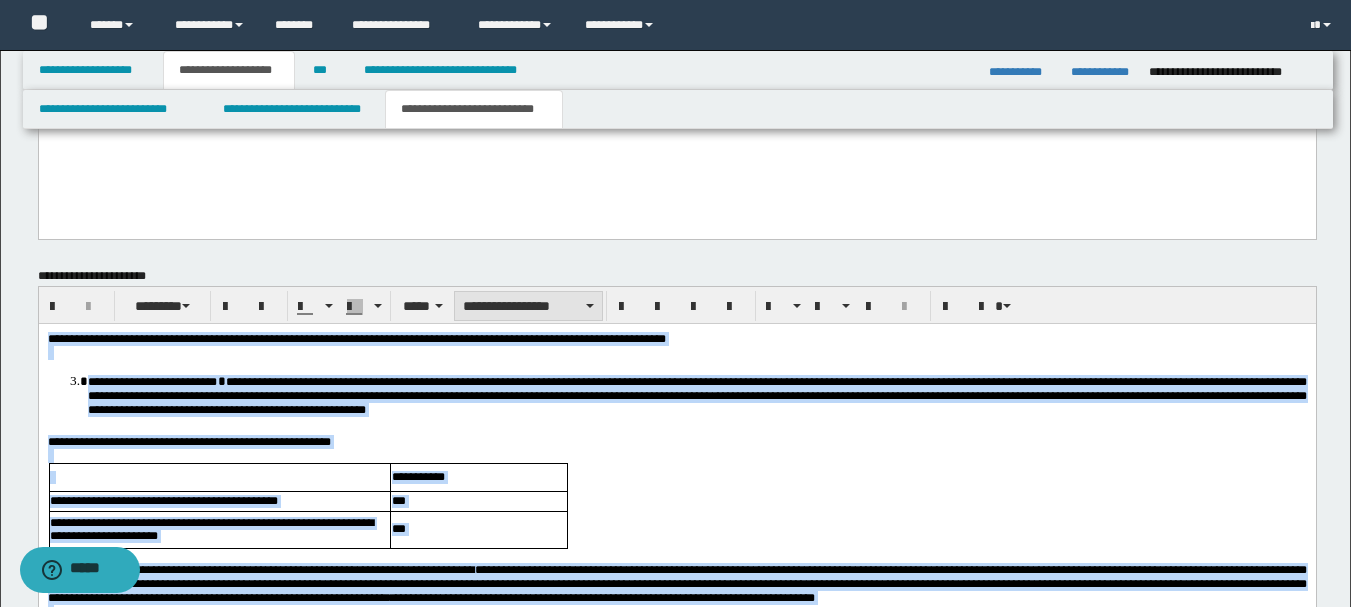 click on "**********" at bounding box center [528, 306] 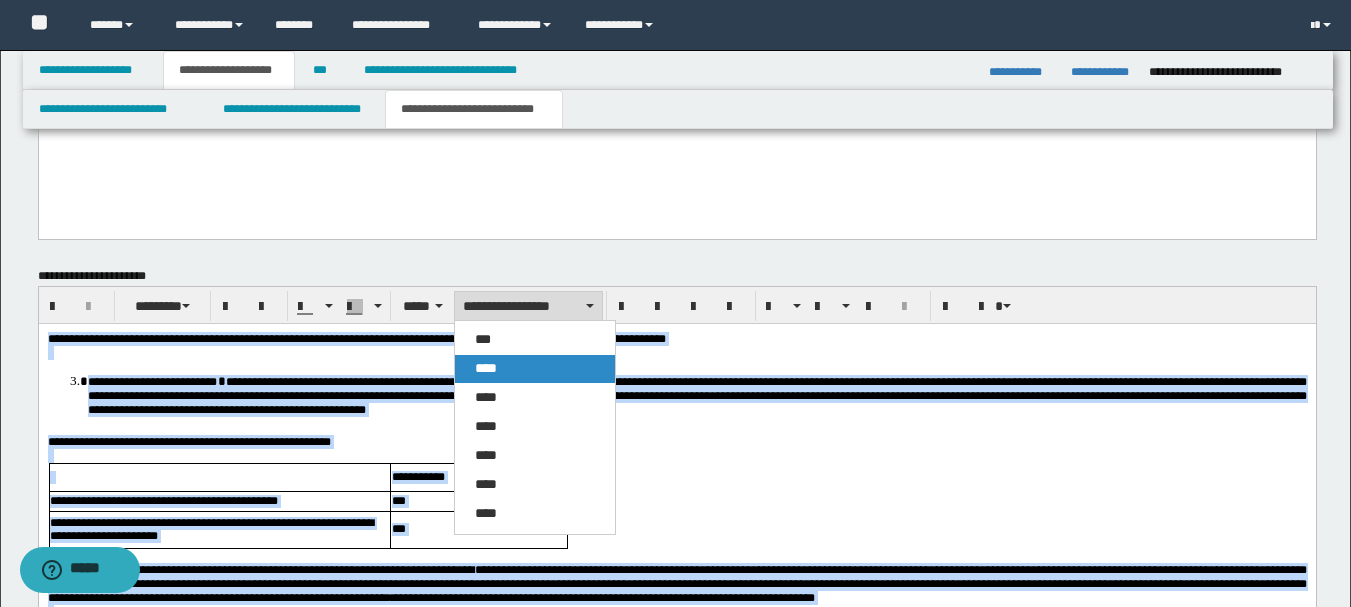 click on "****" at bounding box center (535, 369) 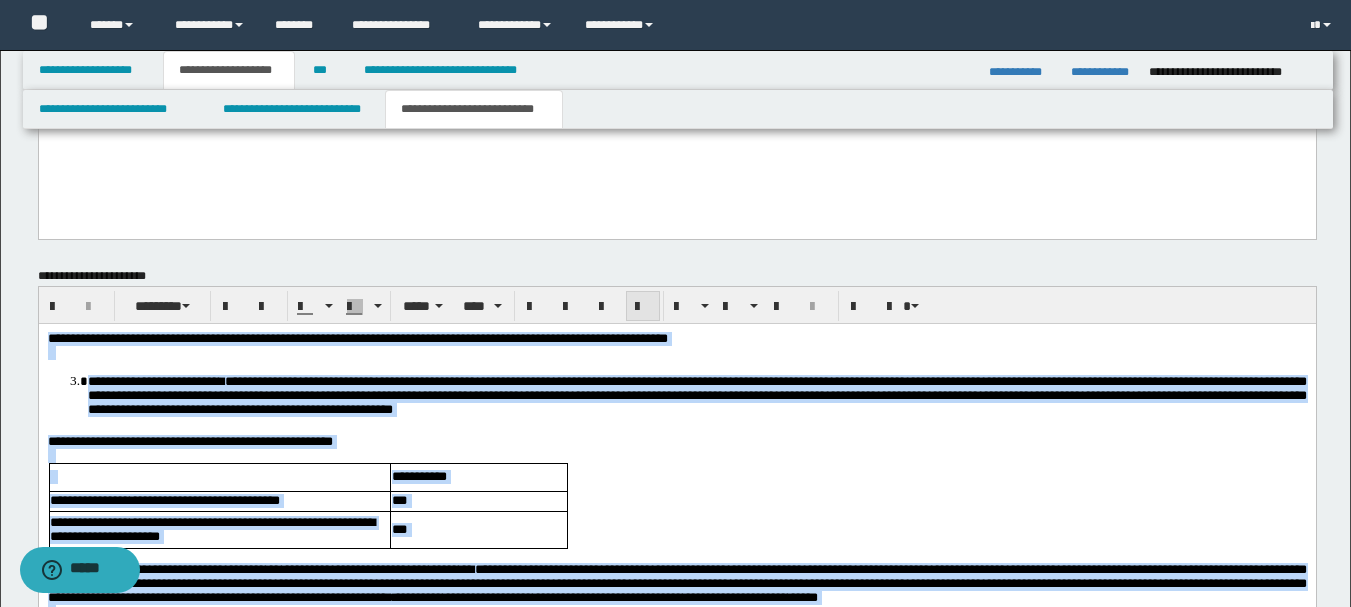 click at bounding box center [643, 307] 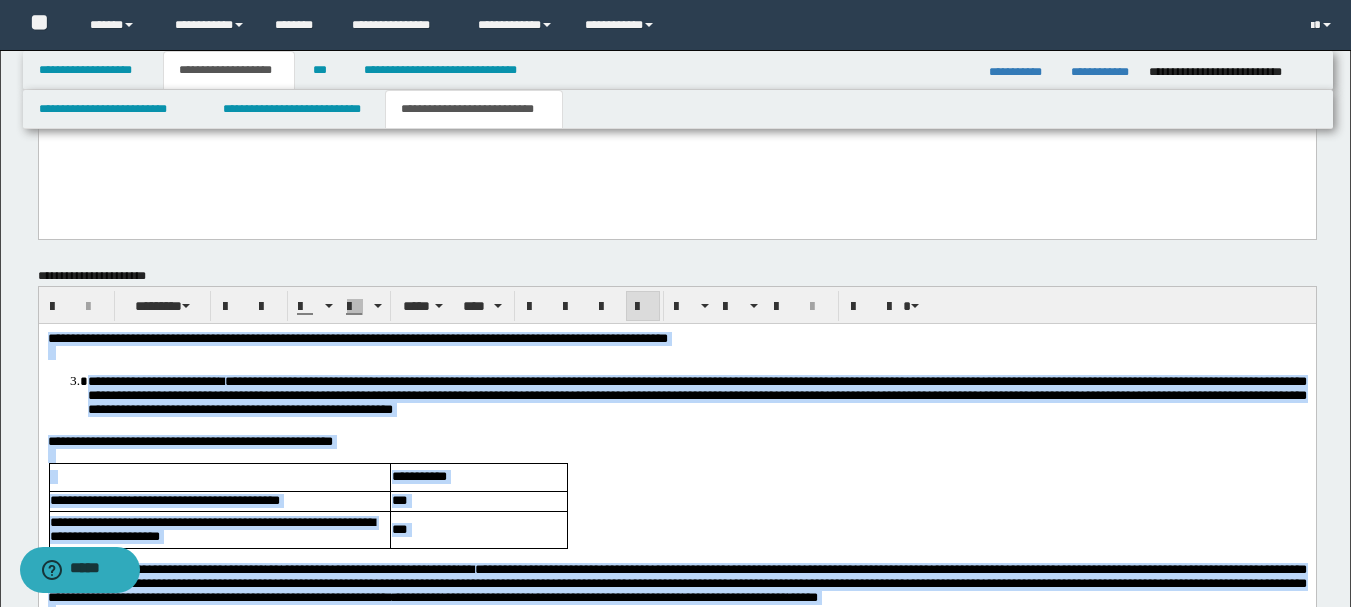 click at bounding box center [643, 307] 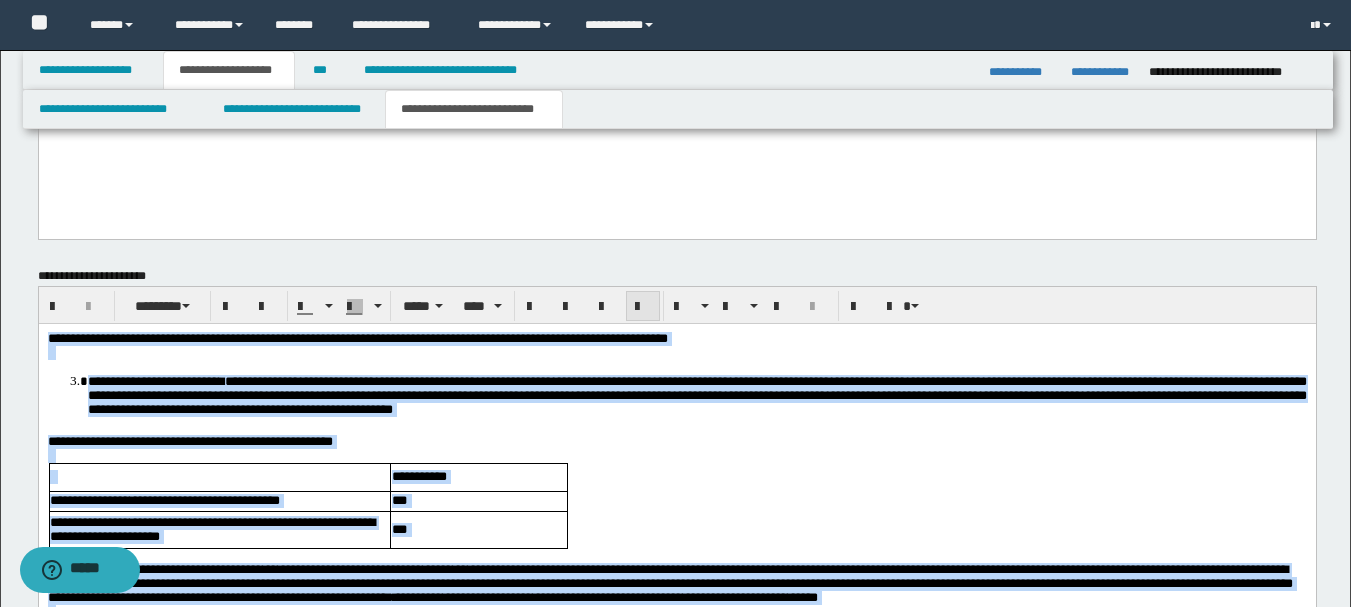 click at bounding box center (643, 307) 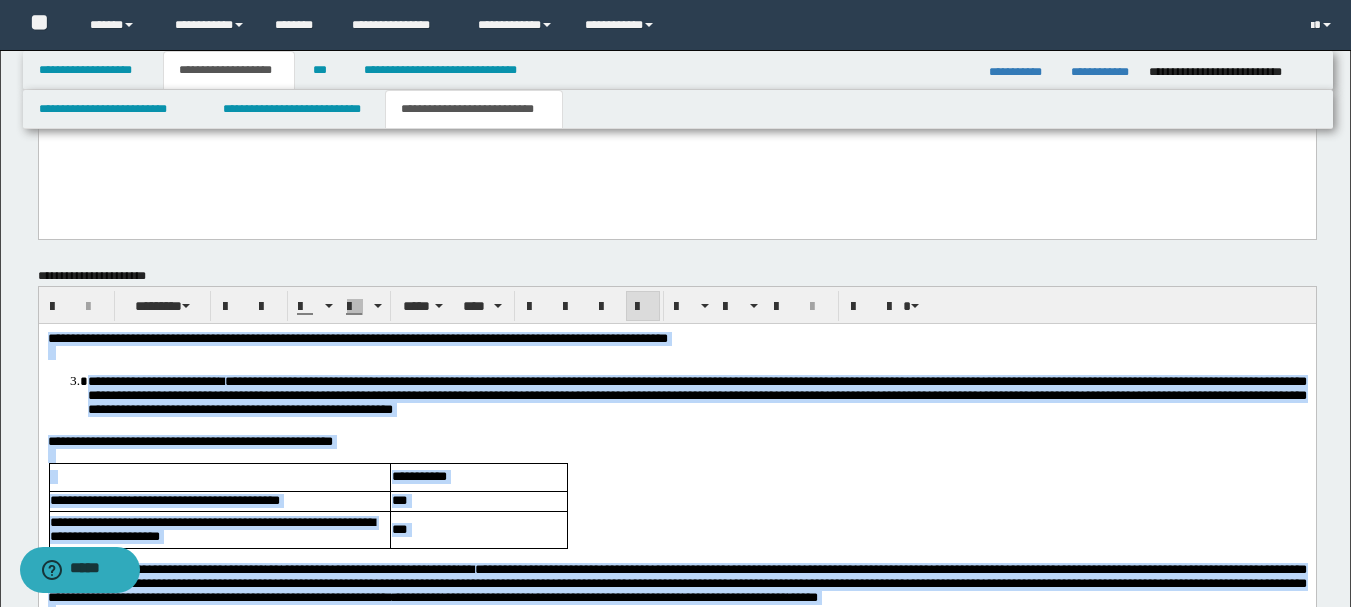 click on "**********" at bounding box center (676, 441) 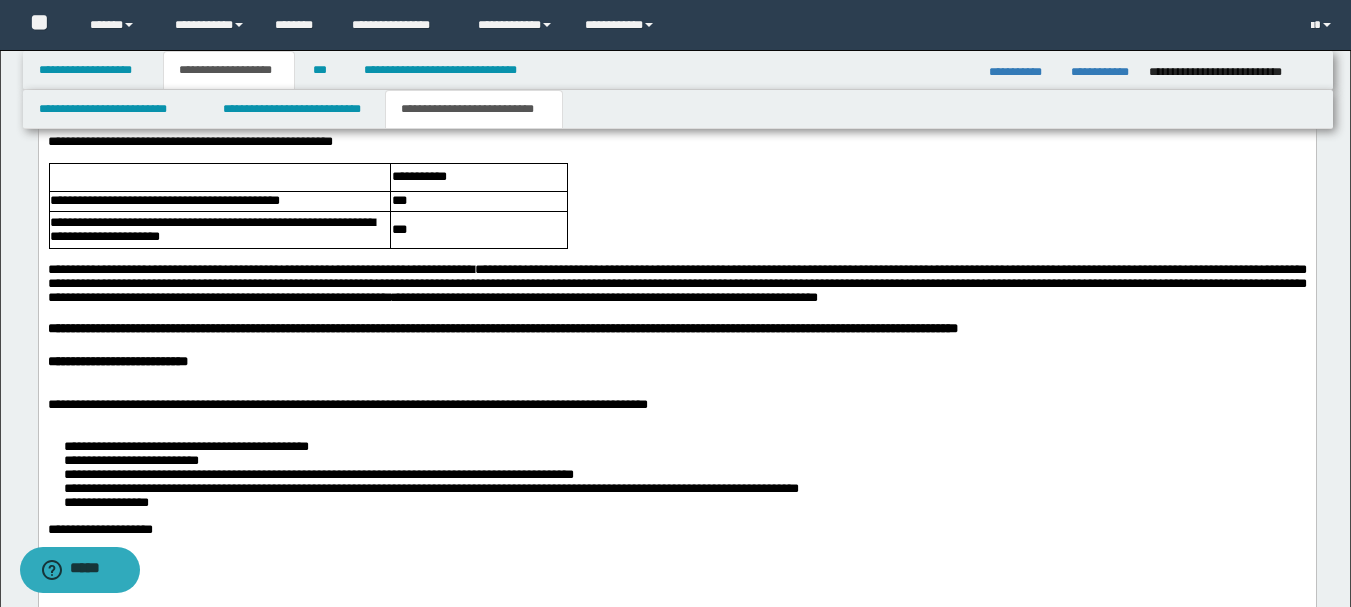 scroll, scrollTop: 3144, scrollLeft: 0, axis: vertical 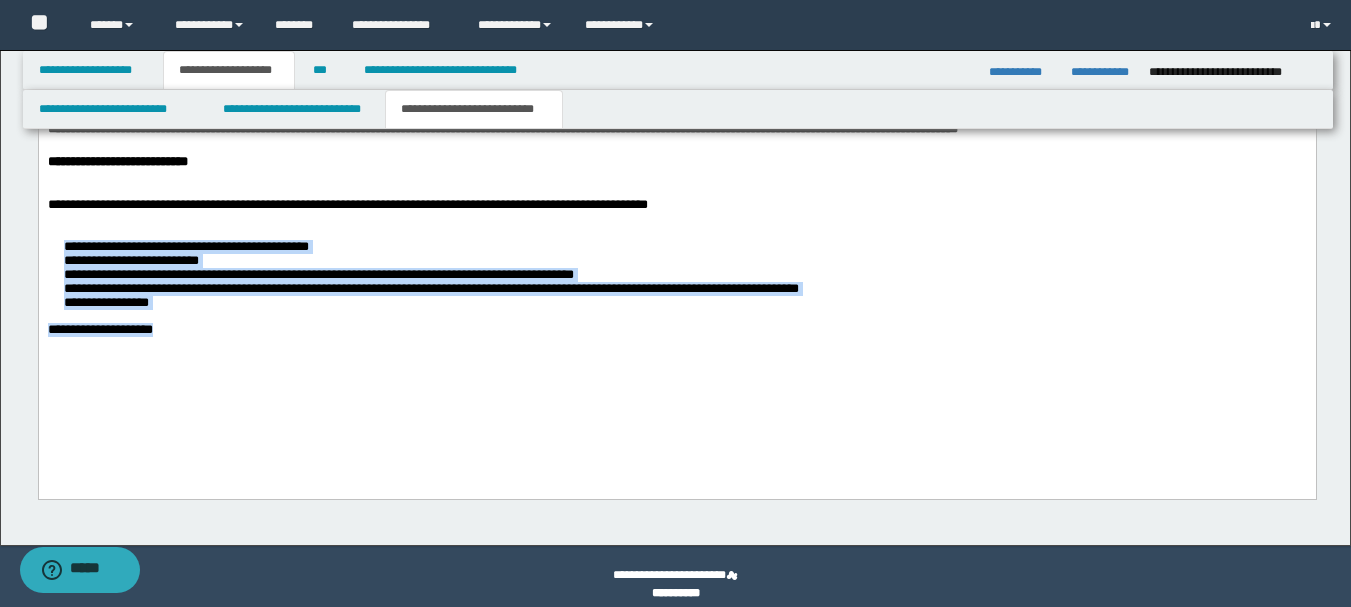 drag, startPoint x: 186, startPoint y: 380, endPoint x: 56, endPoint y: 285, distance: 161.01242 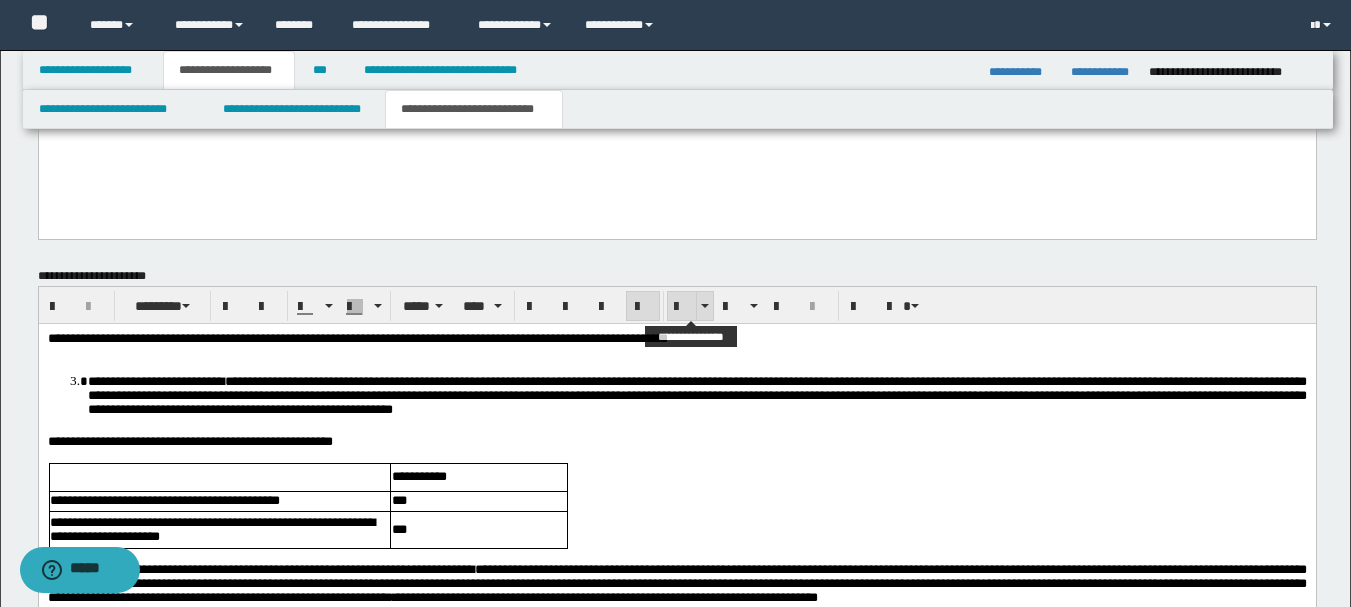 click at bounding box center (682, 307) 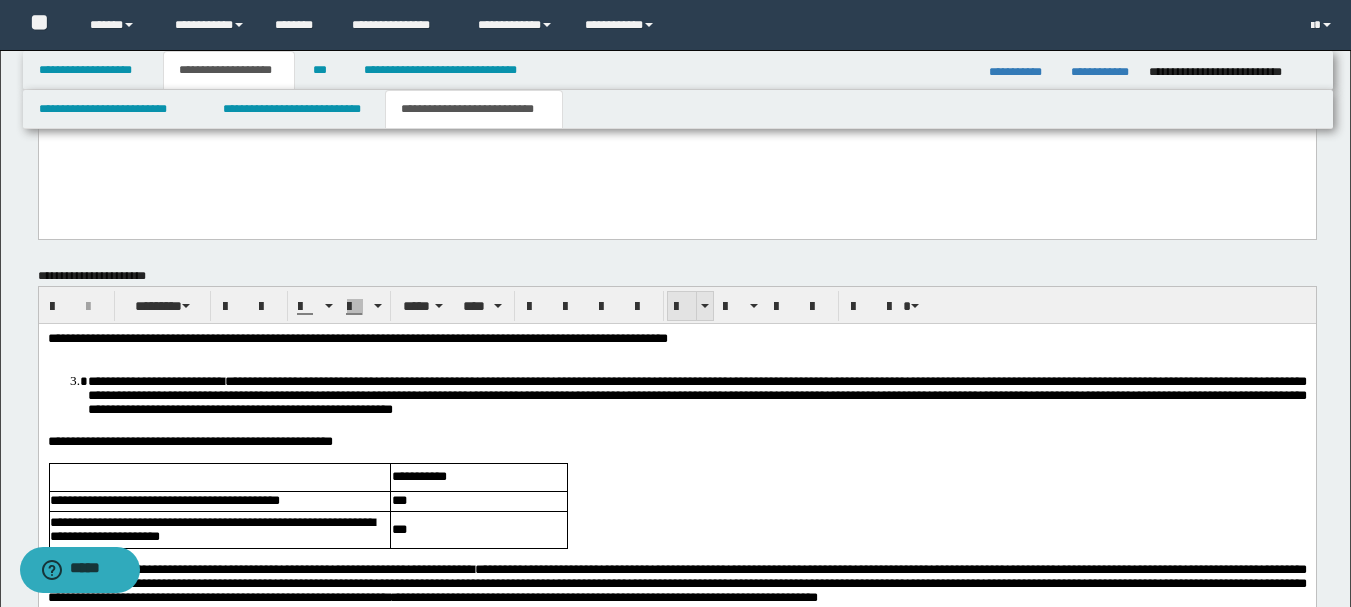click at bounding box center (682, 307) 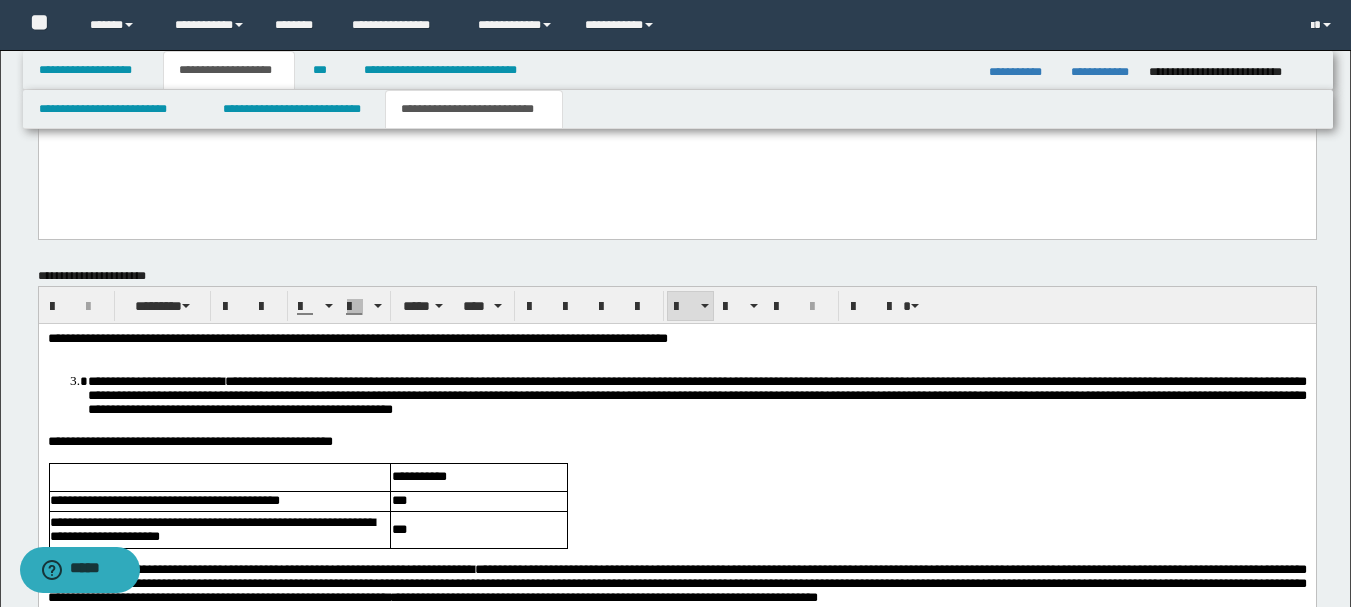 scroll, scrollTop: 3144, scrollLeft: 0, axis: vertical 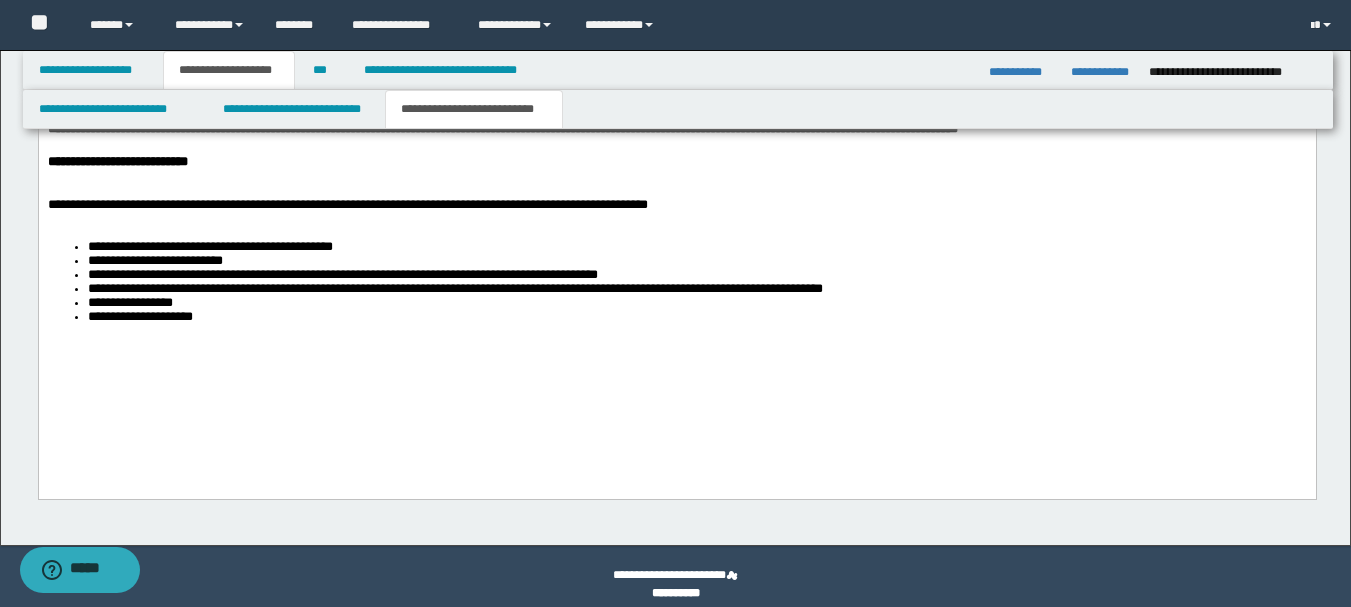 click on "**********" at bounding box center [696, 317] 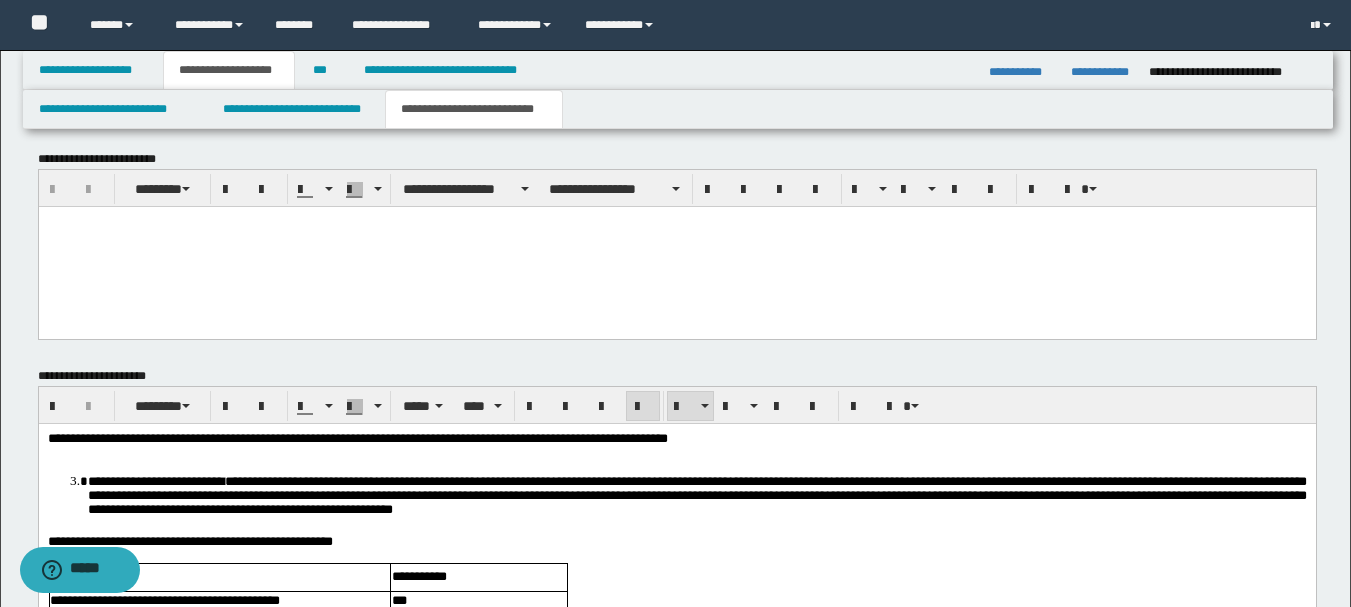 scroll, scrollTop: 1744, scrollLeft: 0, axis: vertical 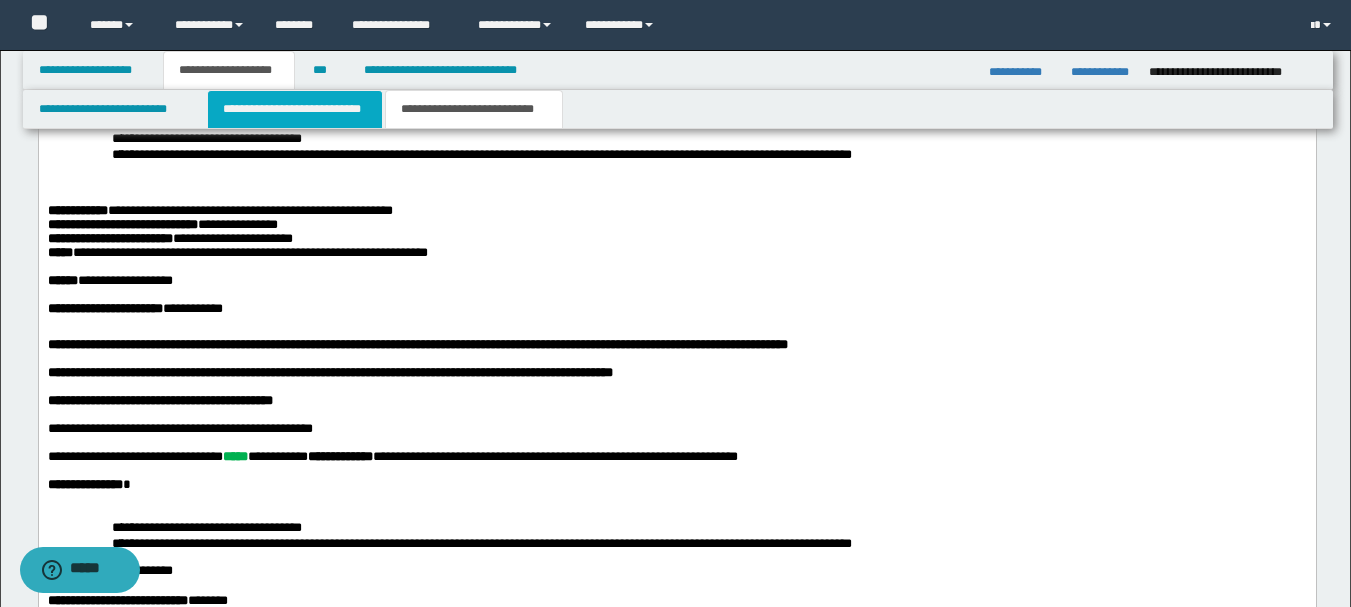 click on "**********" at bounding box center (295, 109) 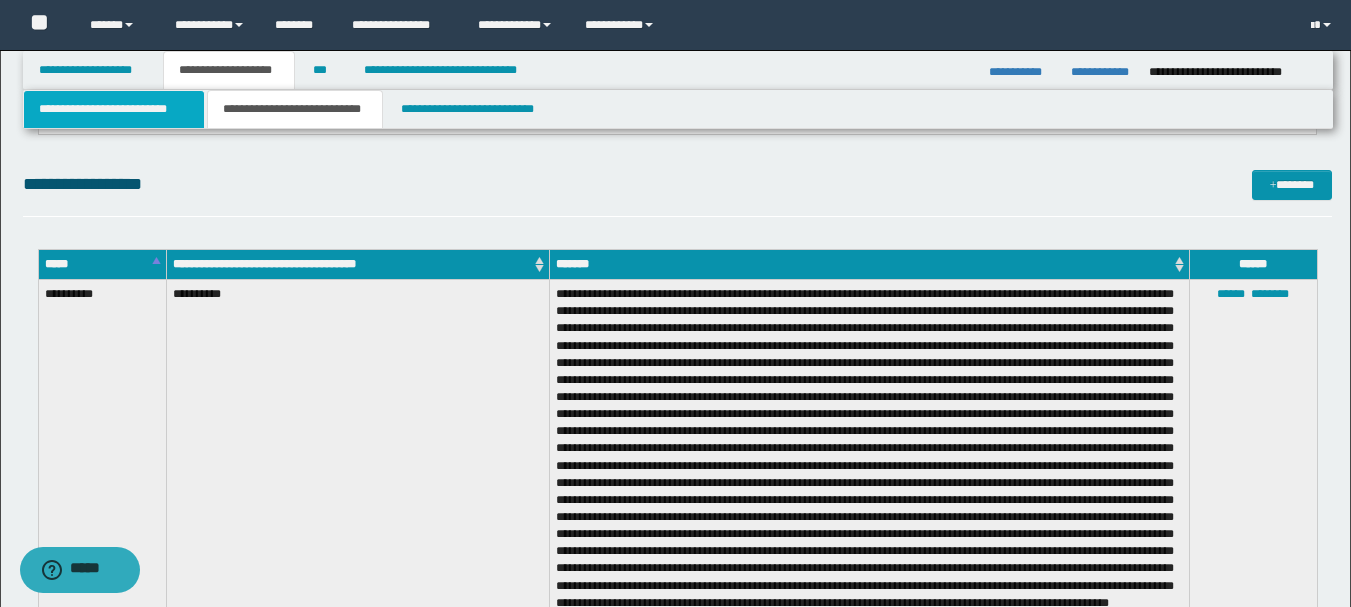 click on "**********" at bounding box center (114, 109) 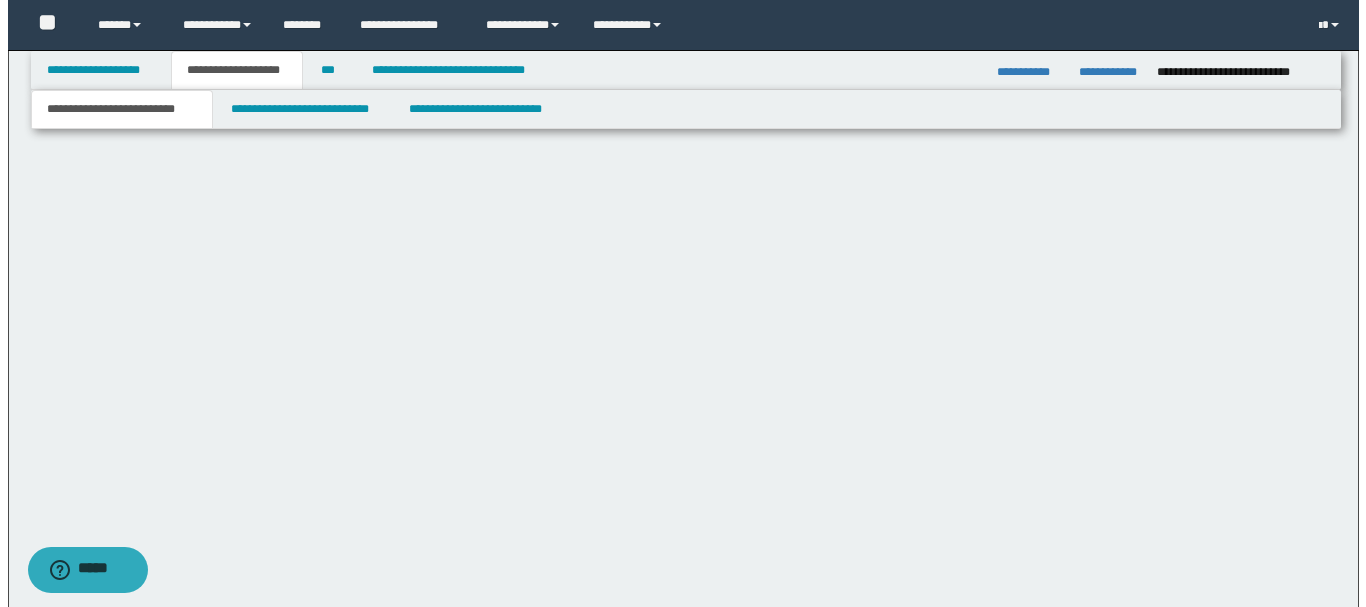 scroll, scrollTop: 0, scrollLeft: 0, axis: both 